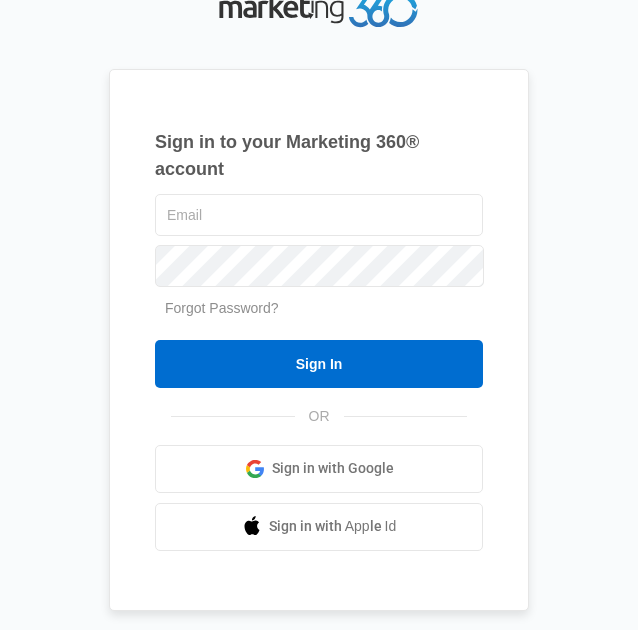 scroll, scrollTop: 0, scrollLeft: 0, axis: both 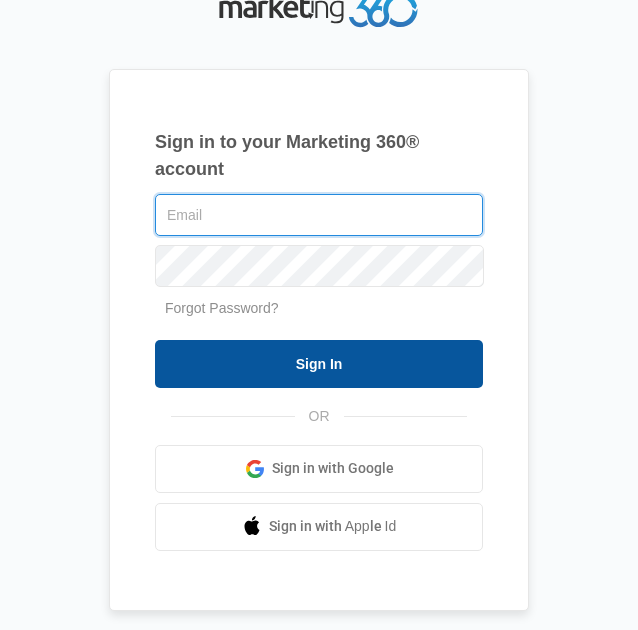 type on "[EMAIL]" 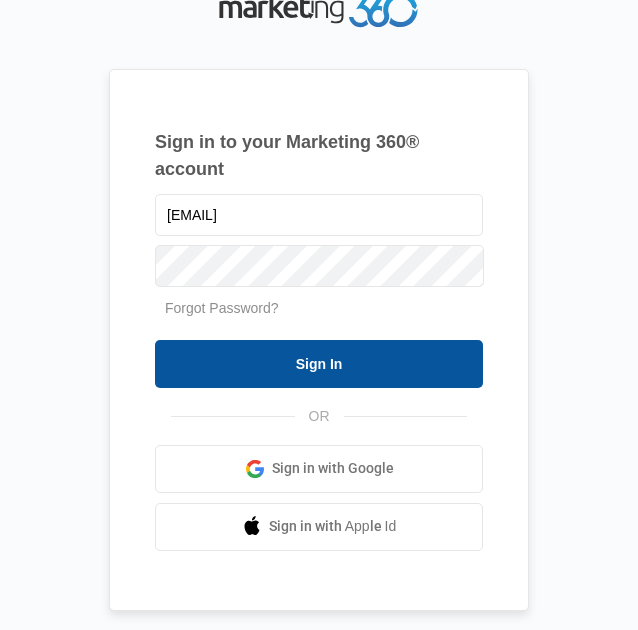 click on "Sign In" at bounding box center [319, 364] 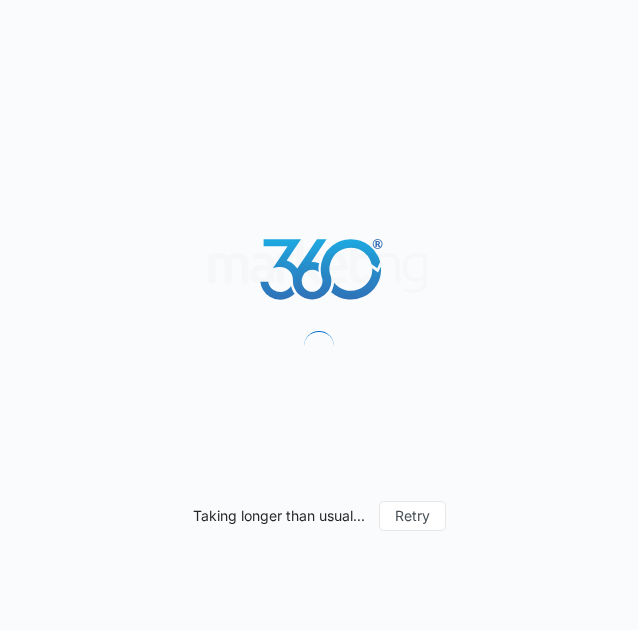 scroll, scrollTop: 0, scrollLeft: 0, axis: both 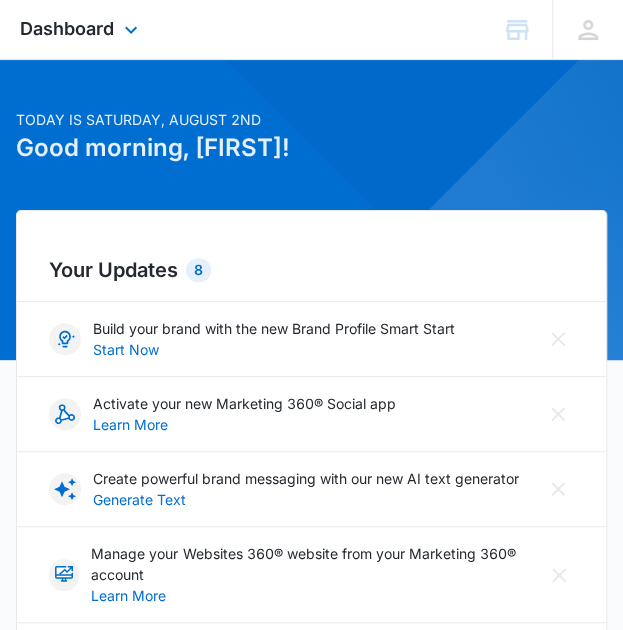 click on "Dashboard Apps Reputation Forms CRM Email Social POS Content Ads Intelligence Files Brand Settings" at bounding box center (81, 29) 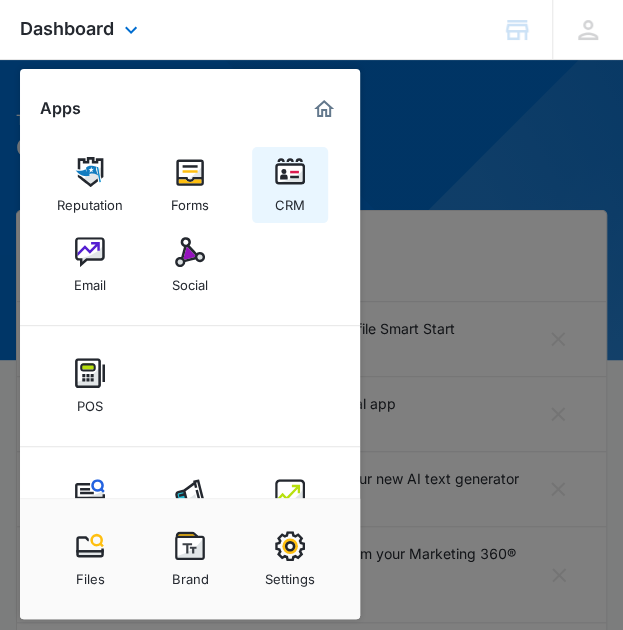click on "CRM" at bounding box center [290, 200] 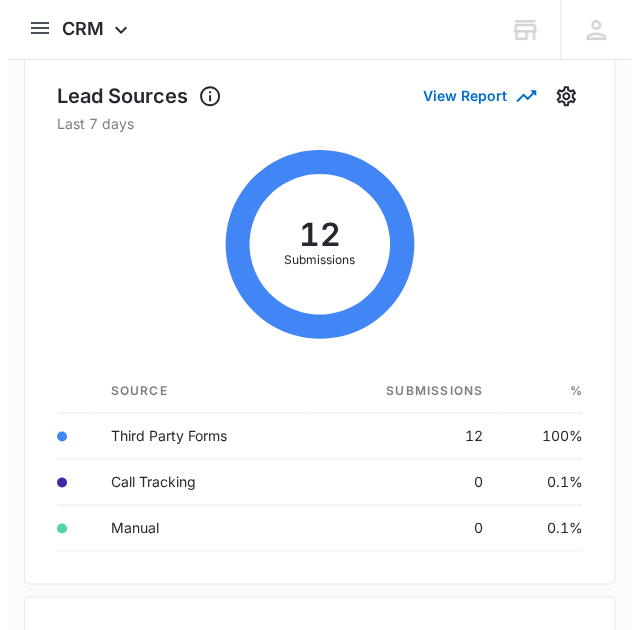 scroll, scrollTop: 0, scrollLeft: 0, axis: both 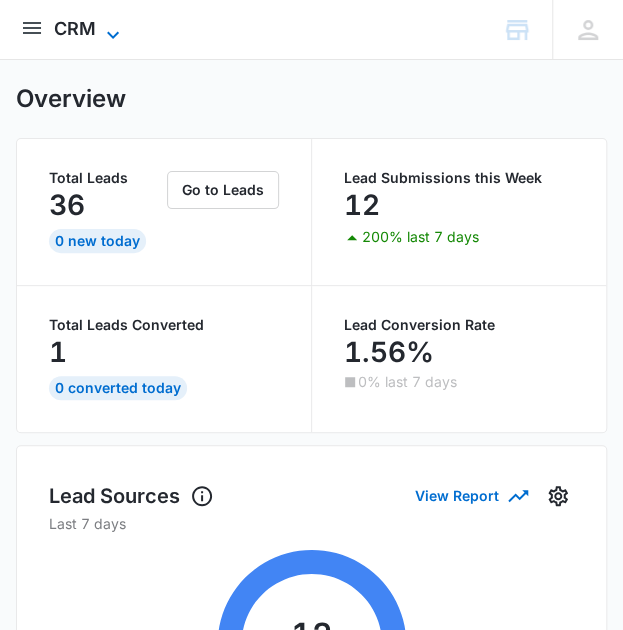 click 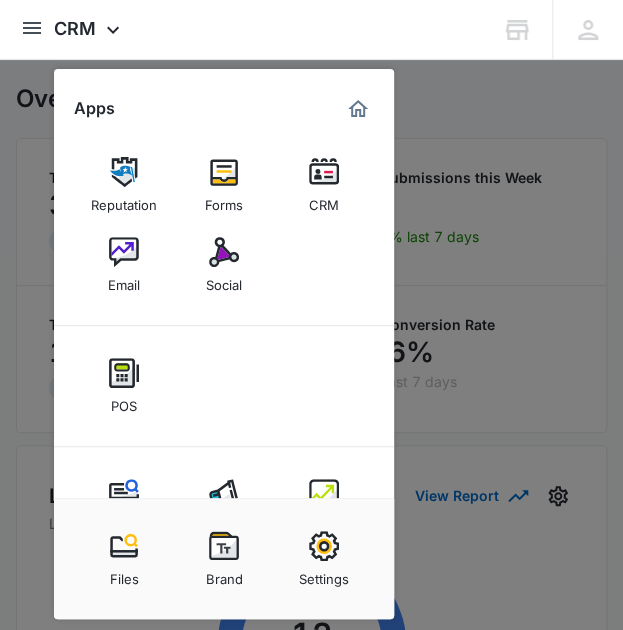 click at bounding box center [311, 315] 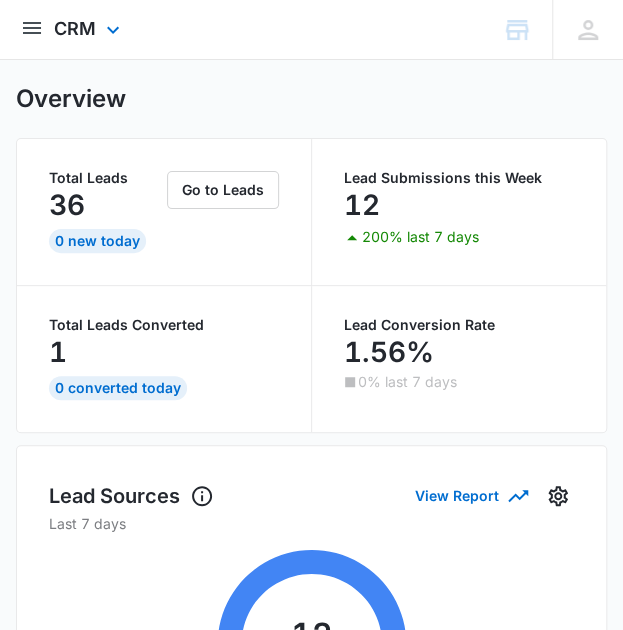 click at bounding box center (32, 28) 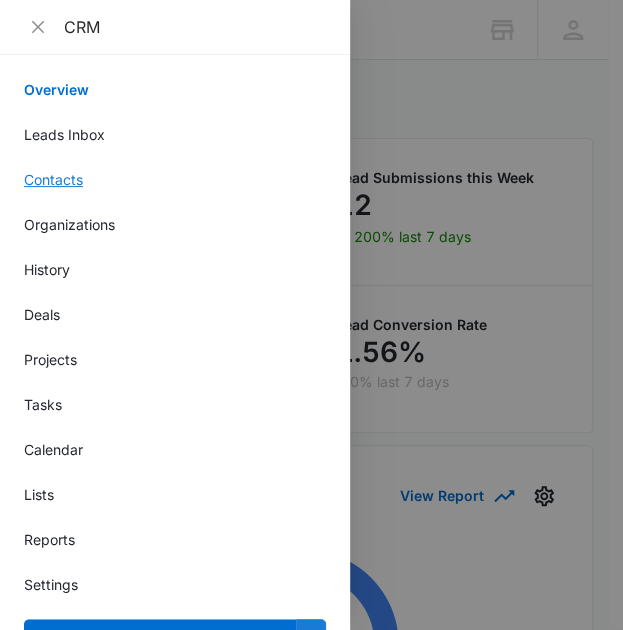 click on "Contacts" at bounding box center (175, 179) 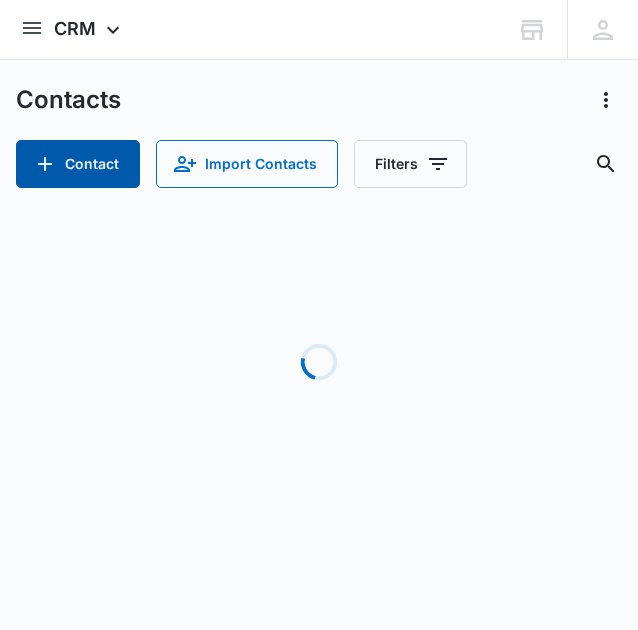 click on "Contact" at bounding box center [78, 164] 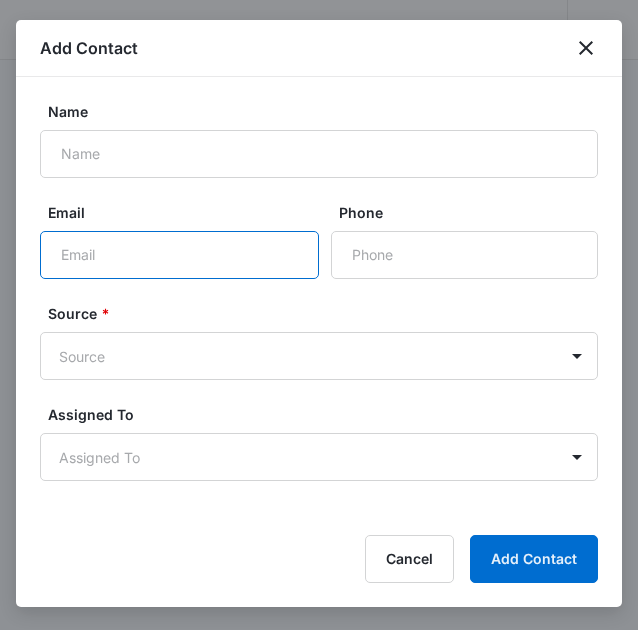 click on "Email" at bounding box center (179, 255) 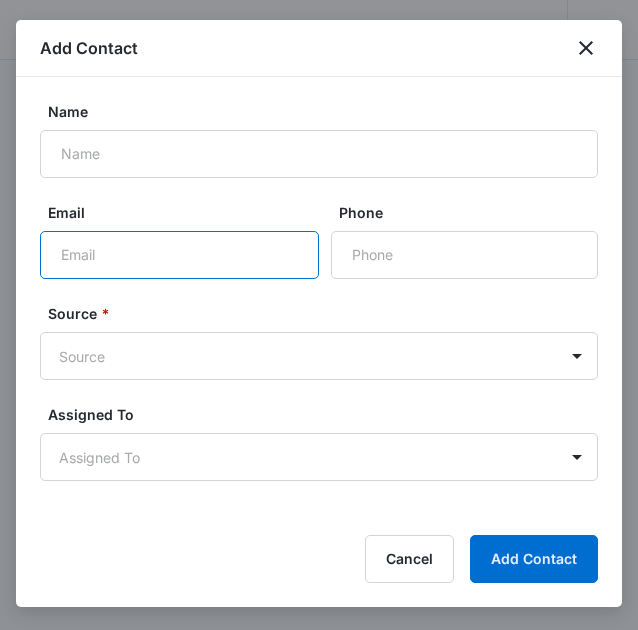 paste on "[EMAIL]" 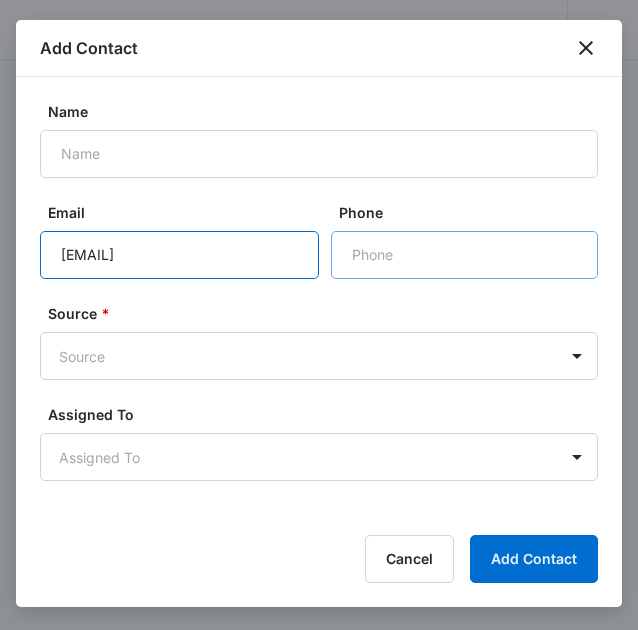 type on "[EMAIL]" 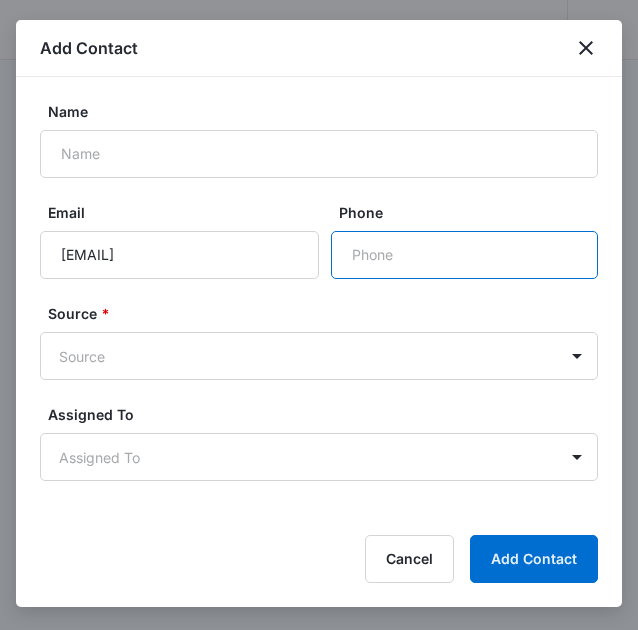 click on "Phone" at bounding box center (464, 255) 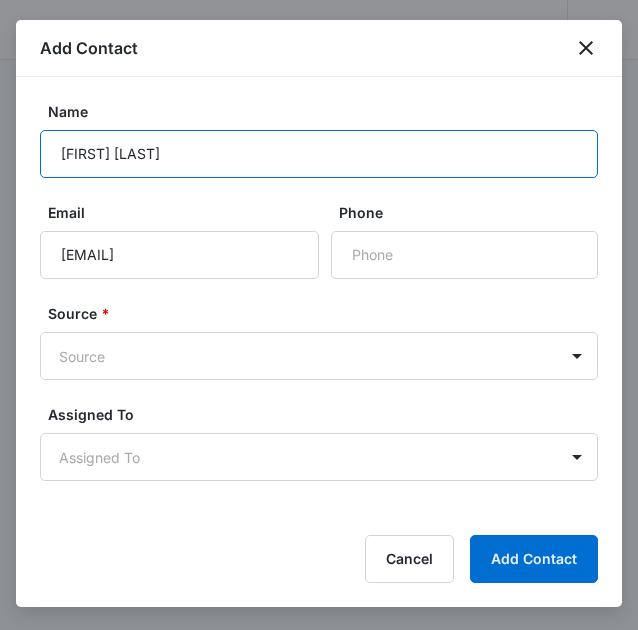 type on "[FIRST] [LAST]" 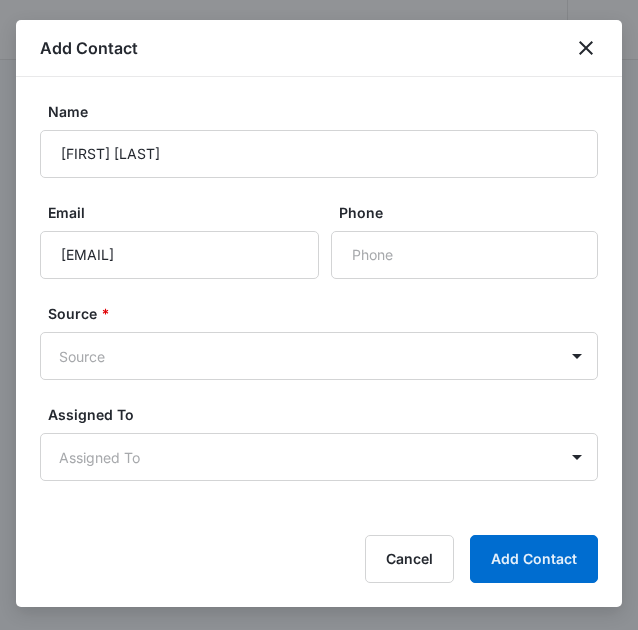 scroll, scrollTop: 38, scrollLeft: 0, axis: vertical 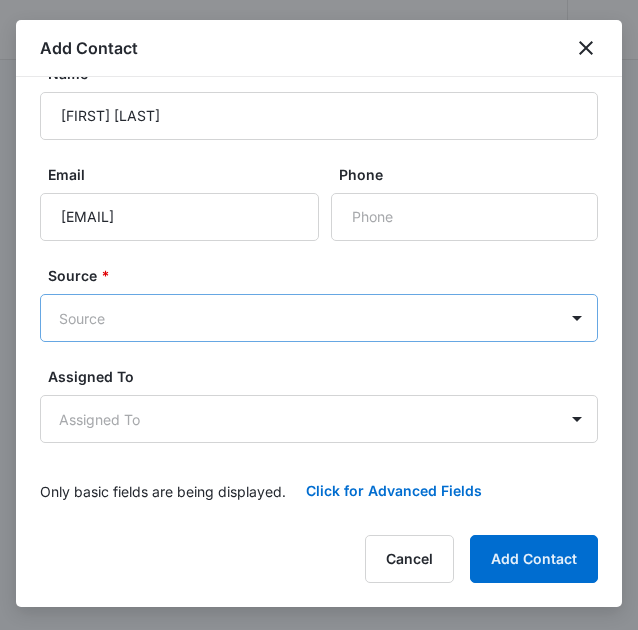 click on "CRM Apps Reputation Forms CRM Email Social POS Content Ads Intelligence Files Brand Settings Nutri-Rific M16258 Your Accounts View All HC [FIRST] [LAST] [EMAIL] My Profile Notifications Support Logout Terms & Conditions   •   Privacy Policy Overview Leads Inbox Contacts Organizations History Deals Projects Tasks Calendar Lists Reports Settings Add Contact Contacts Contact Import Contacts Filters [EMAIL] ID Name Email Last History Type Message Total Paid Purchases: Total Orders Purchases: Total Spent [NUMBER] [FIRST] [LAST] [EMAIL] [MONTH] [DAY], [YEAR] by [FIRST] [LAST] Succesfully subscribed to "Lead - Food Safety Program (Exam Only - Proctored Online)". View More Add History Lead - FS (Online Proctored Exam Only) I'm a servsafe student for the Food Protection manager certification Exam. I have finished my training and would like to schedule a date for the near future. Can you assist me with setting up the date.
Thanks,
[FIRST] --- --- --- Showing   1-1   of   1
Nutri-Rific - CRM Contacts - Marketing 360® Add Contact Name [FIRST] [LAST] Email Phone Source *" at bounding box center (319, 315) 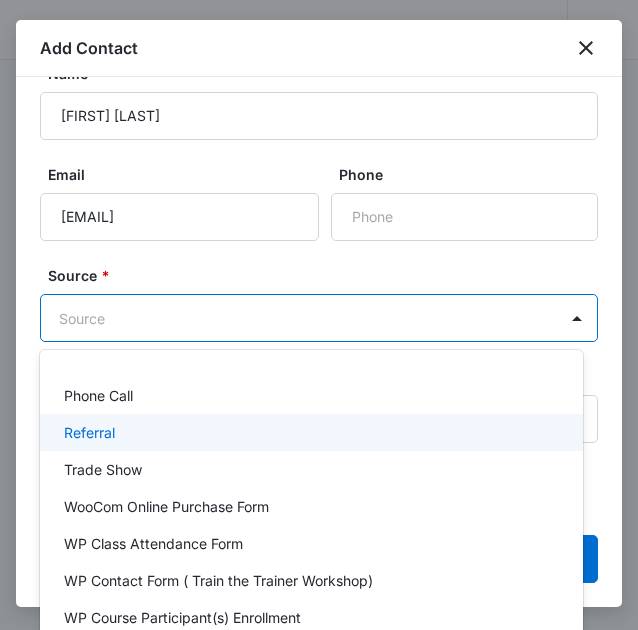 scroll, scrollTop: 100, scrollLeft: 0, axis: vertical 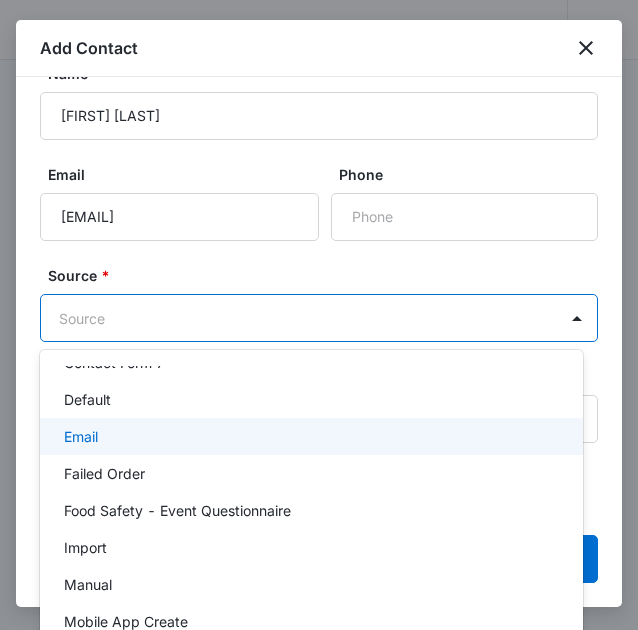 click on "Email" at bounding box center [311, 436] 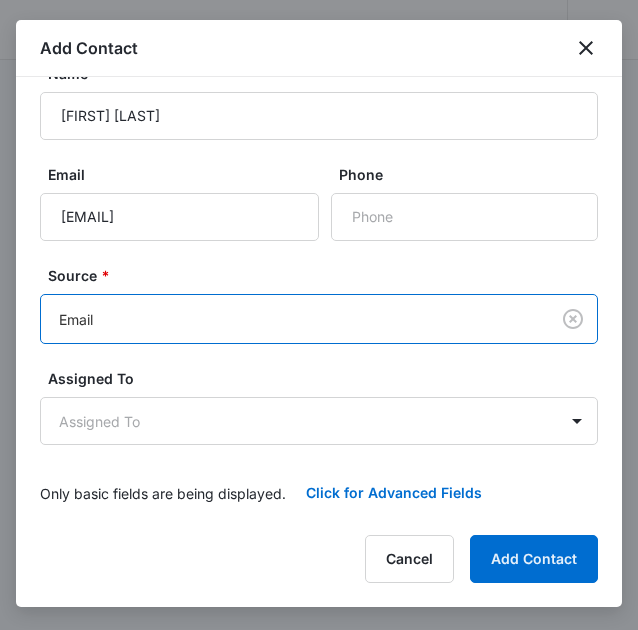 scroll, scrollTop: 39, scrollLeft: 0, axis: vertical 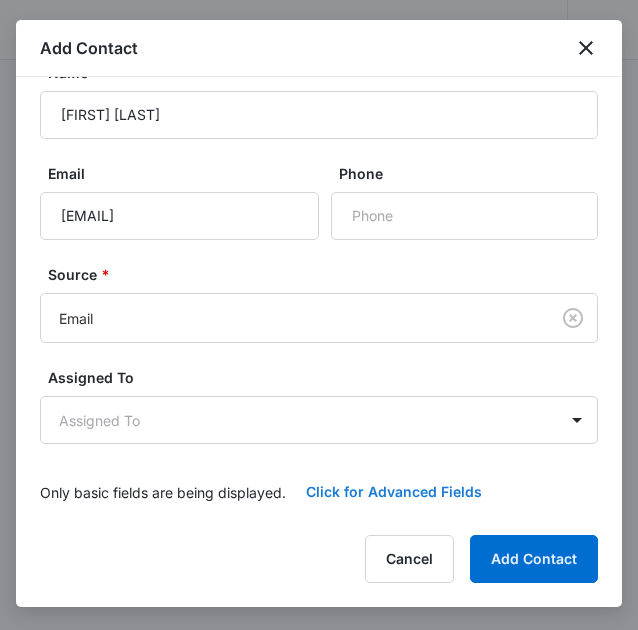click on "Click for Advanced Fields" at bounding box center [394, 492] 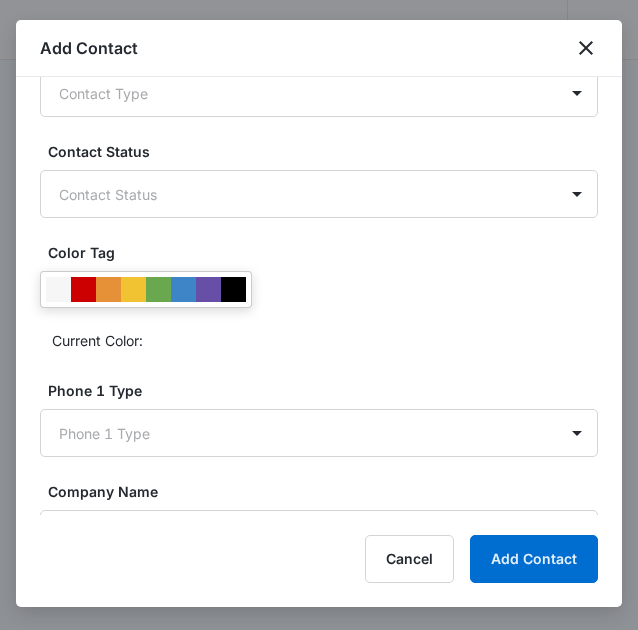 scroll, scrollTop: 739, scrollLeft: 0, axis: vertical 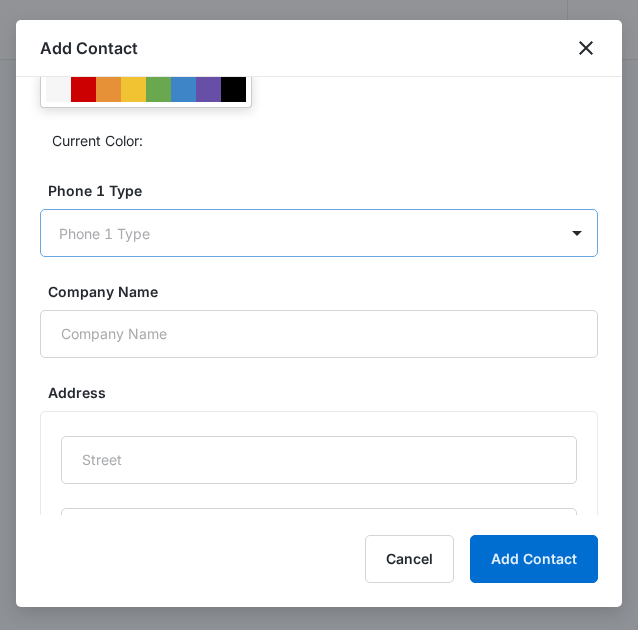 click on "CRM Apps Reputation Forms CRM Email Social POS Content Ads Intelligence Files Brand Settings Nutri-Rific M16258 Your Accounts View All HC [FIRST] [LAST] [EMAIL] My Profile Notifications Support Logout Terms & Conditions   •   Privacy Policy Overview Leads Inbox Contacts Organizations History Deals Projects Tasks Calendar Lists Reports Settings Add Contact Contacts Contact Import Contacts Filters [EMAIL] ID Name Email Last History Type Message Total Paid Purchases: Total Orders Purchases: Total Spent [NUMBER] [FIRST] [LAST] [EMAIL] [MONTH] [DAY], [YEAR] by [FIRST] [LAST] Succesfully subscribed to "Lead - Food Safety Program (Exam Only - Proctored Online)". View More Add History Lead - FS (Online Proctored Exam Only) I'm a servsafe student for the Food Protection manager certification Exam. I have finished my training and would like to schedule a date for the near future. Can you assist me with setting up the date.
Thanks,
[FIRST] --- --- --- Showing   1-1   of   1
Nutri-Rific - CRM Contacts - Marketing 360® Add Contact Name [FIRST] [LAST] Email Phone Source *" at bounding box center (319, 315) 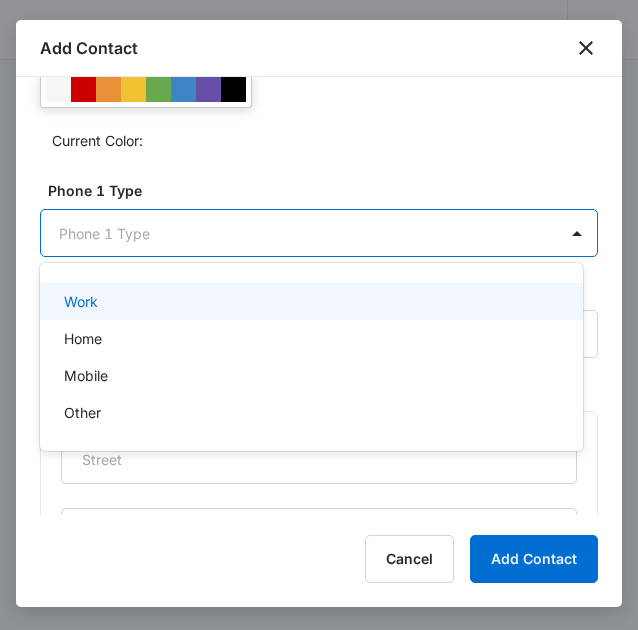 click at bounding box center [319, 315] 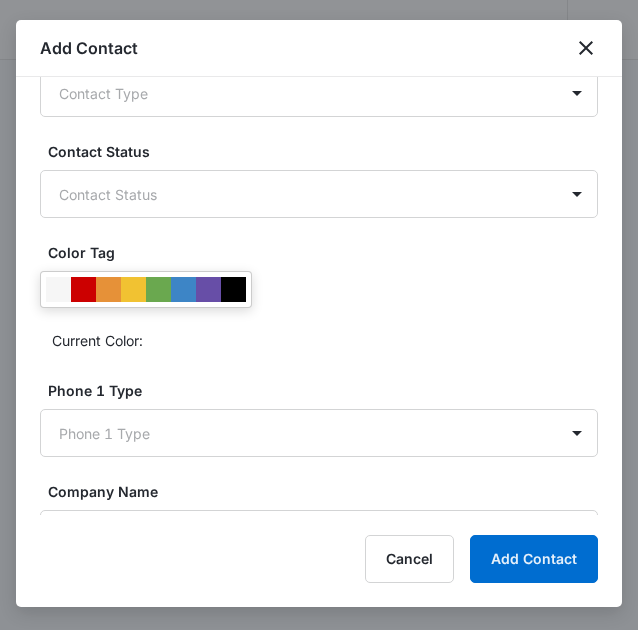 scroll, scrollTop: 439, scrollLeft: 0, axis: vertical 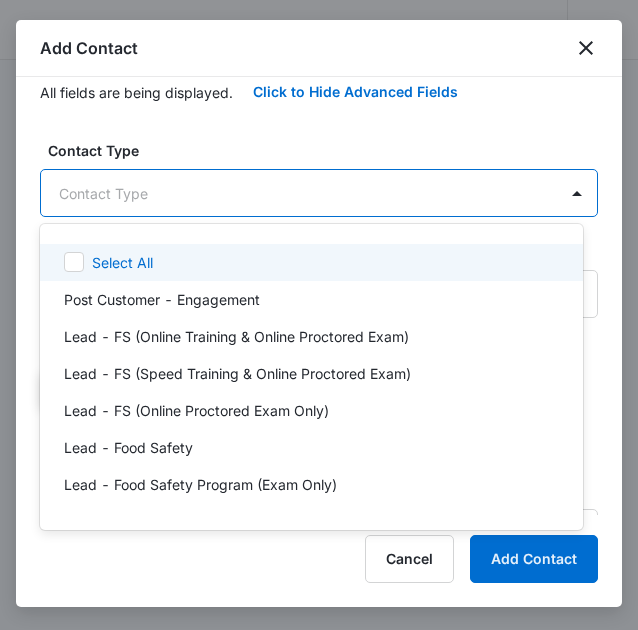 click on "CRM Apps Reputation Forms CRM Email Social POS Content Ads Intelligence Files Brand Settings Nutri-Rific M16258 Your Accounts View All HC [FIRST] [LAST] [EMAIL] My Profile Notifications Support Logout Terms & Conditions   •   Privacy Policy Overview Leads Inbox Contacts Organizations History Deals Projects Tasks Calendar Lists Reports Settings Add Contact Contacts Contact Import Contacts Filters [EMAIL] ID Name Email Last History Type Message Total Paid Purchases: Total Orders Purchases: Total Spent [NUMBER] [FIRST] [LAST] [EMAIL] [MONTH] [DAY], [YEAR] by [FIRST] [LAST] Succesfully subscribed to "Lead - Food Safety Program (Exam Only - Proctored Online)". View More Add History Lead - FS (Online Proctored Exam Only) I'm a servsafe student for the Food Protection manager certification Exam. I have finished my training and would like to schedule a date for the near future. Can you assist me with setting up the date.
Thanks,
[FIRST] --- --- --- Showing   1-1   of   1
Nutri-Rific - CRM Contacts - Marketing 360® Add Contact Name [FIRST] [LAST] Email Phone Source *" at bounding box center (319, 315) 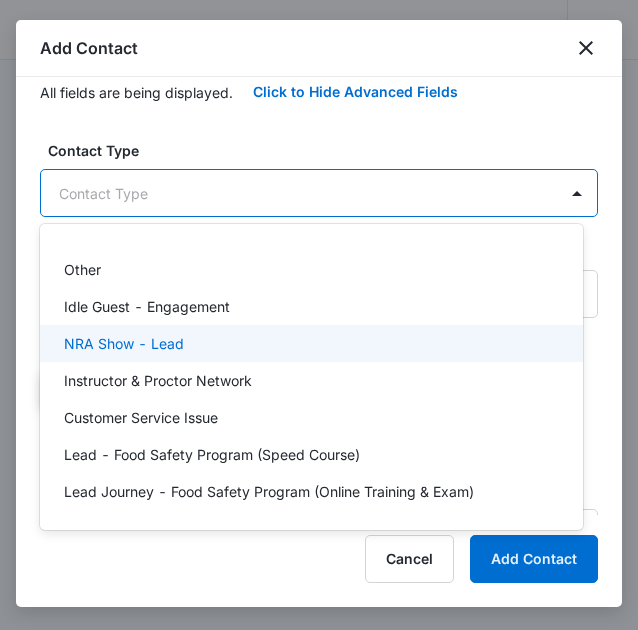 scroll, scrollTop: 500, scrollLeft: 0, axis: vertical 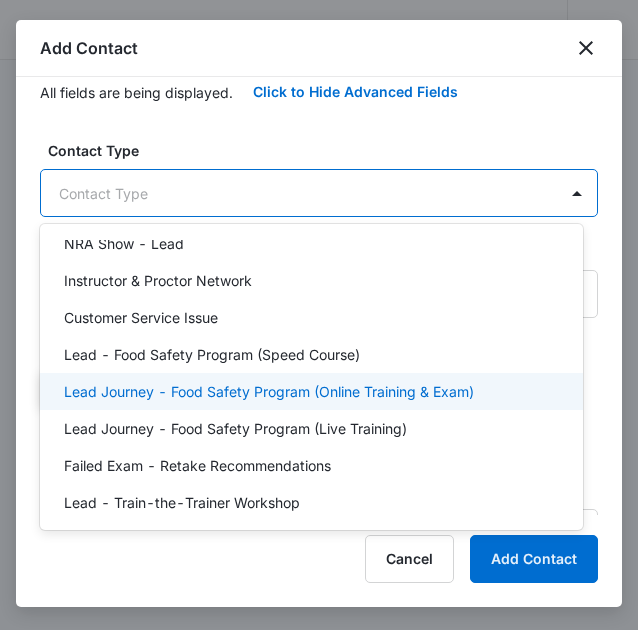 click on "Lead Journey - Food Safety Program (Online Training & Exam)" at bounding box center [269, 391] 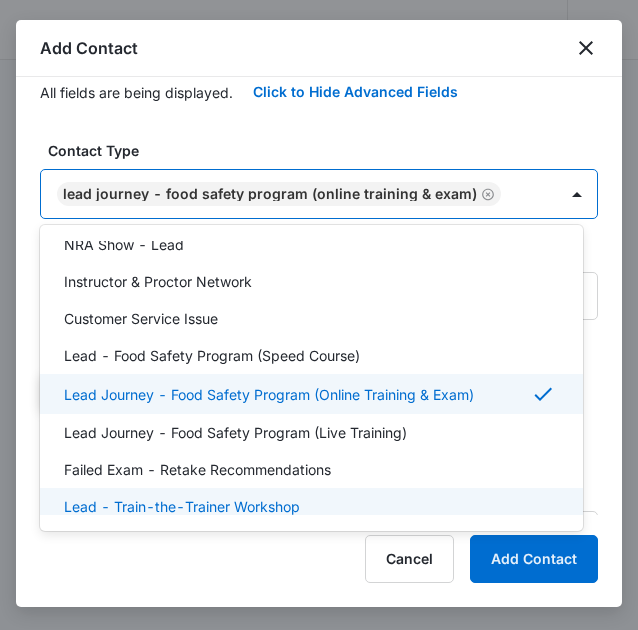 click at bounding box center [319, 315] 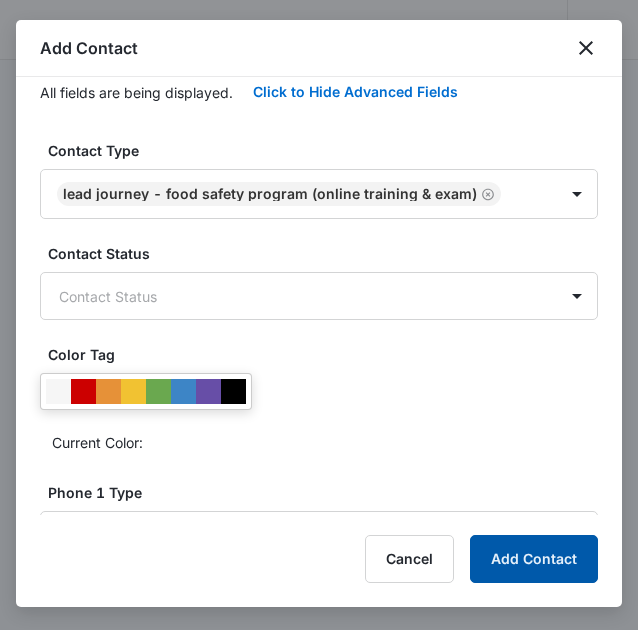 click on "Add Contact" at bounding box center (534, 559) 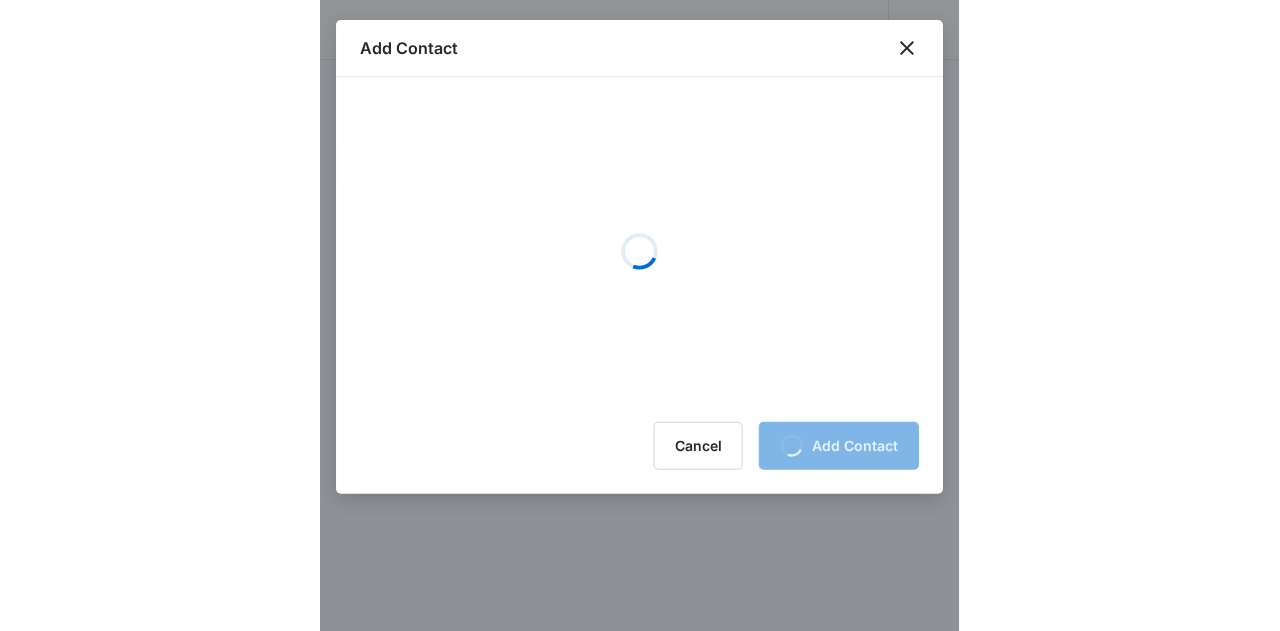 scroll, scrollTop: 0, scrollLeft: 0, axis: both 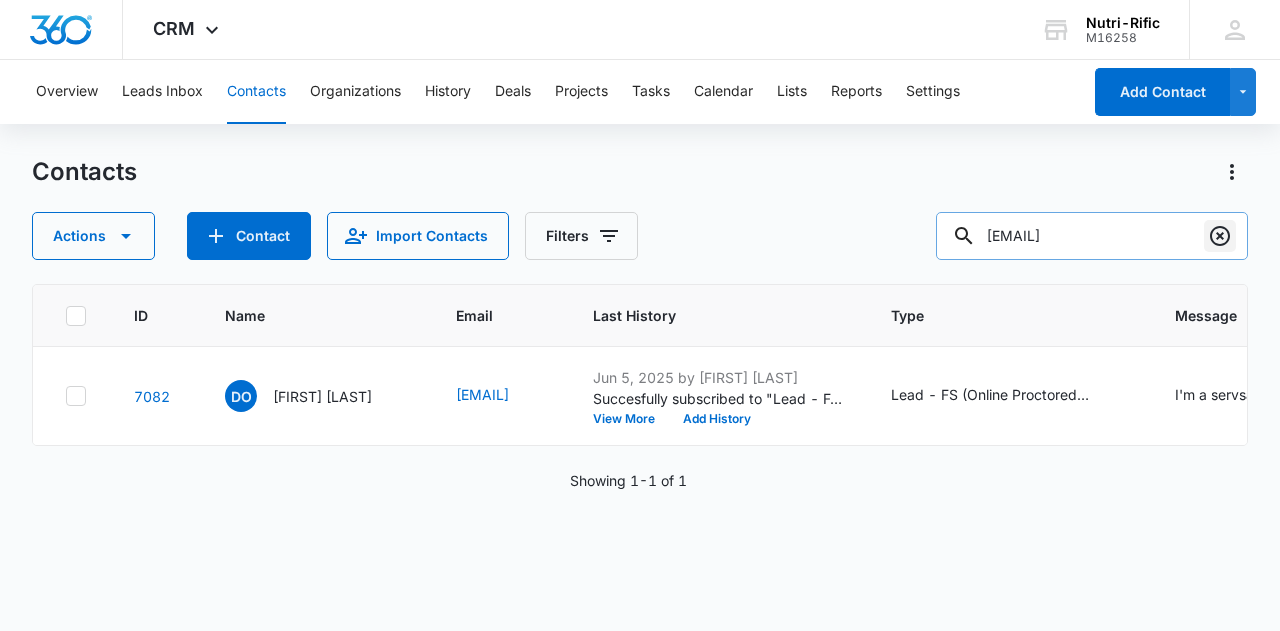 click 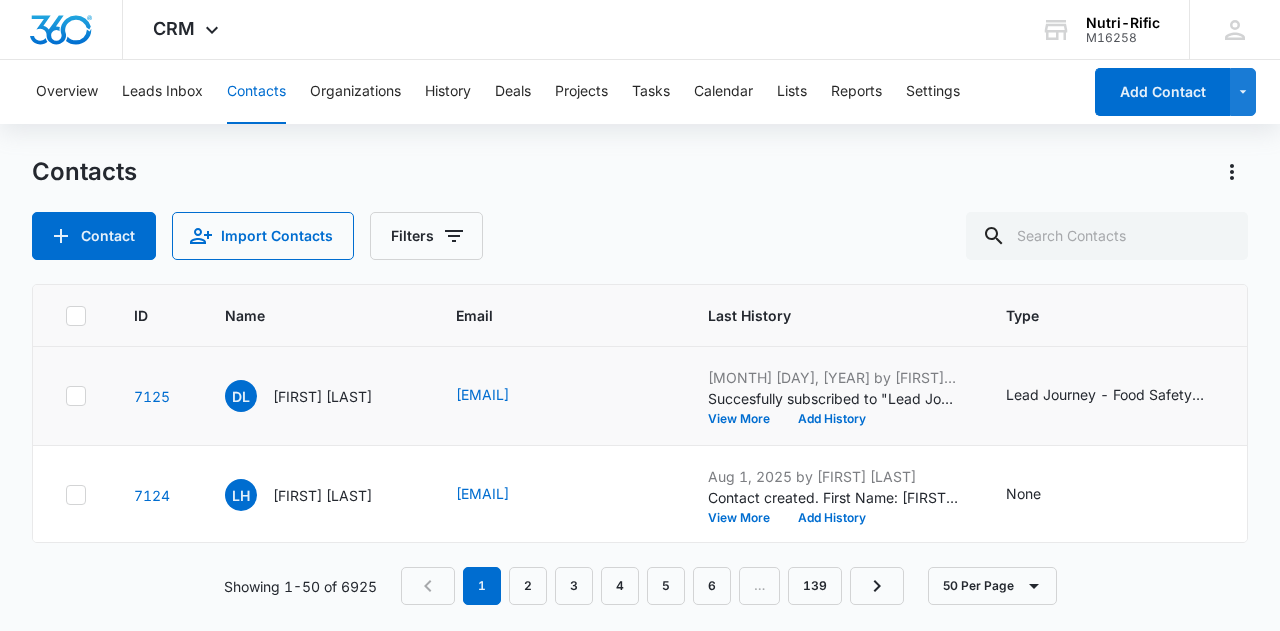 scroll, scrollTop: 100, scrollLeft: 0, axis: vertical 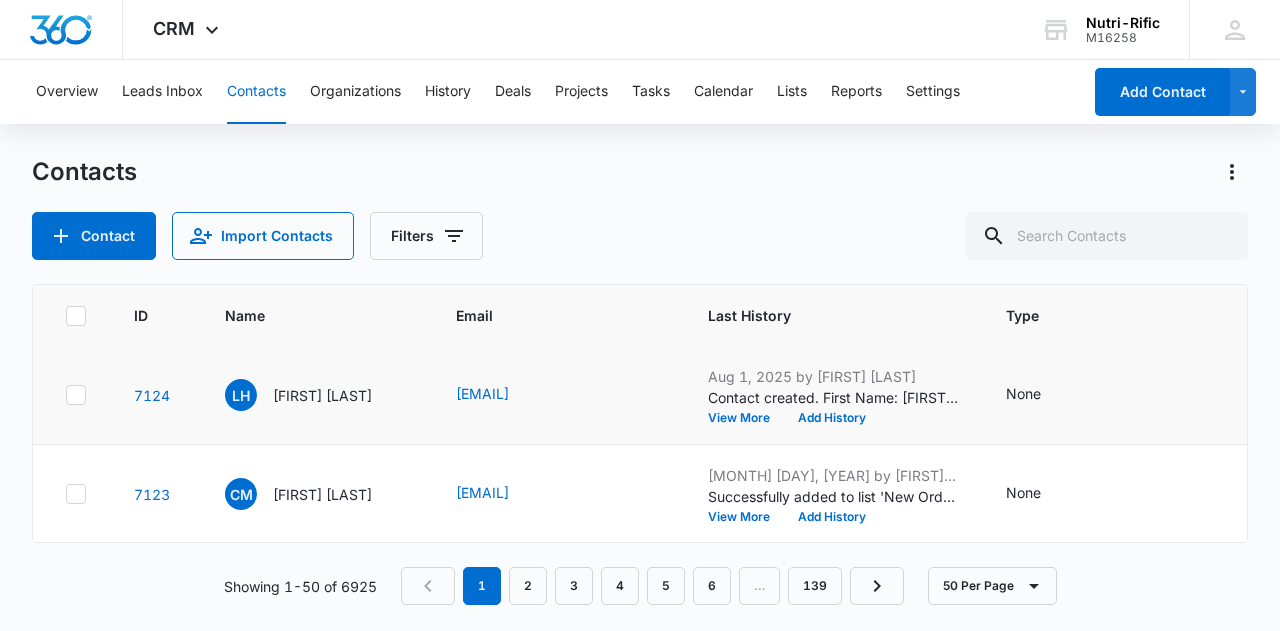 click 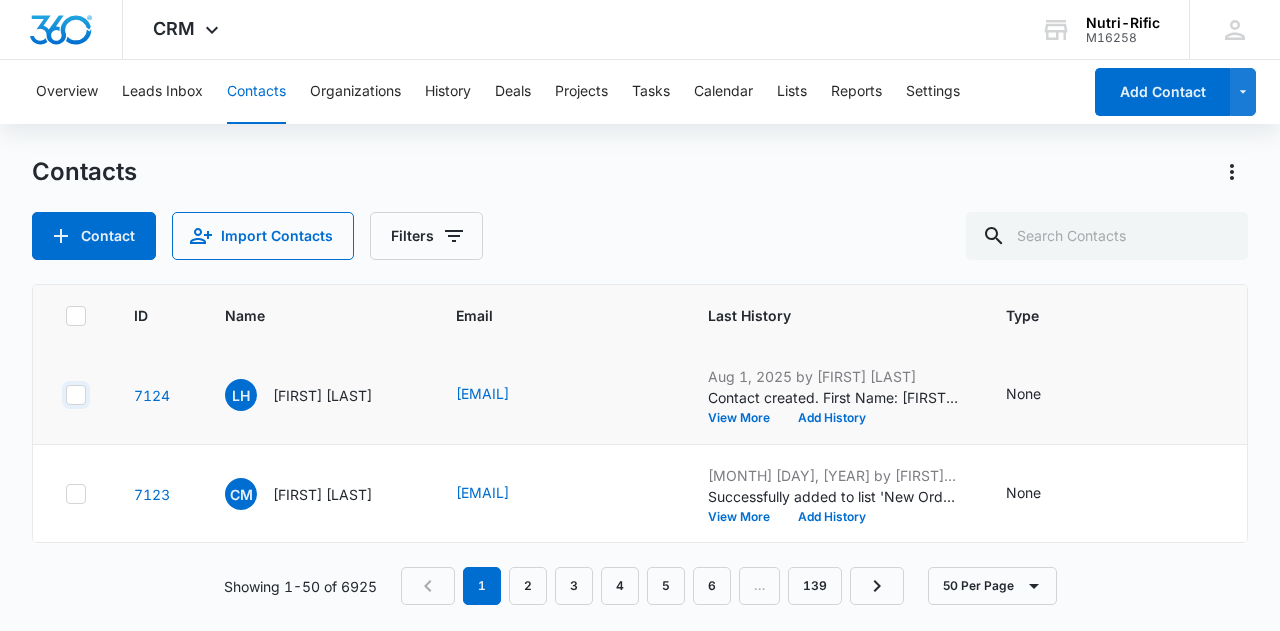 click at bounding box center [65, 395] 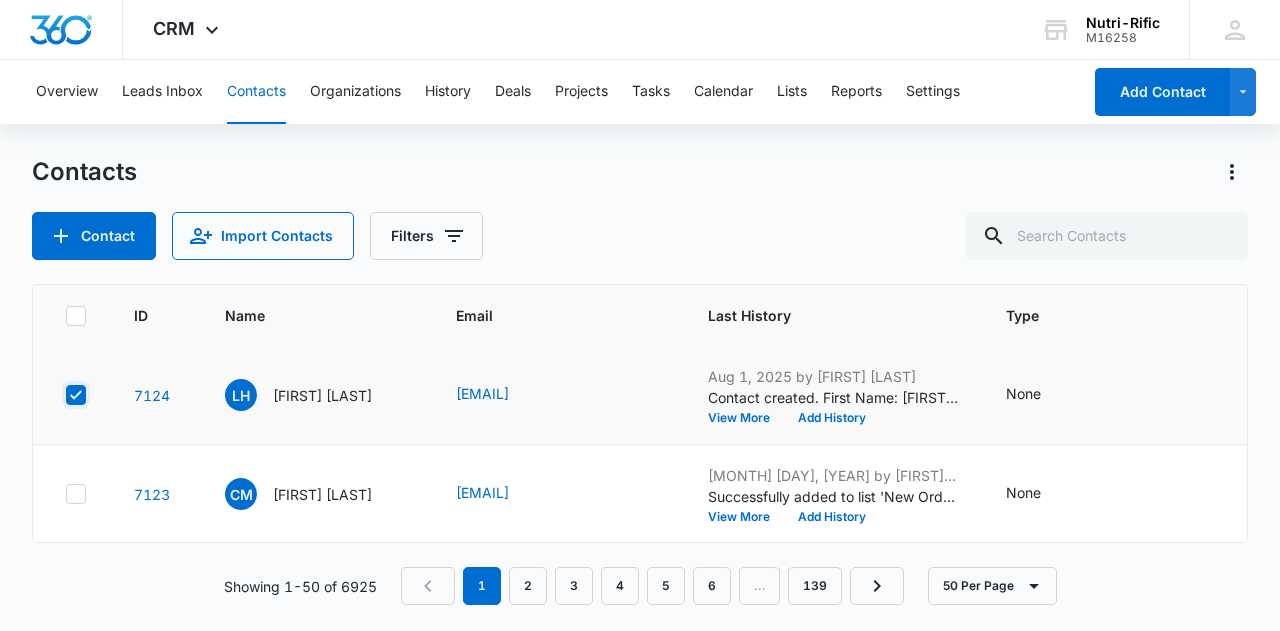 checkbox on "true" 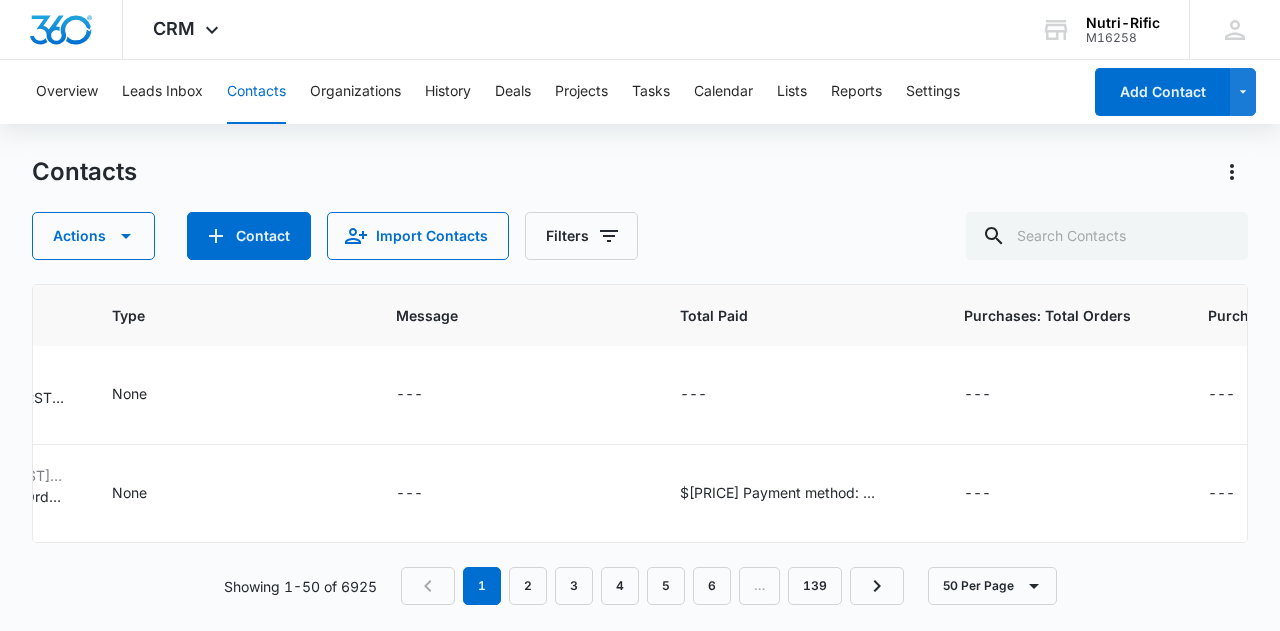 scroll, scrollTop: 100, scrollLeft: 906, axis: both 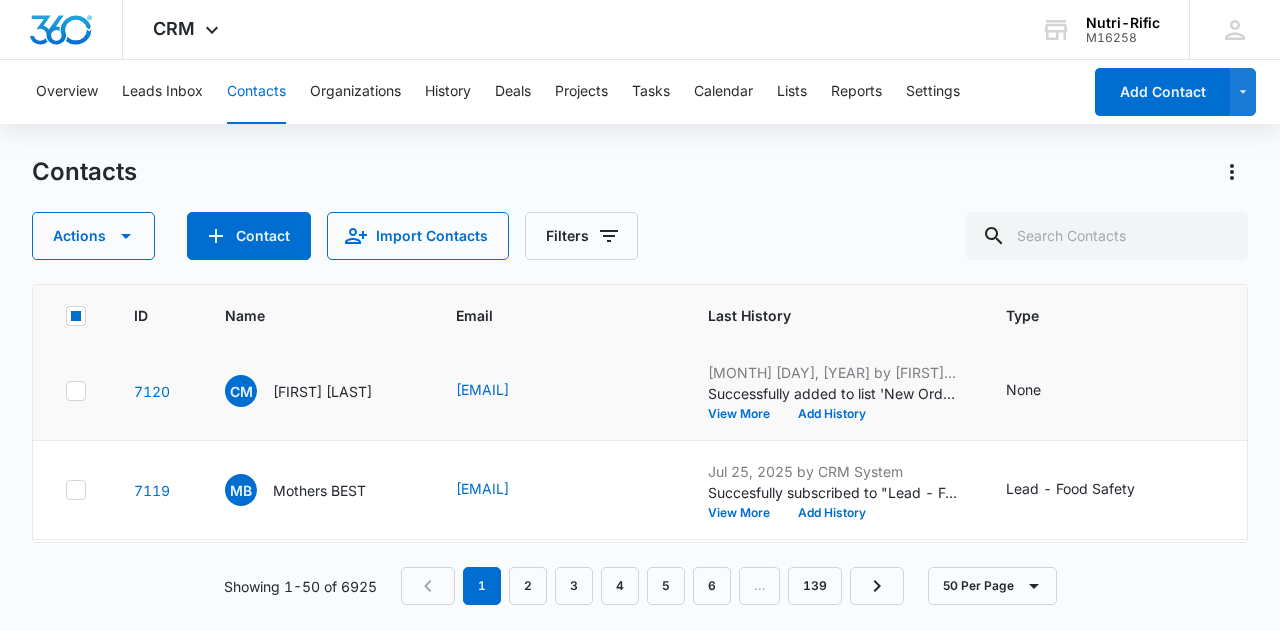 click 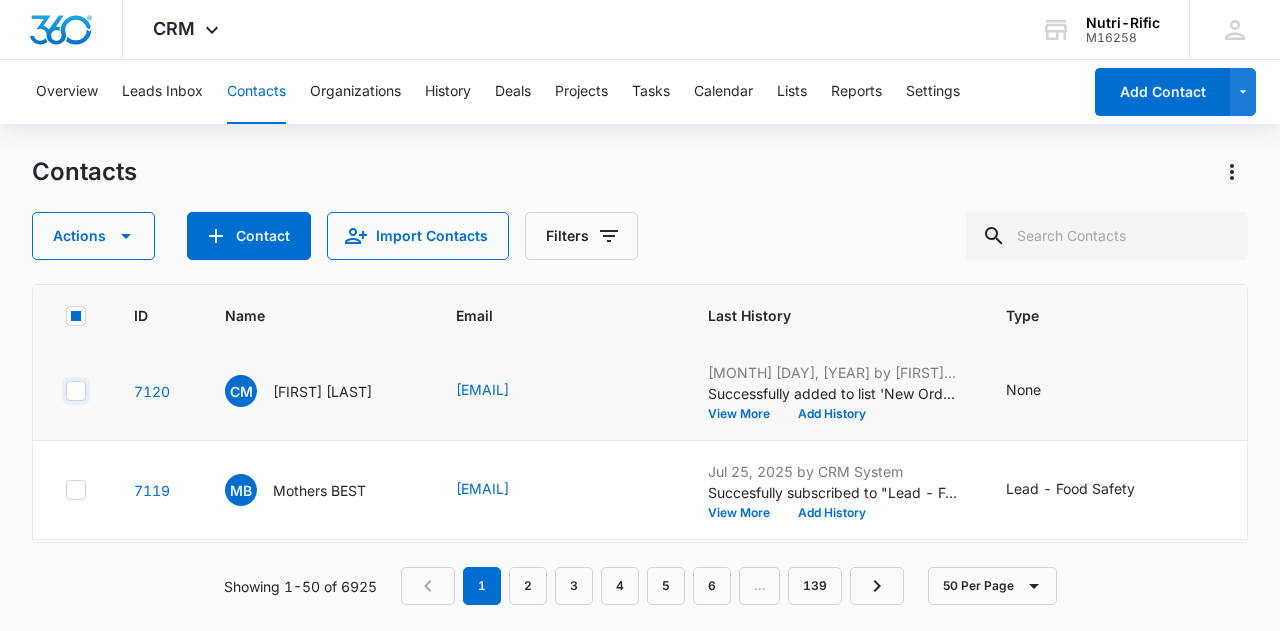 click at bounding box center (65, 391) 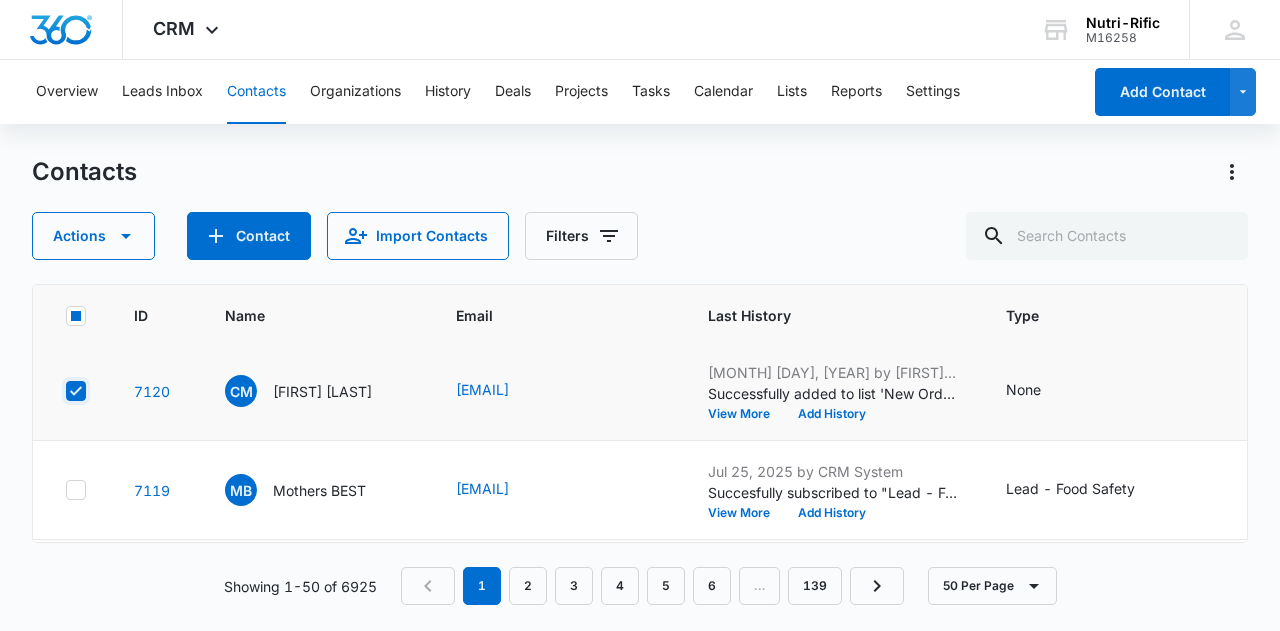 checkbox on "true" 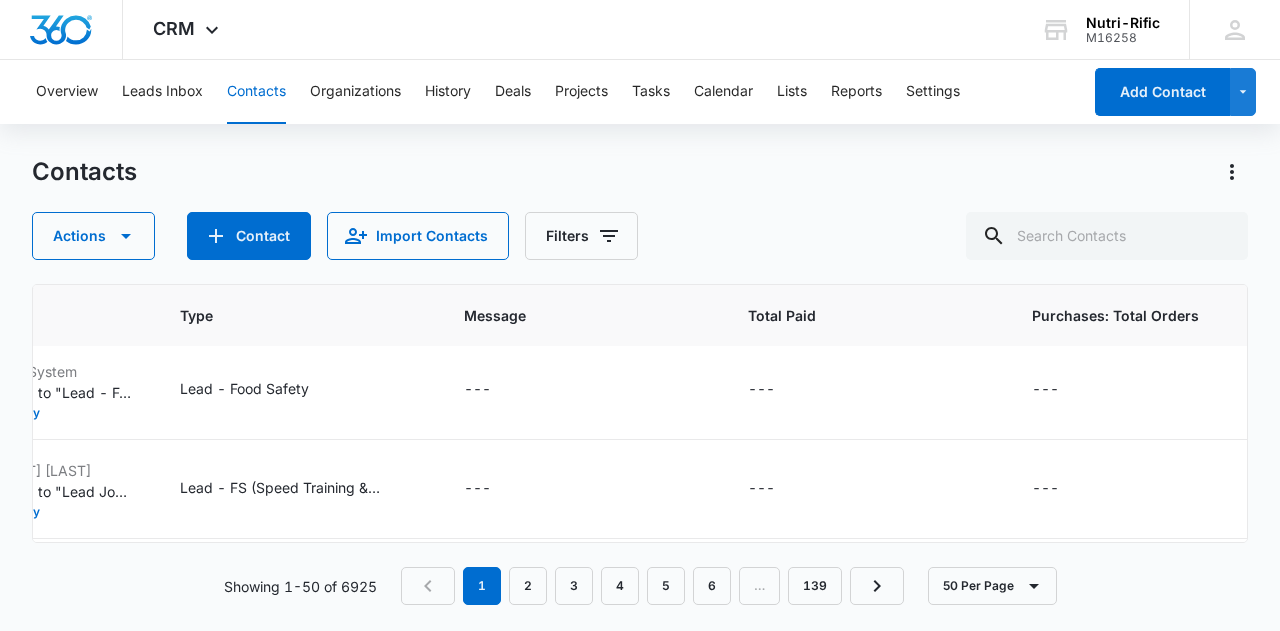 scroll, scrollTop: 700, scrollLeft: 826, axis: both 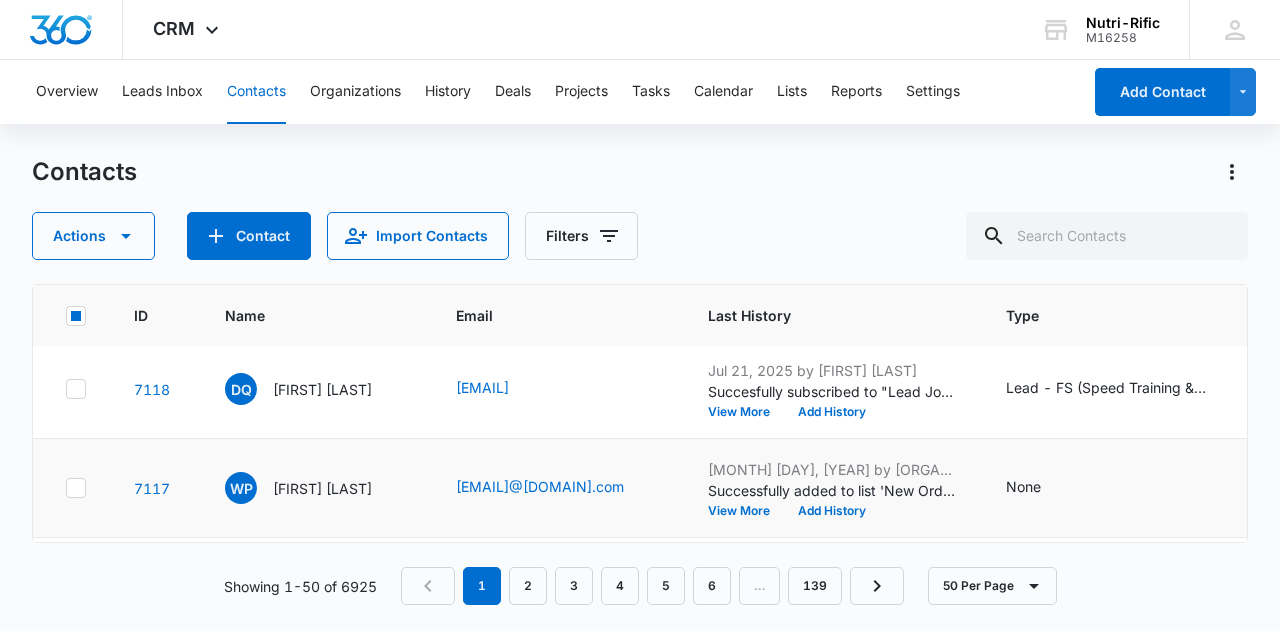 click at bounding box center (76, 488) 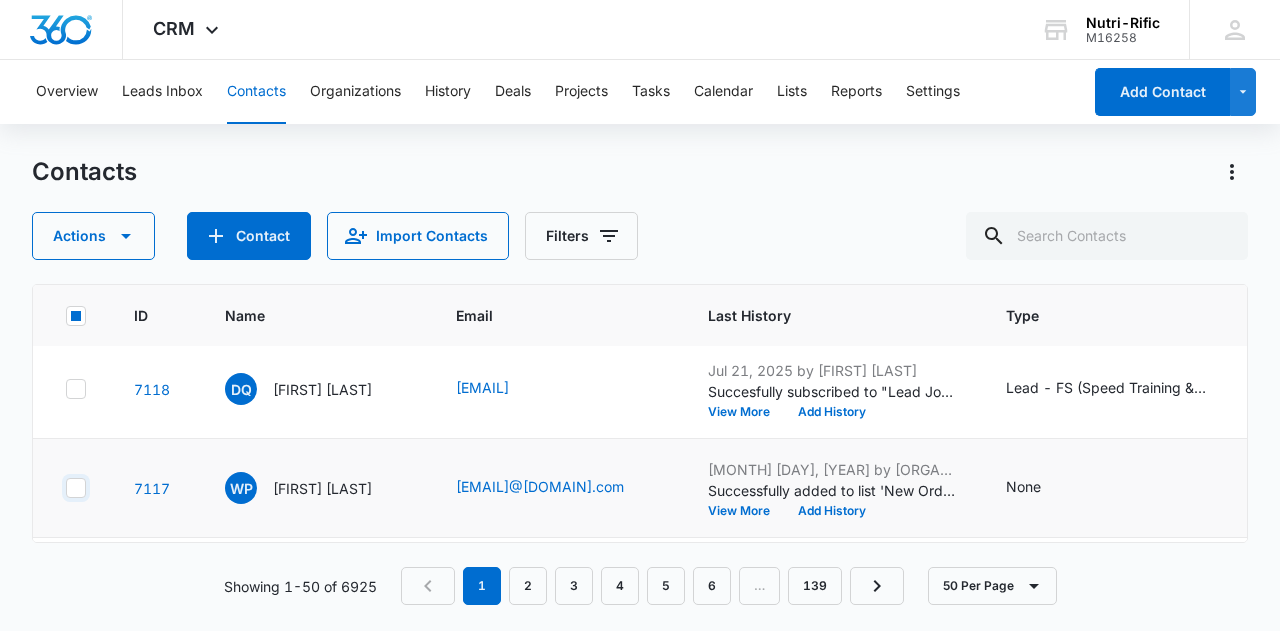 click at bounding box center [65, 488] 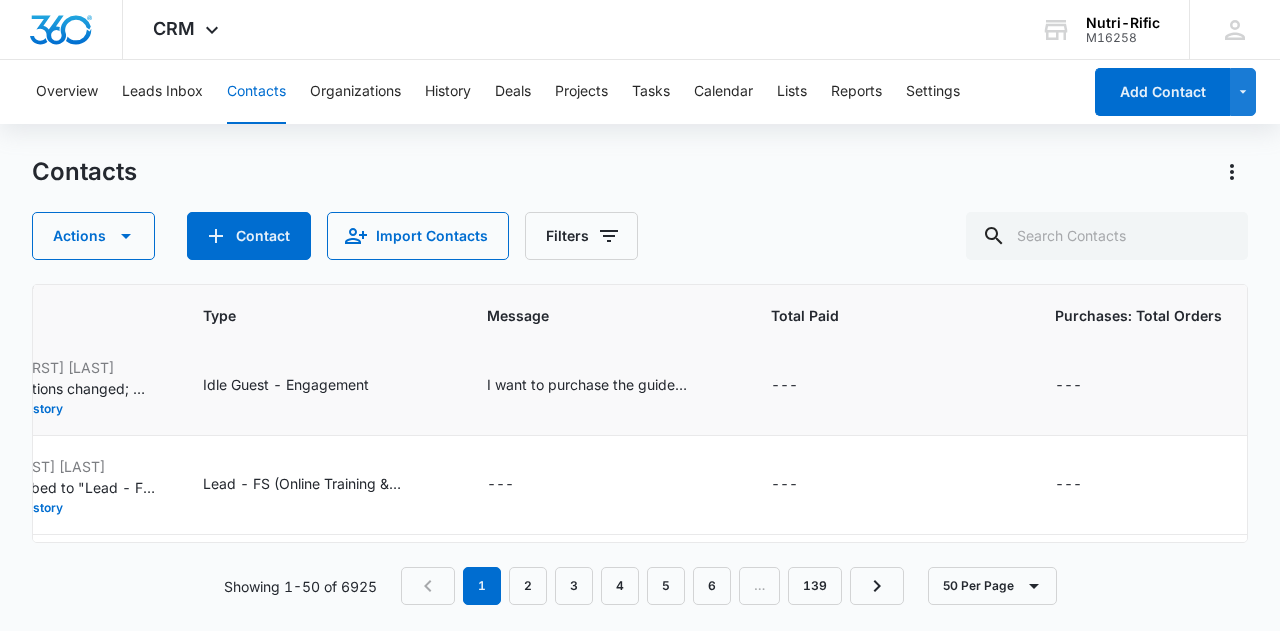 scroll, scrollTop: 1100, scrollLeft: 803, axis: both 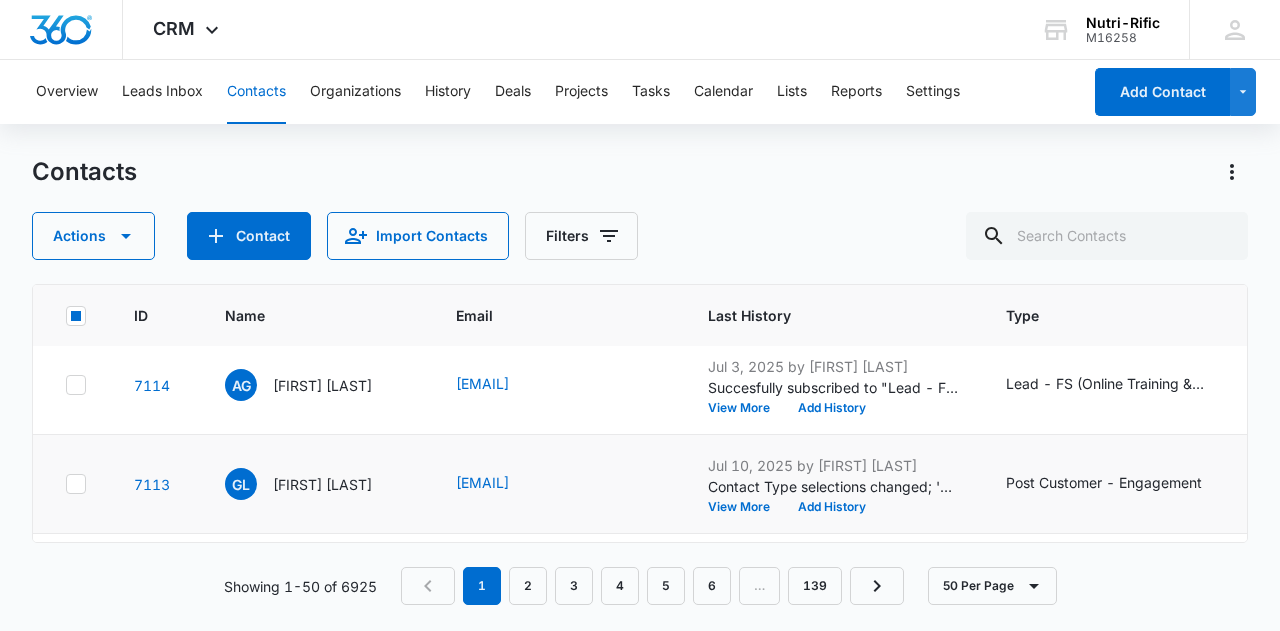 click 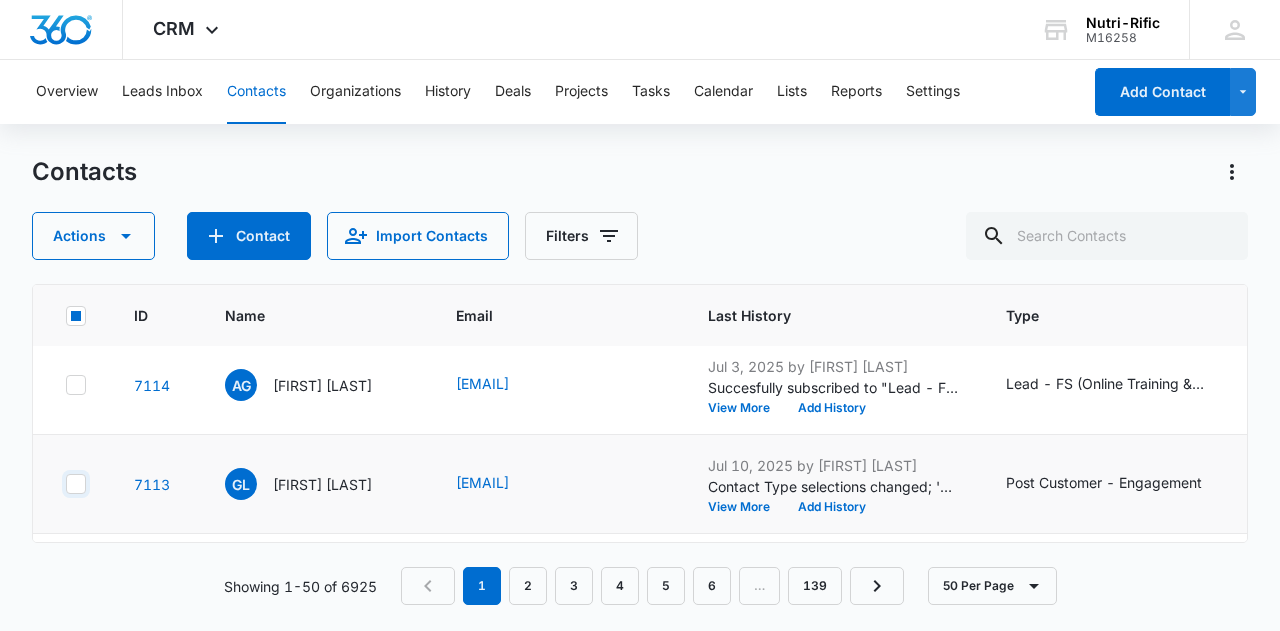 click at bounding box center (65, 484) 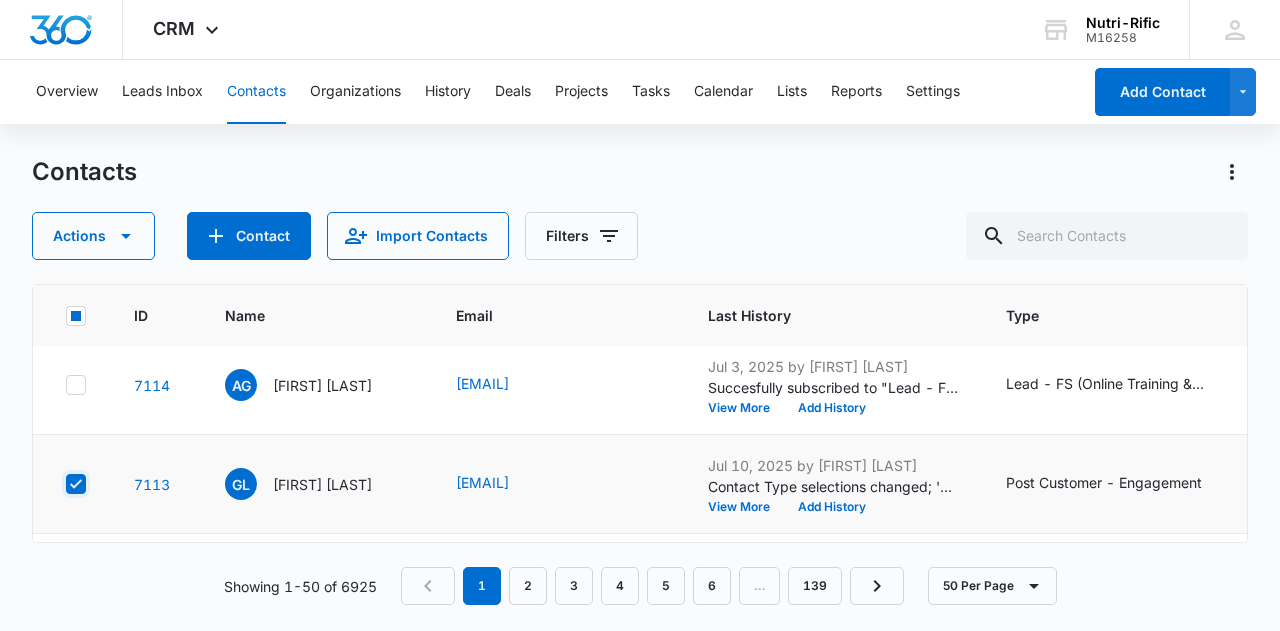checkbox on "true" 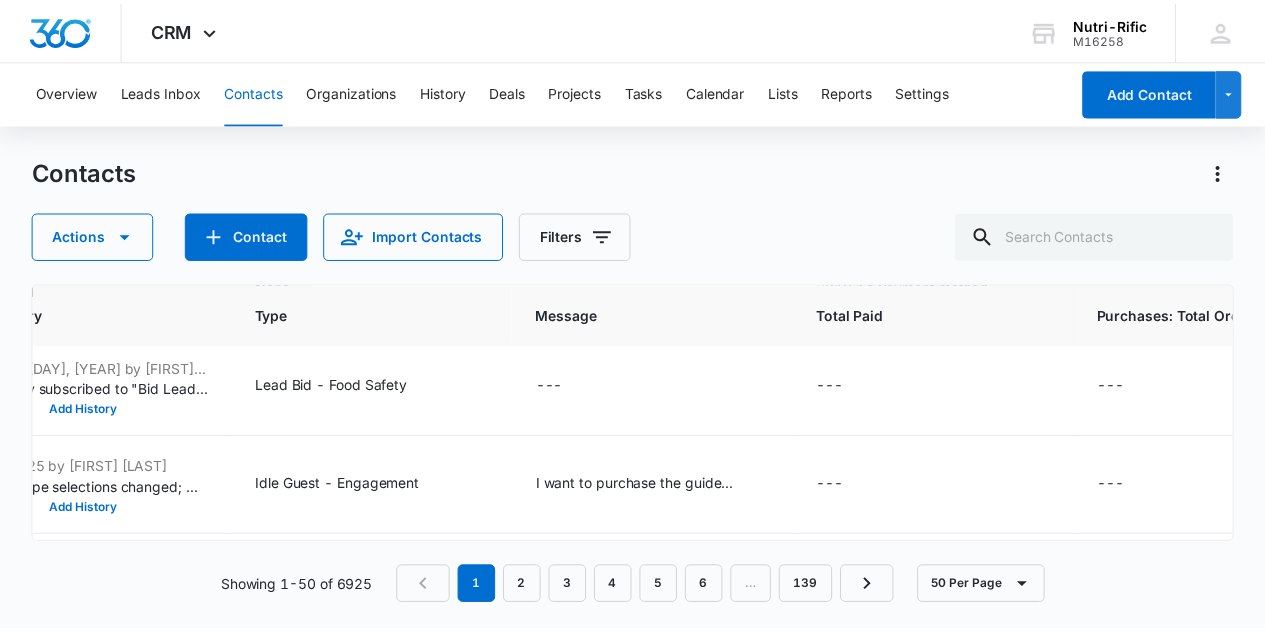 scroll, scrollTop: 700, scrollLeft: 748, axis: both 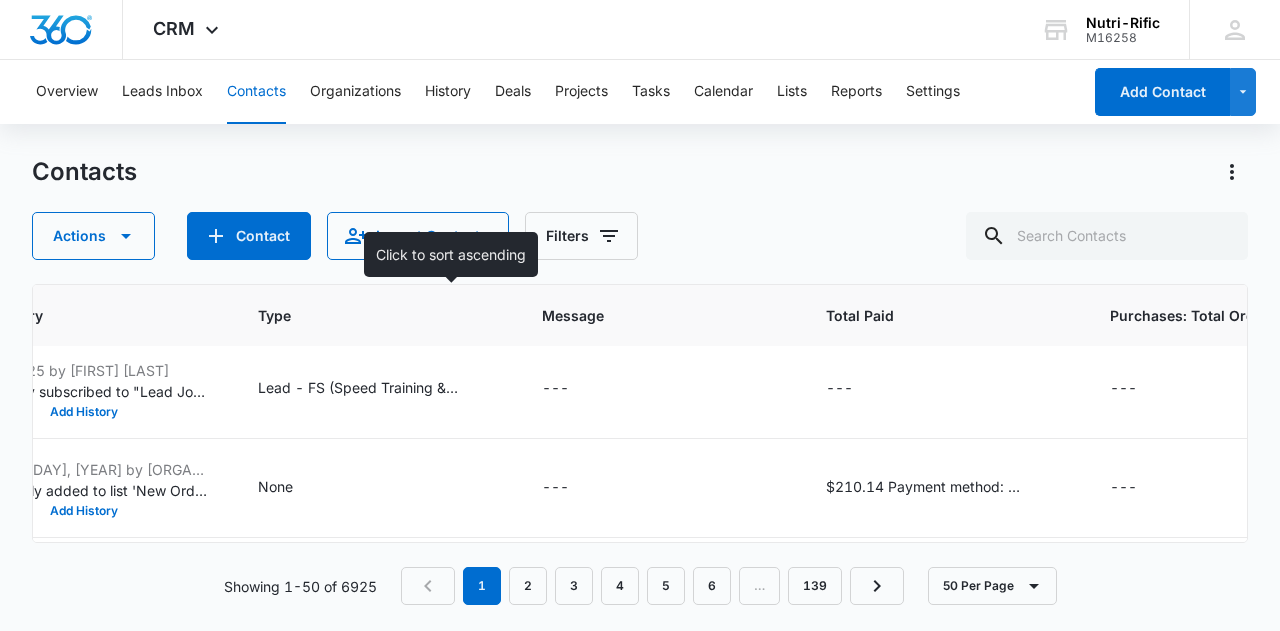 click on "Type" at bounding box center [361, 315] 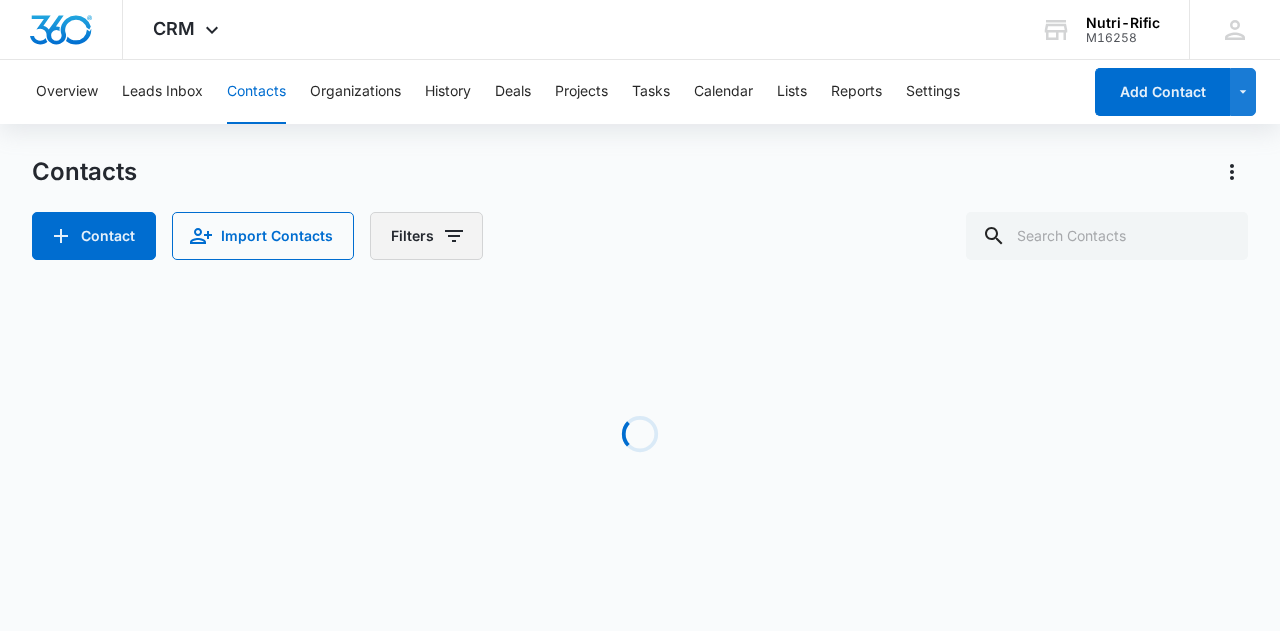click on "Filters" at bounding box center [426, 236] 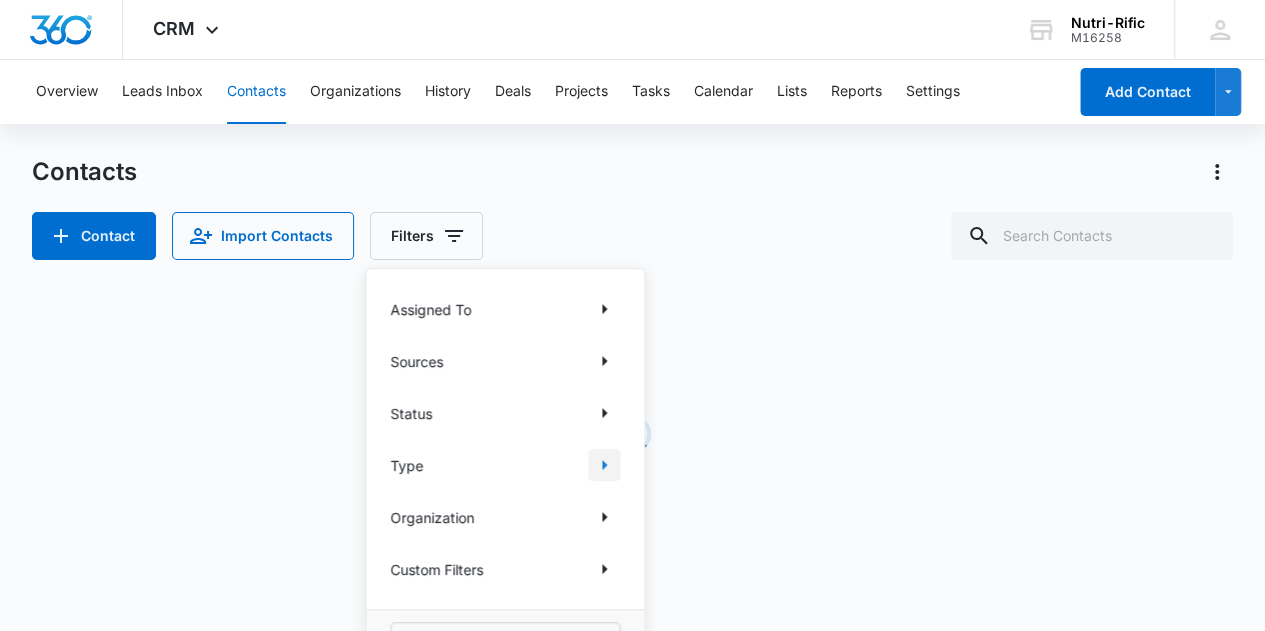 click 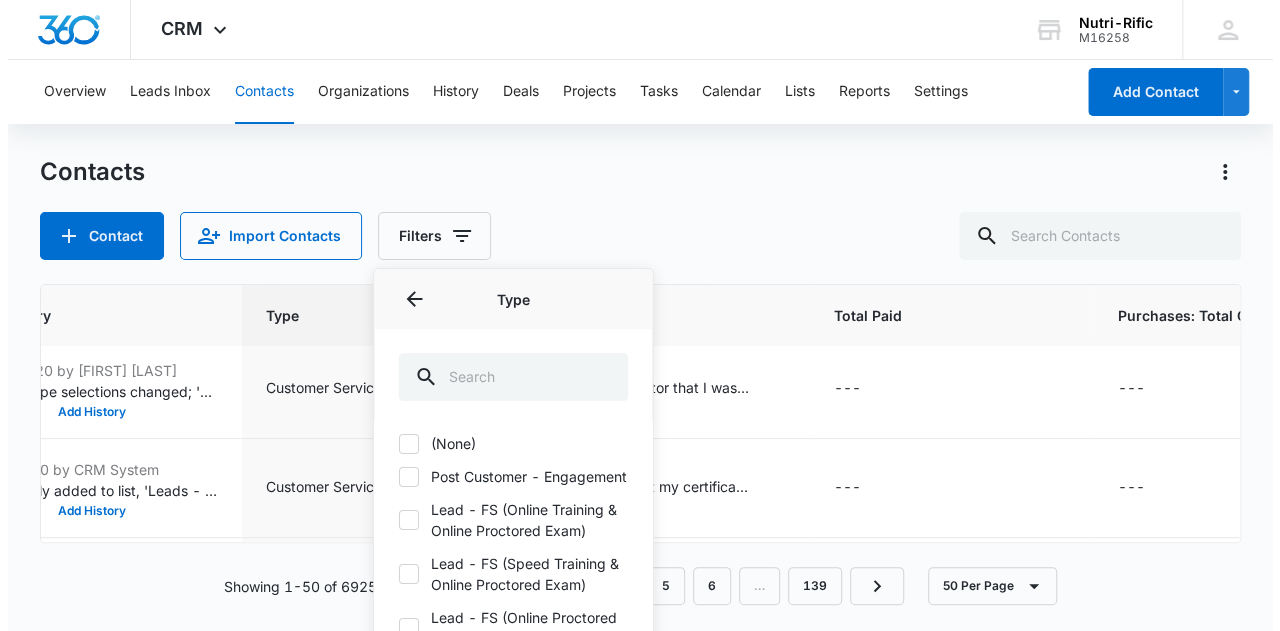 scroll, scrollTop: 0, scrollLeft: 748, axis: horizontal 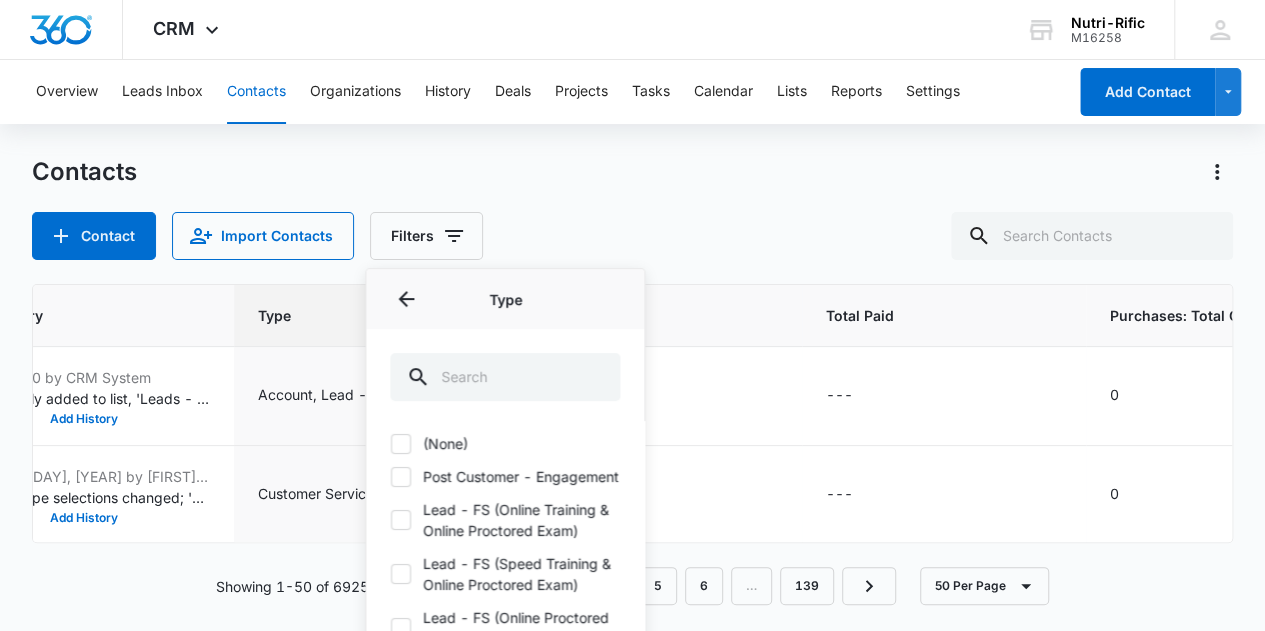 click on "(None)" at bounding box center [505, 443] 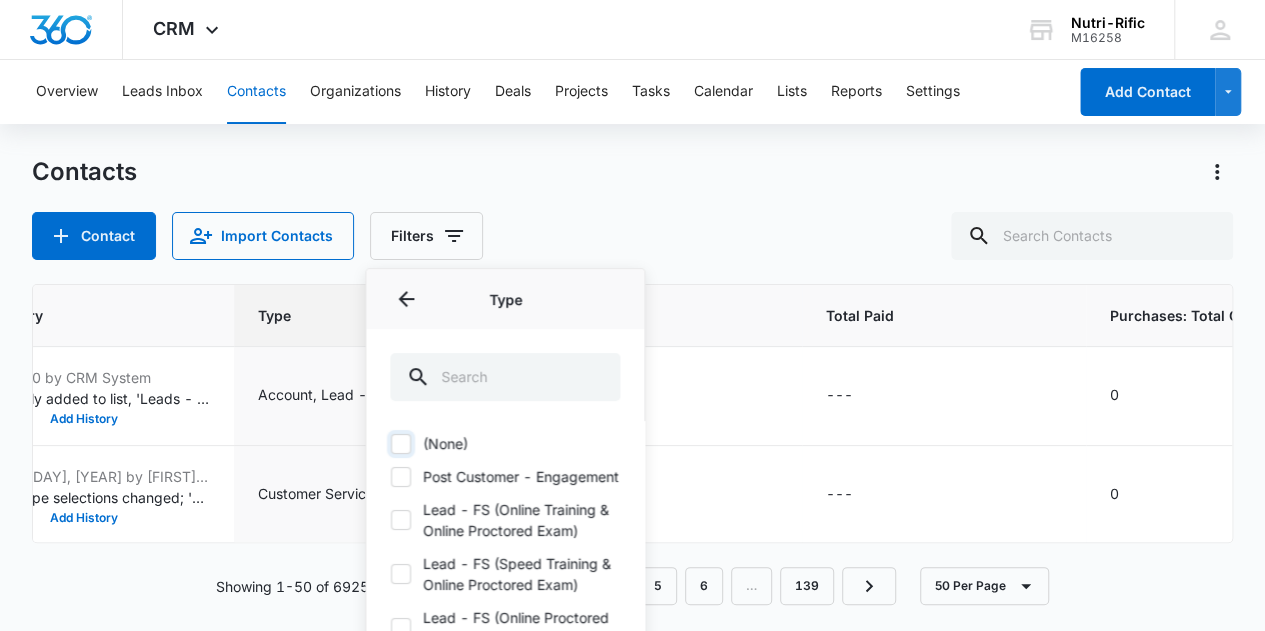 click on "(None)" at bounding box center (390, 443) 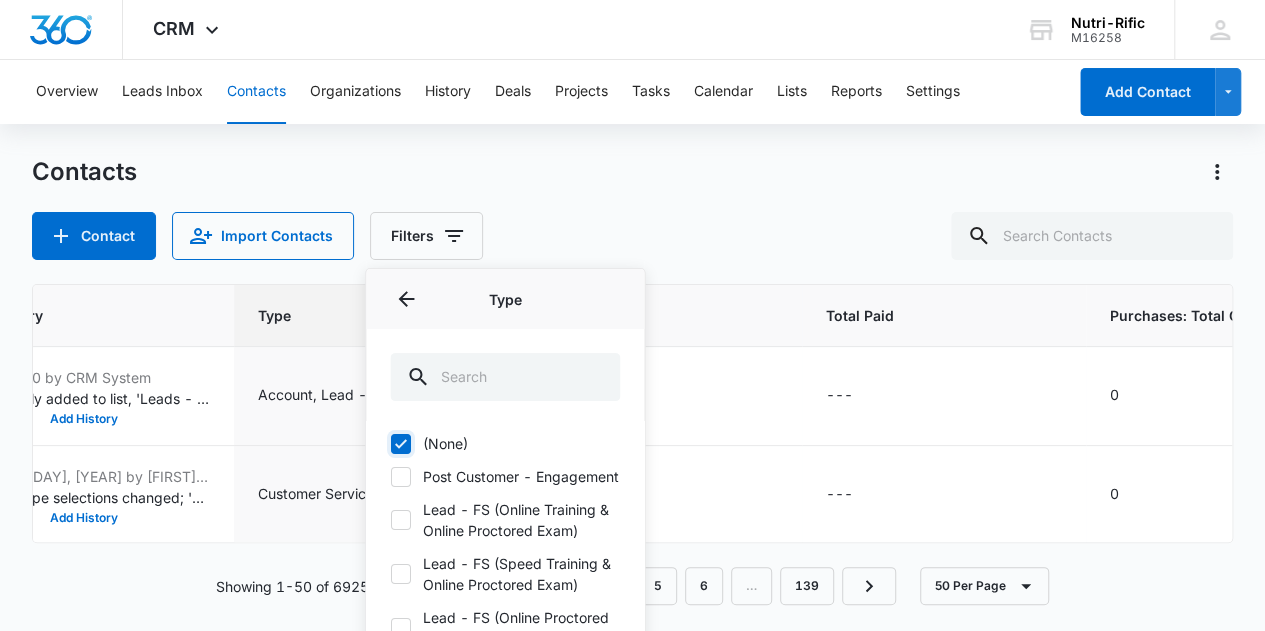 checkbox on "true" 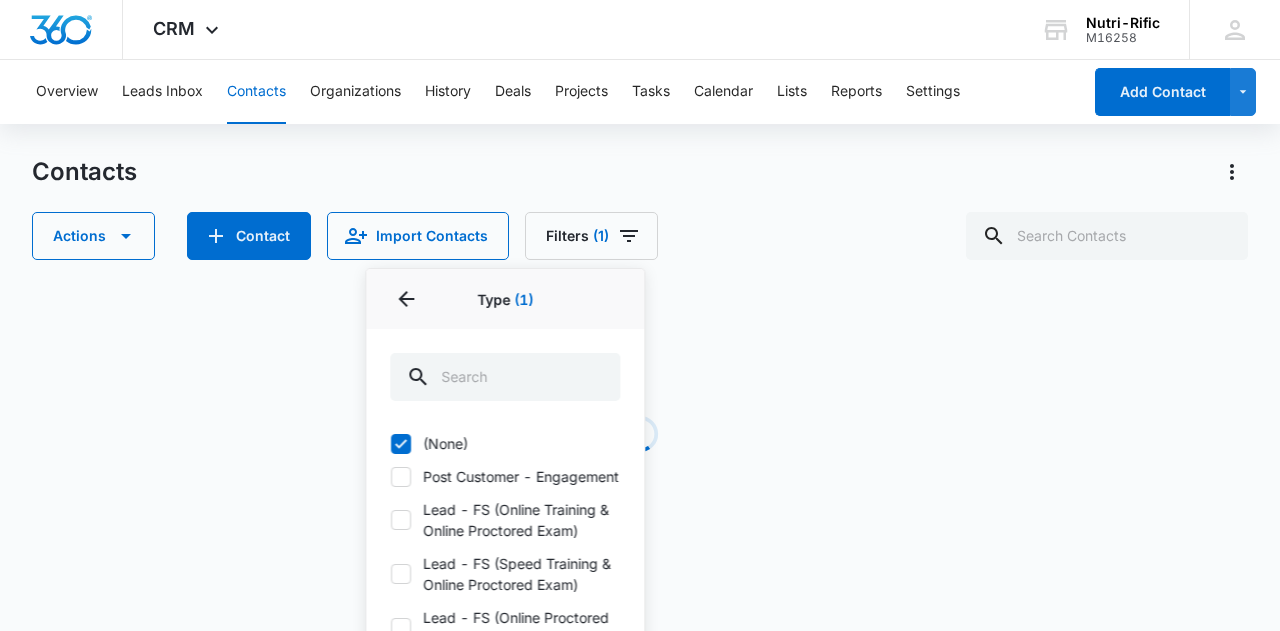 click on "Contacts" at bounding box center (640, 172) 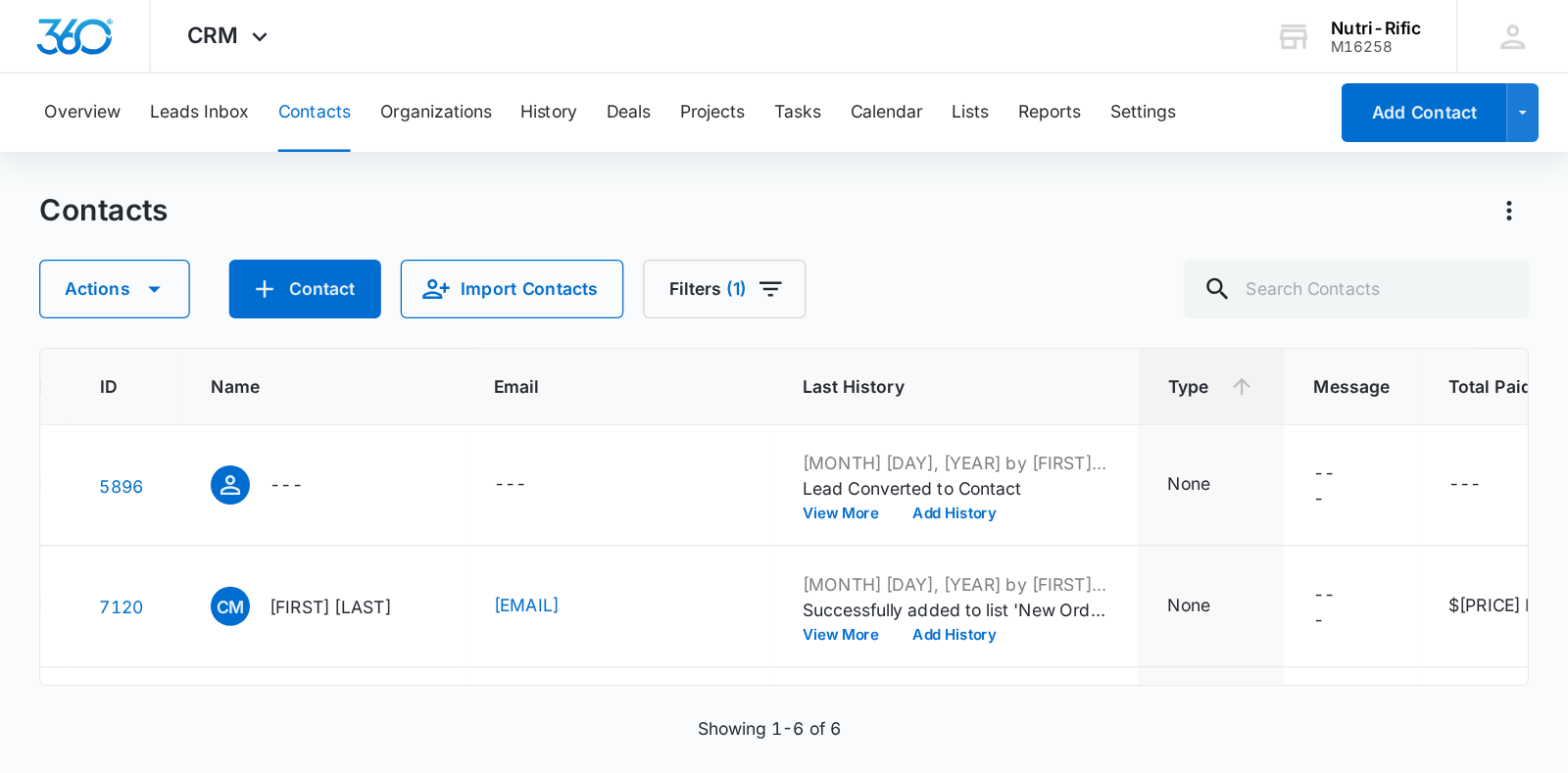 scroll, scrollTop: 0, scrollLeft: 0, axis: both 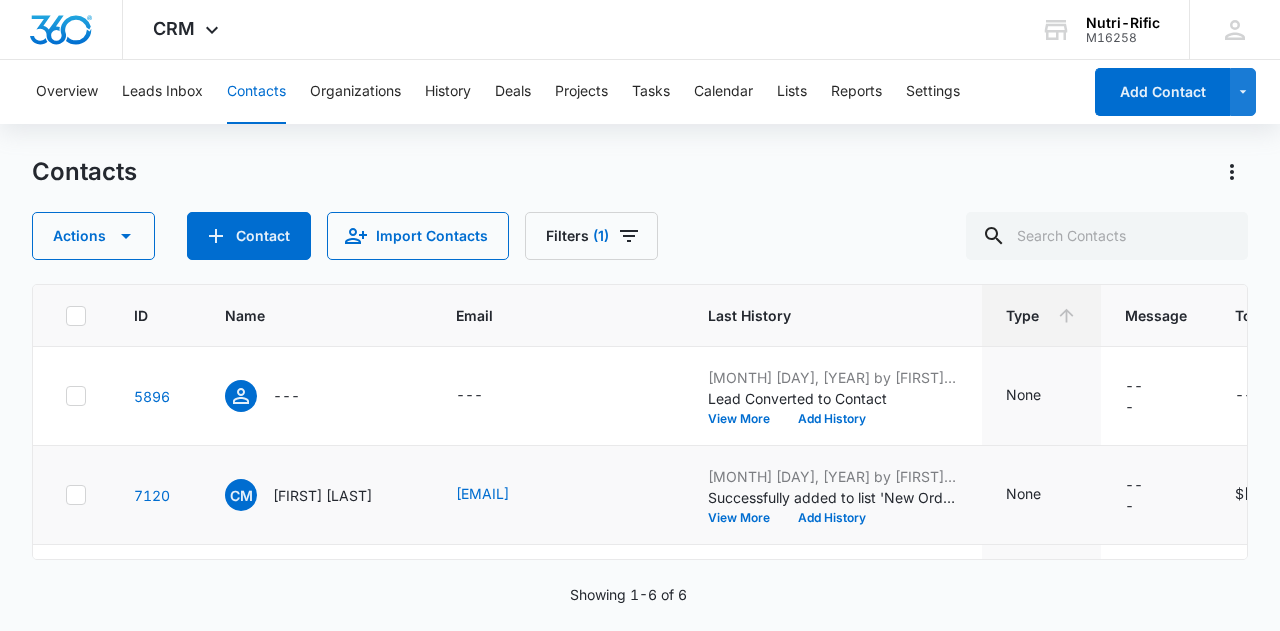 click 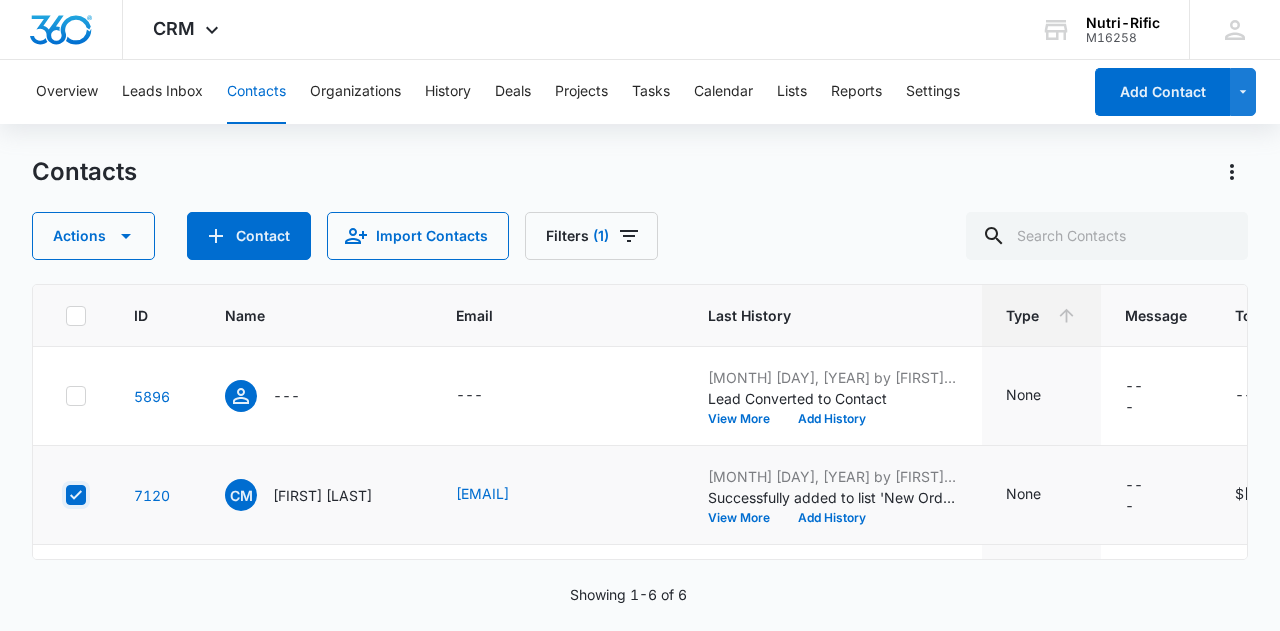 checkbox on "true" 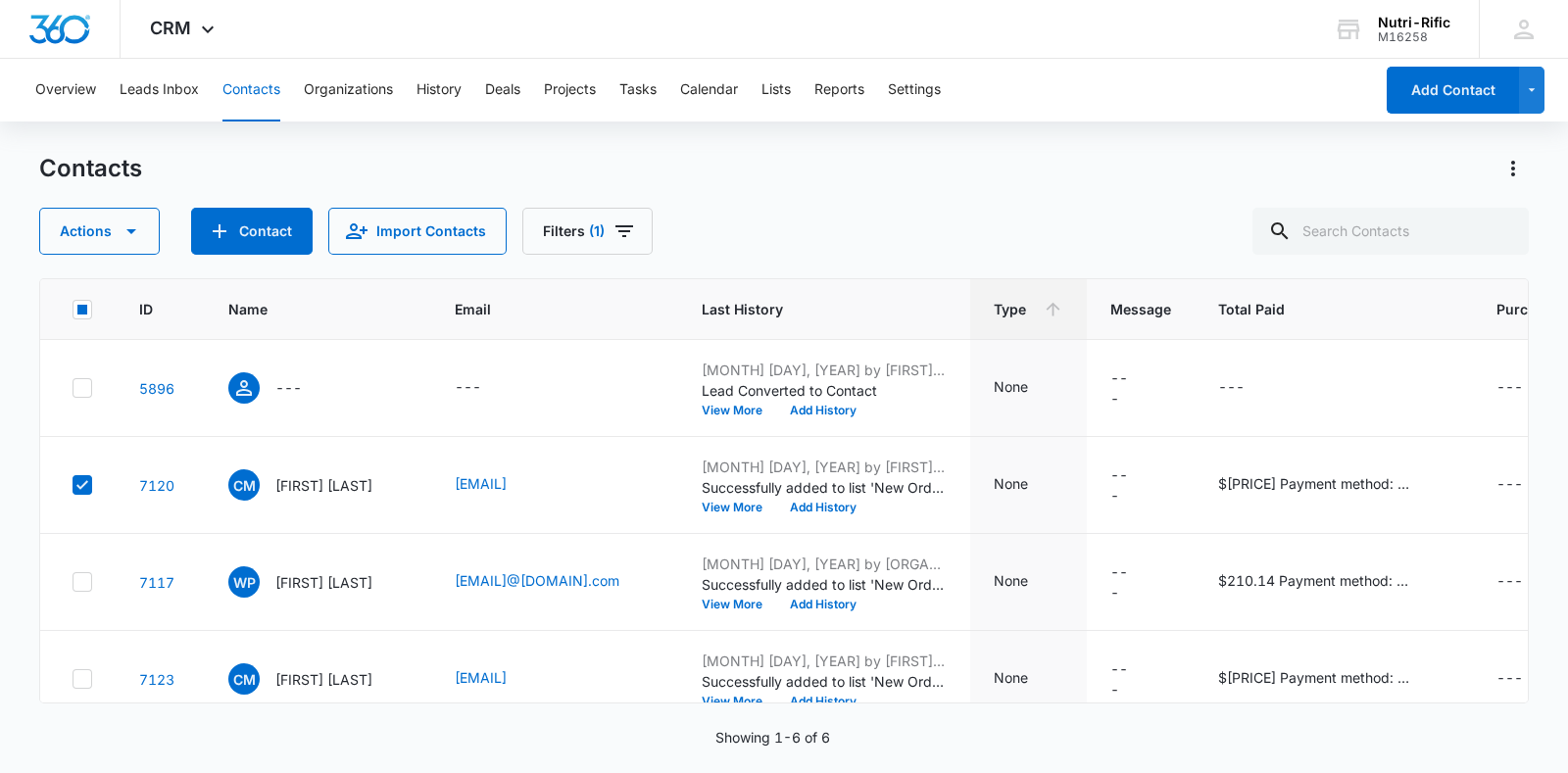 drag, startPoint x: 1253, startPoint y: 1, endPoint x: 1018, endPoint y: 168, distance: 288.29499 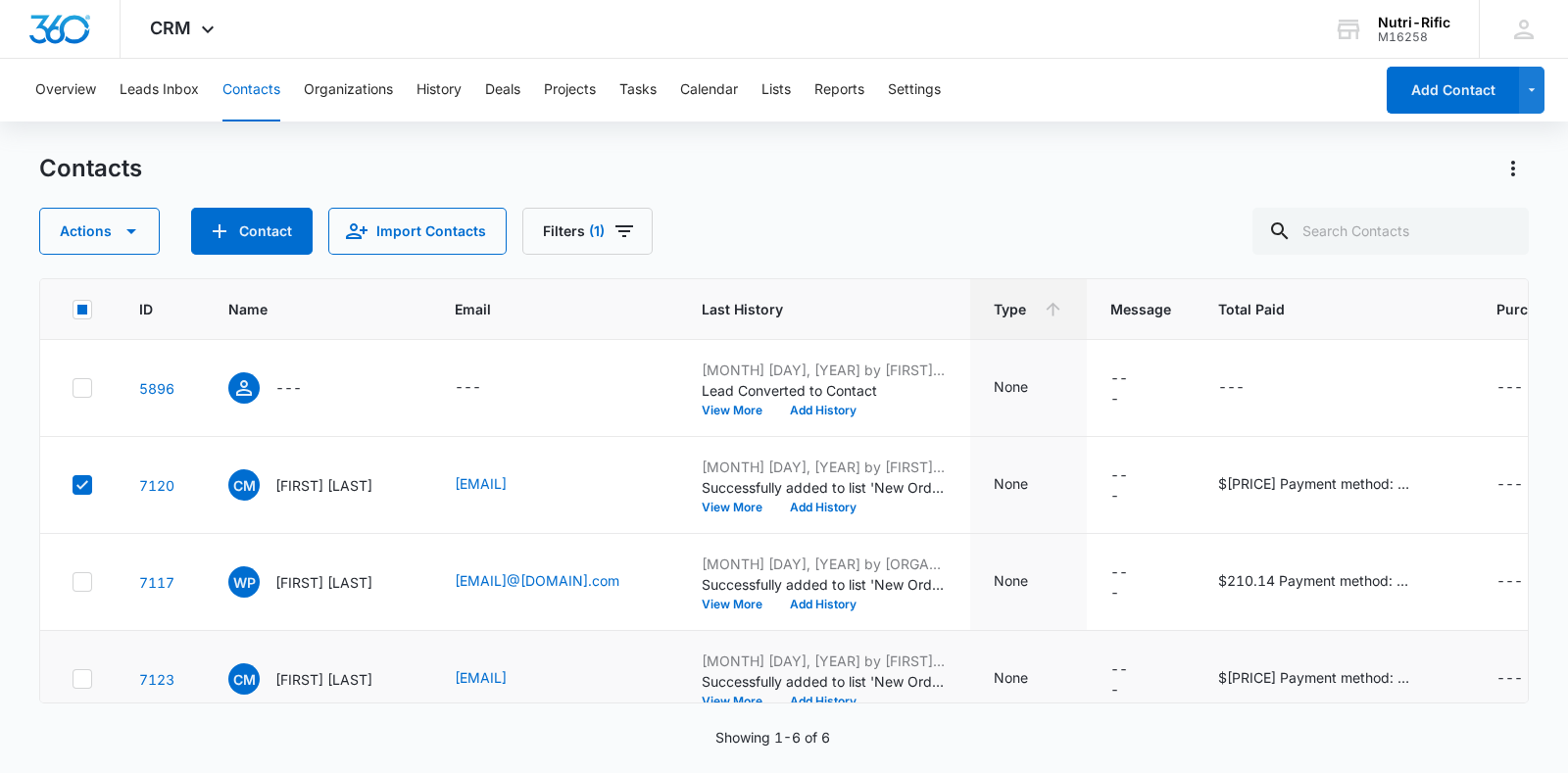 scroll, scrollTop: 121, scrollLeft: 0, axis: vertical 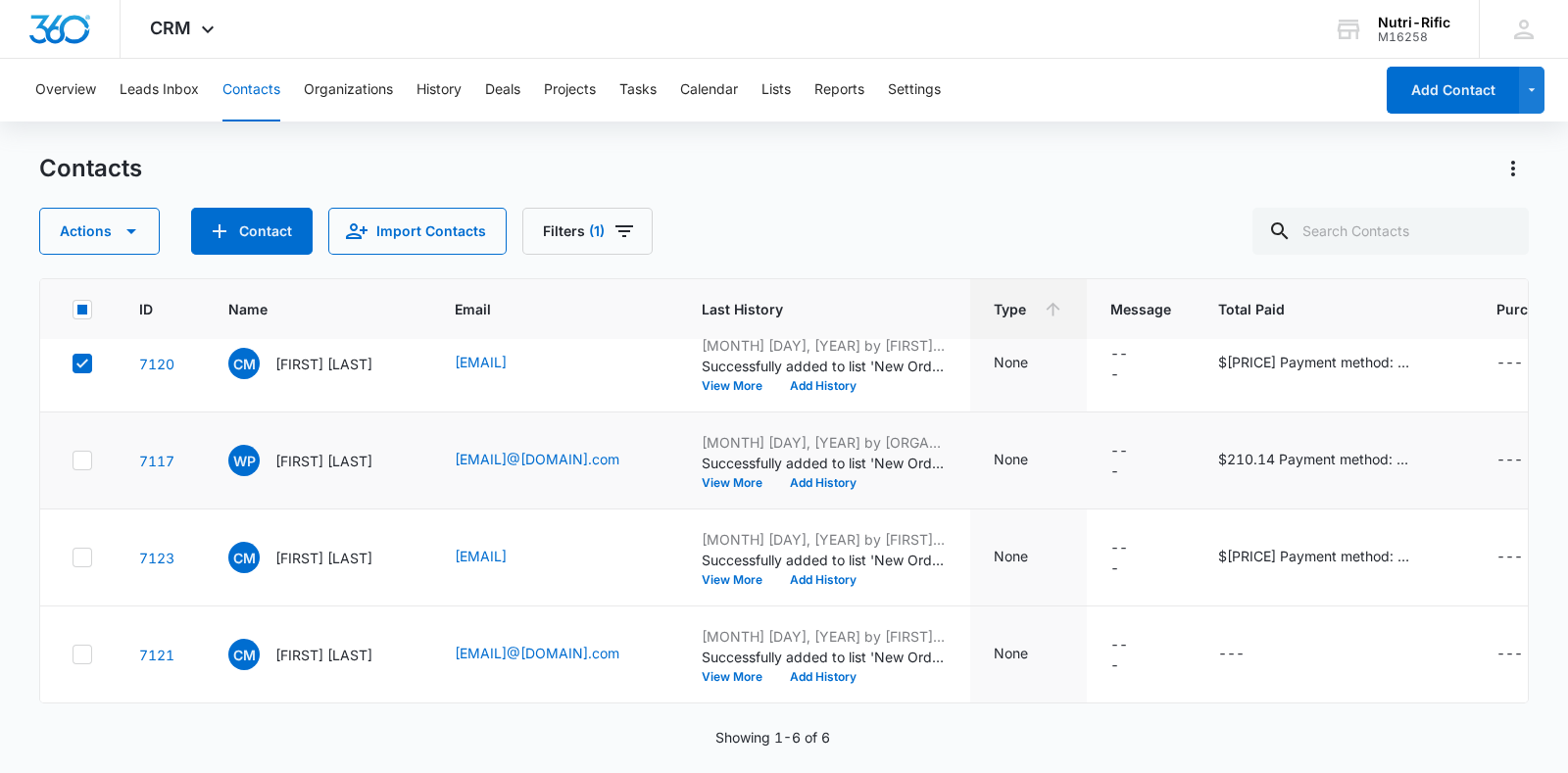click 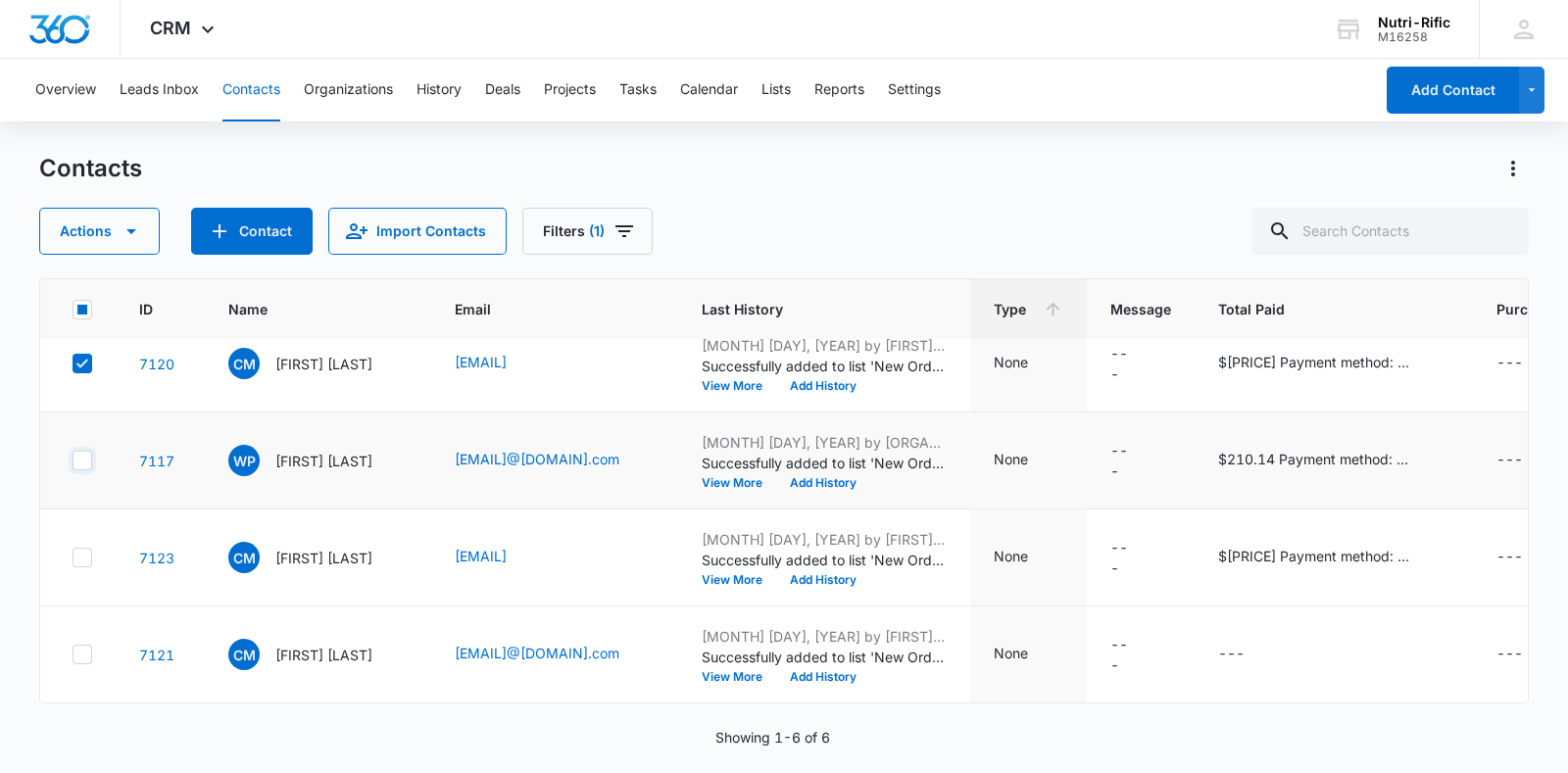 click at bounding box center (72, 460) 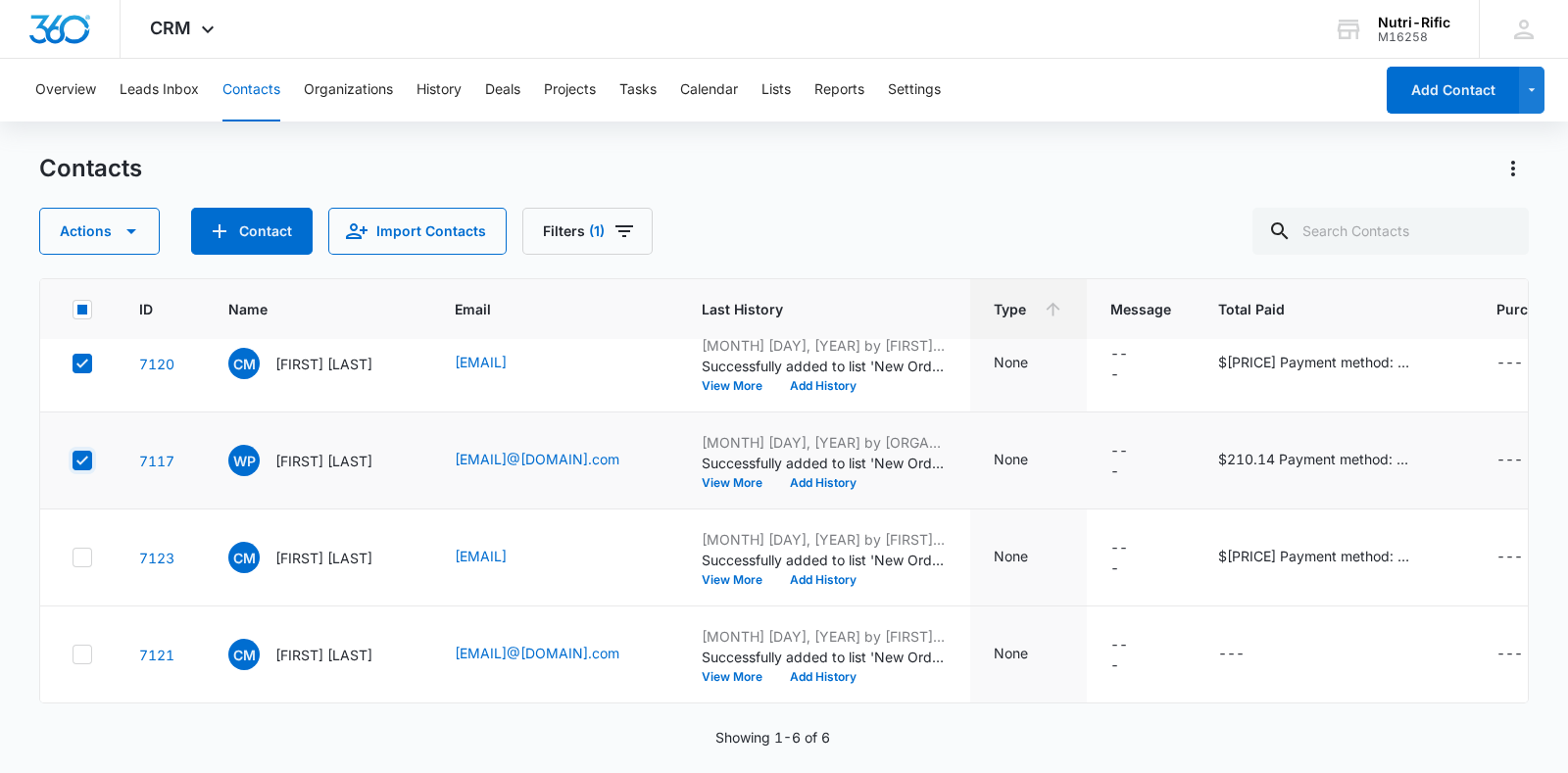 checkbox on "true" 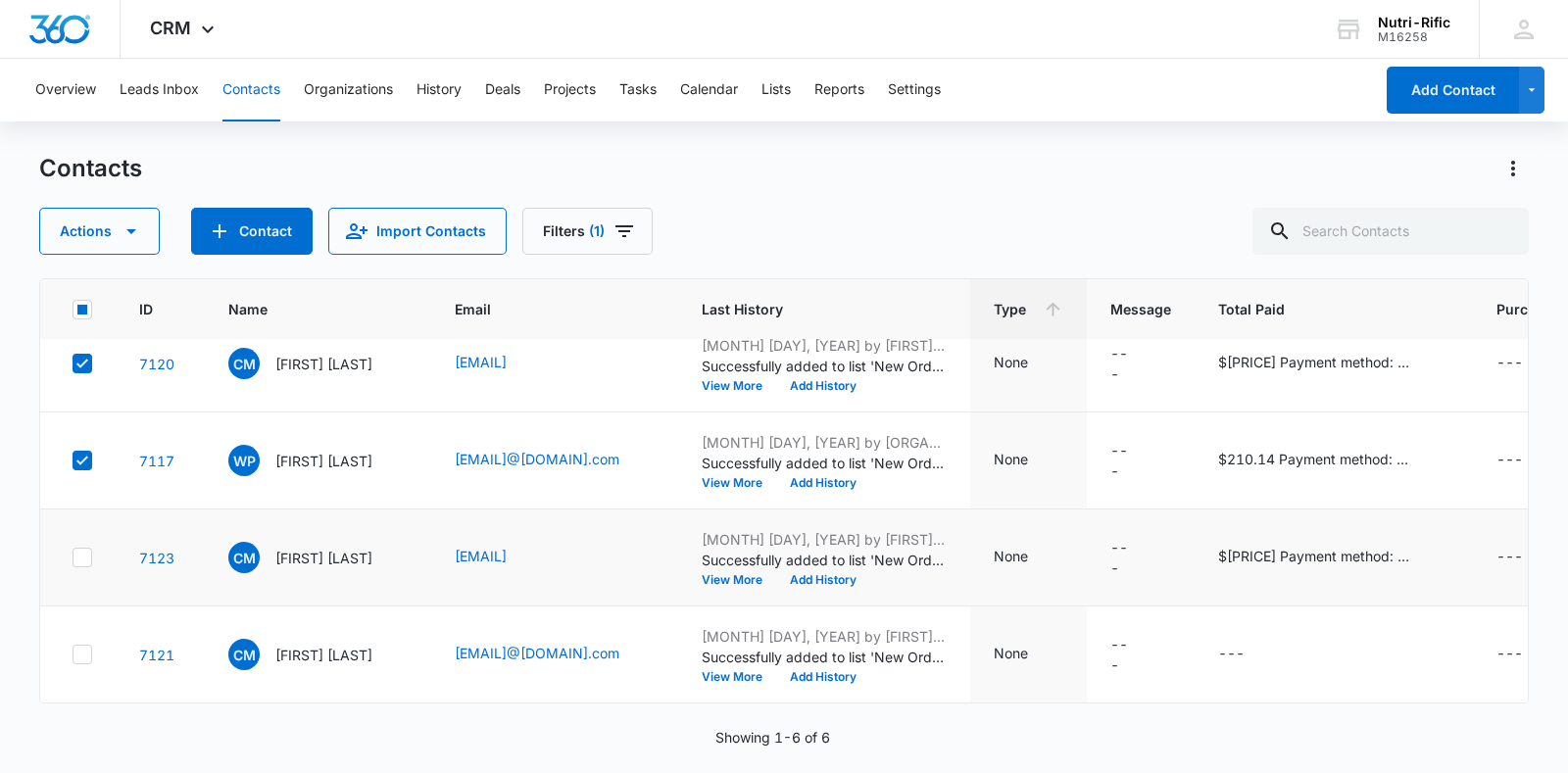 click 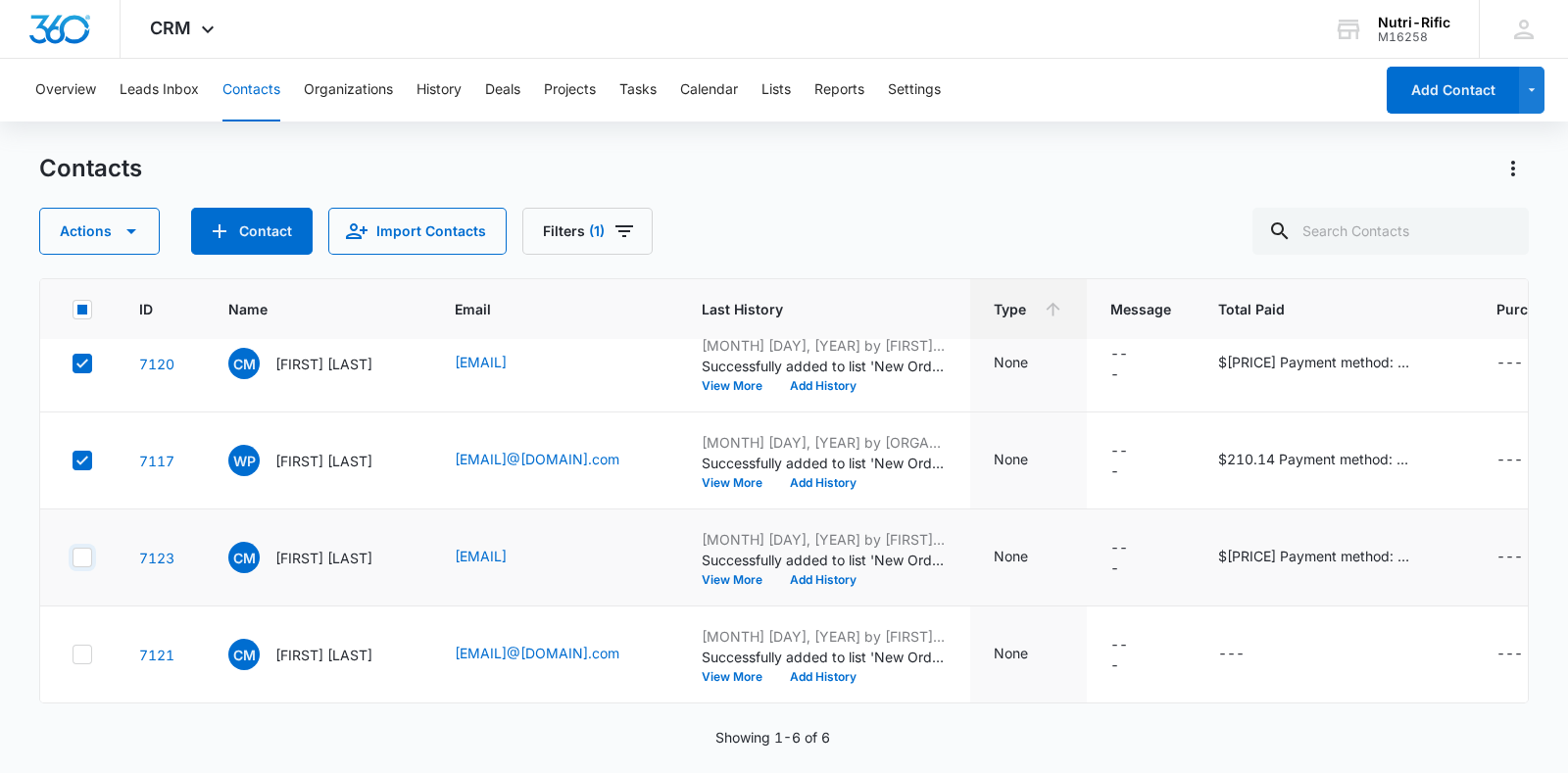 click at bounding box center [72, 557] 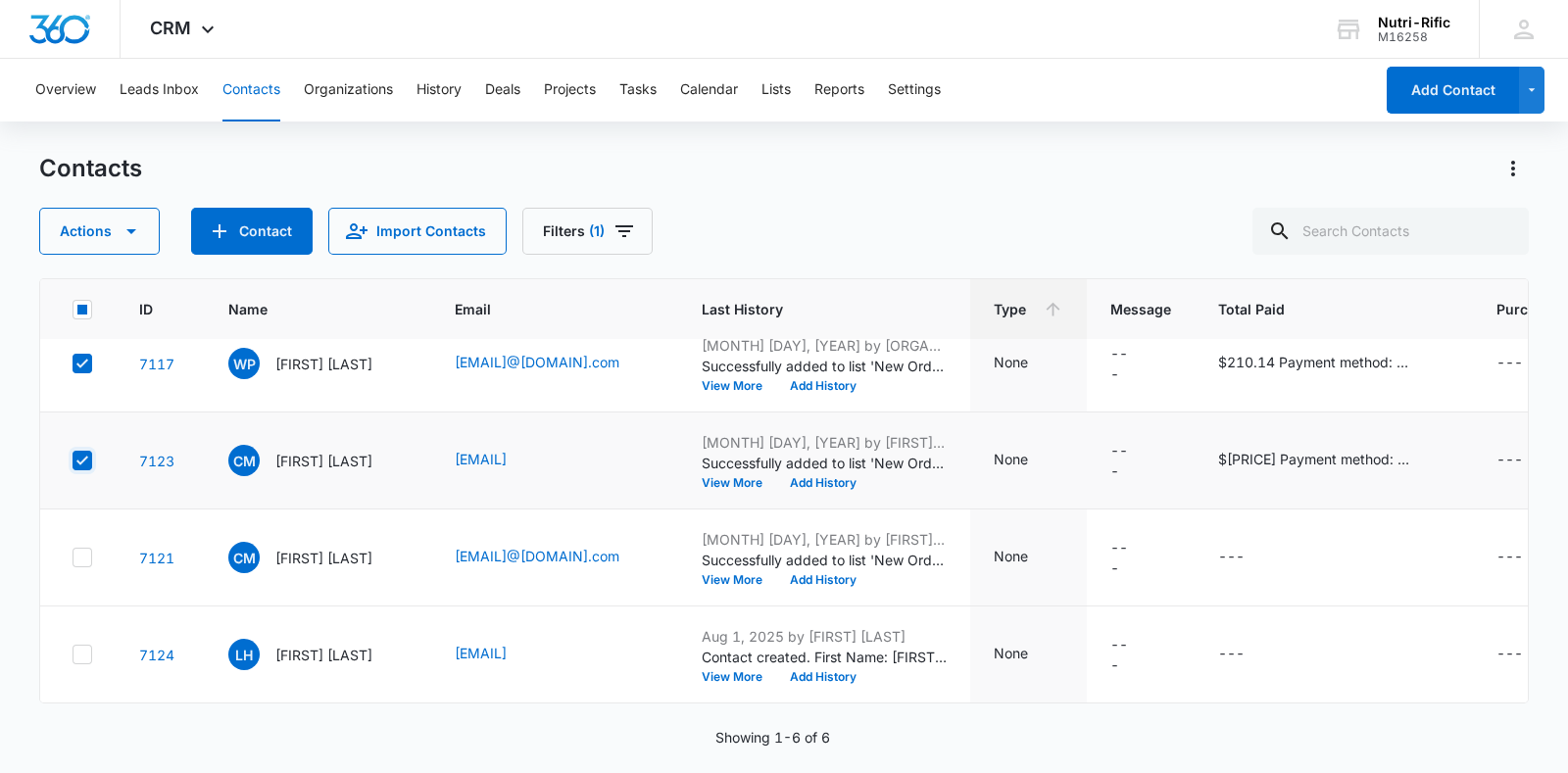 scroll, scrollTop: 0, scrollLeft: 0, axis: both 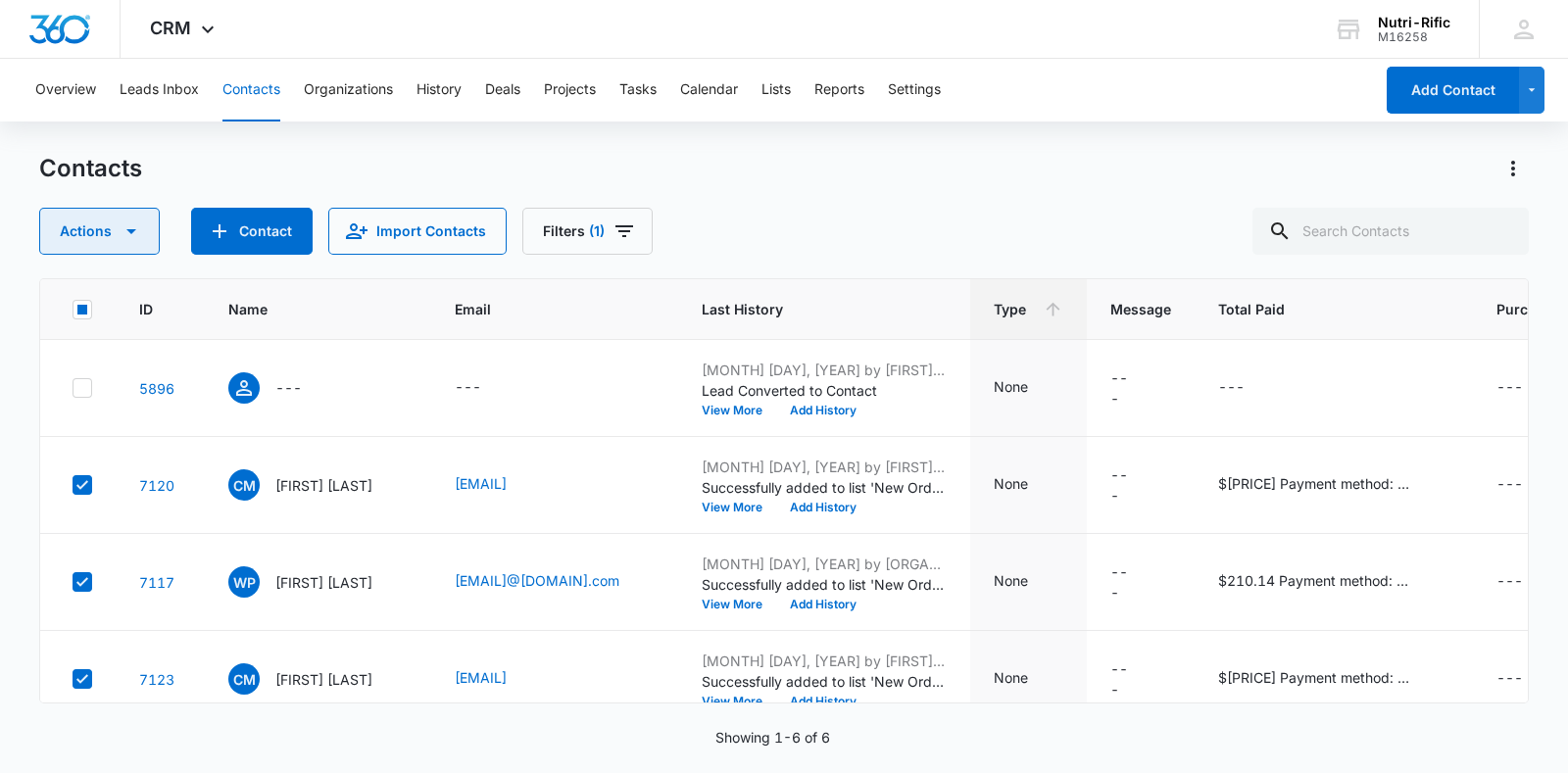 click on "Actions" at bounding box center [99, 231] 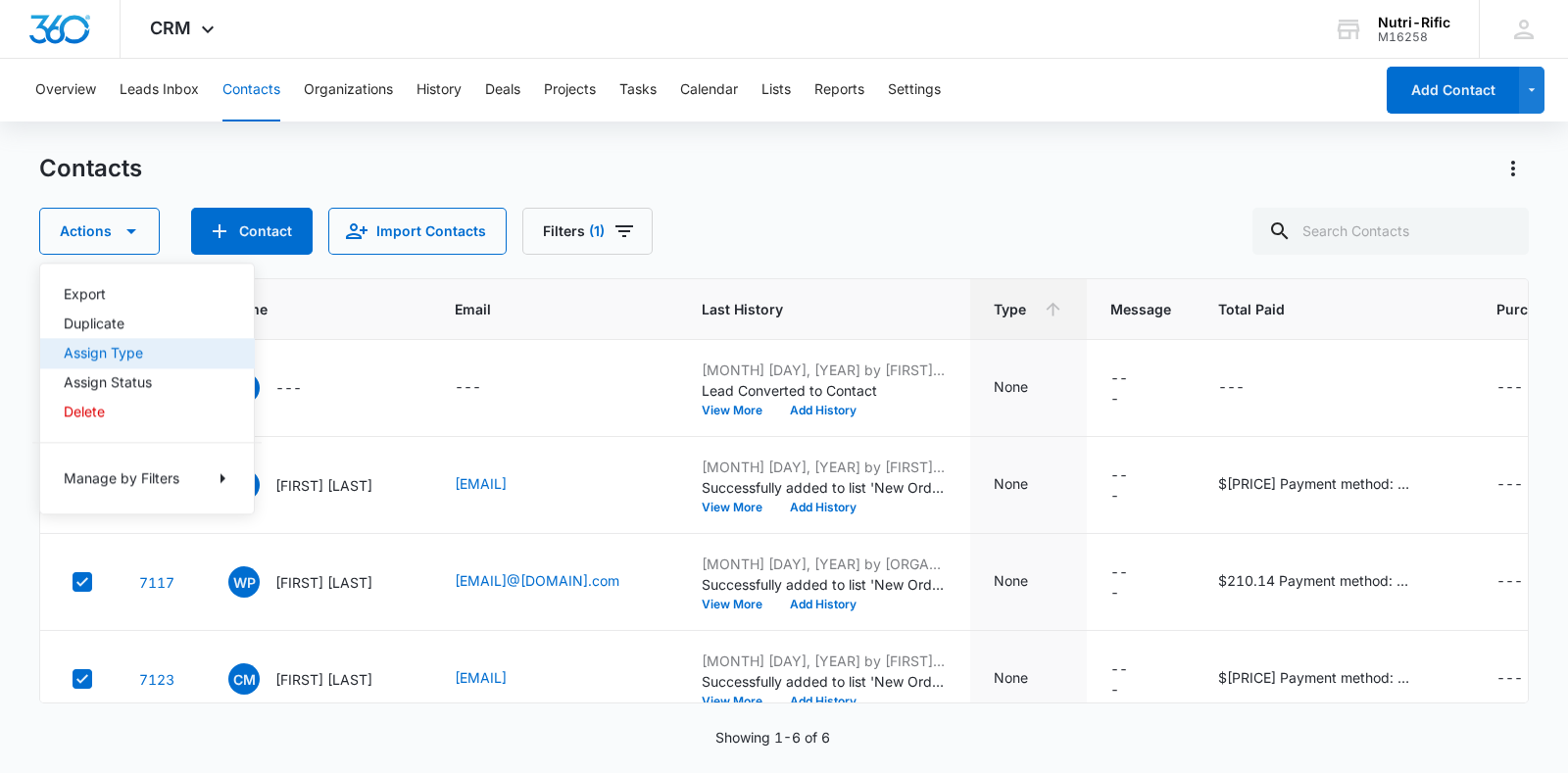 click on "Assign Type" at bounding box center (135, 353) 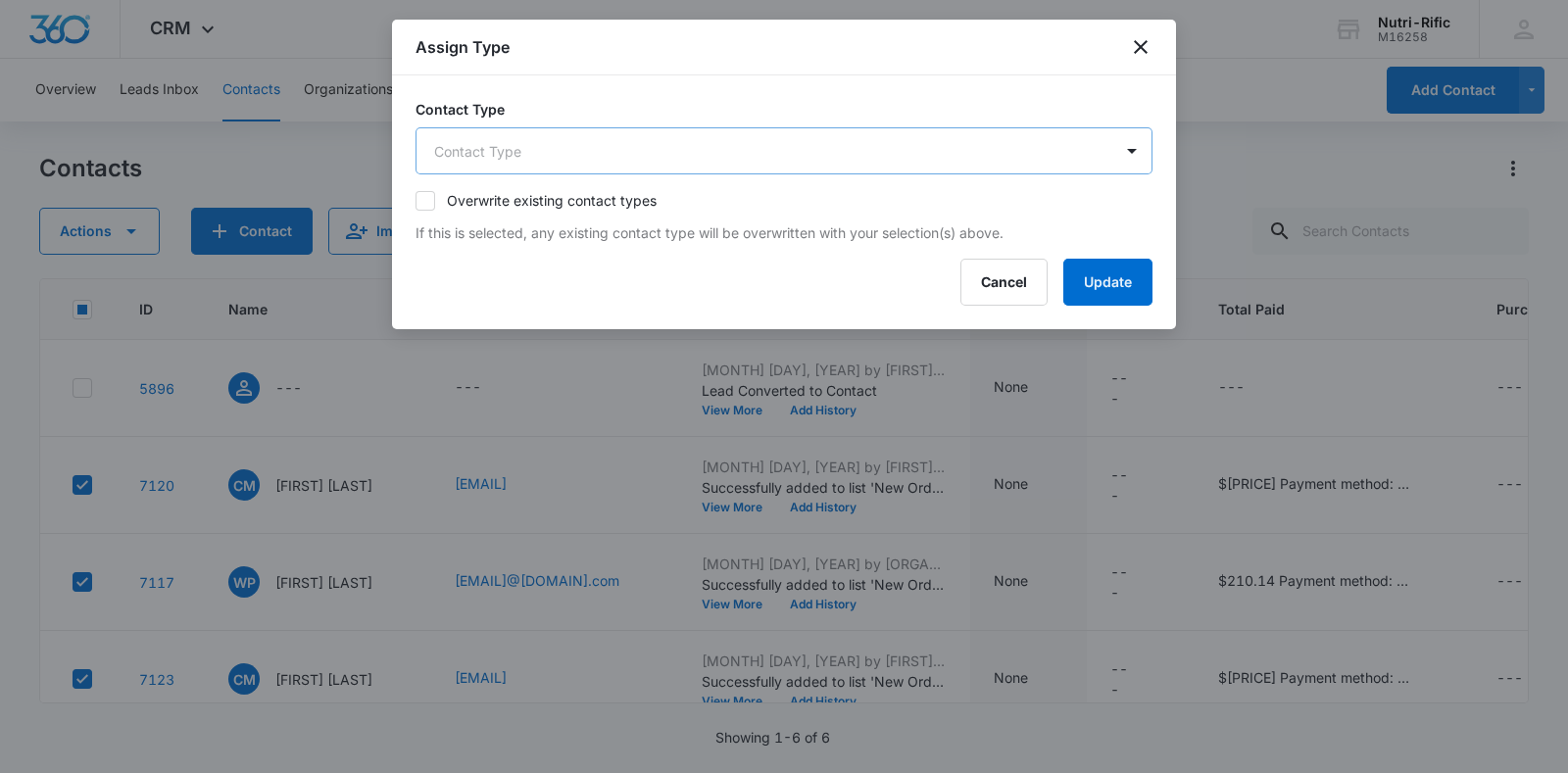 click on "CRM Apps Reputation Forms CRM Email Social POS Content Ads Intelligence Files Brand Settings Nutri-Rific M16258 Your Accounts View All HC [FIRST] [LAST] [EMAIL] My Profile Notifications Support Logout Terms & Conditions   •   Privacy Policy Overview Leads Inbox Contacts Organizations History Deals Projects Tasks Calendar Lists Reports Settings Add Contact Contacts Actions Contact Import Contacts Filters (1) ID Name Email Last History Type Message Total Paid Purchases: Total Orders Purchases: Total Spent 5896 --- --- Jul 11, 2025 by [FIRST] [LAST] Lead Converted to Contact
View More Add History None --- --- --- --- 7120 CM [FIRST] [LAST] [EMAIL] Aug 1, 2025 by CRM System Successfully added to list 'New Orders'. View More Add History None --- $25.73 Payment method: Credit Card --- --- 7117 WP [FIRST] [LAST] [EMAIL] Jul 14, 2025 by CRM System Successfully added to list 'New Orders'. View More Add History None --- $210.14 Payment method: Credit Card --- --- 7123 CM CM" at bounding box center [784, 386] 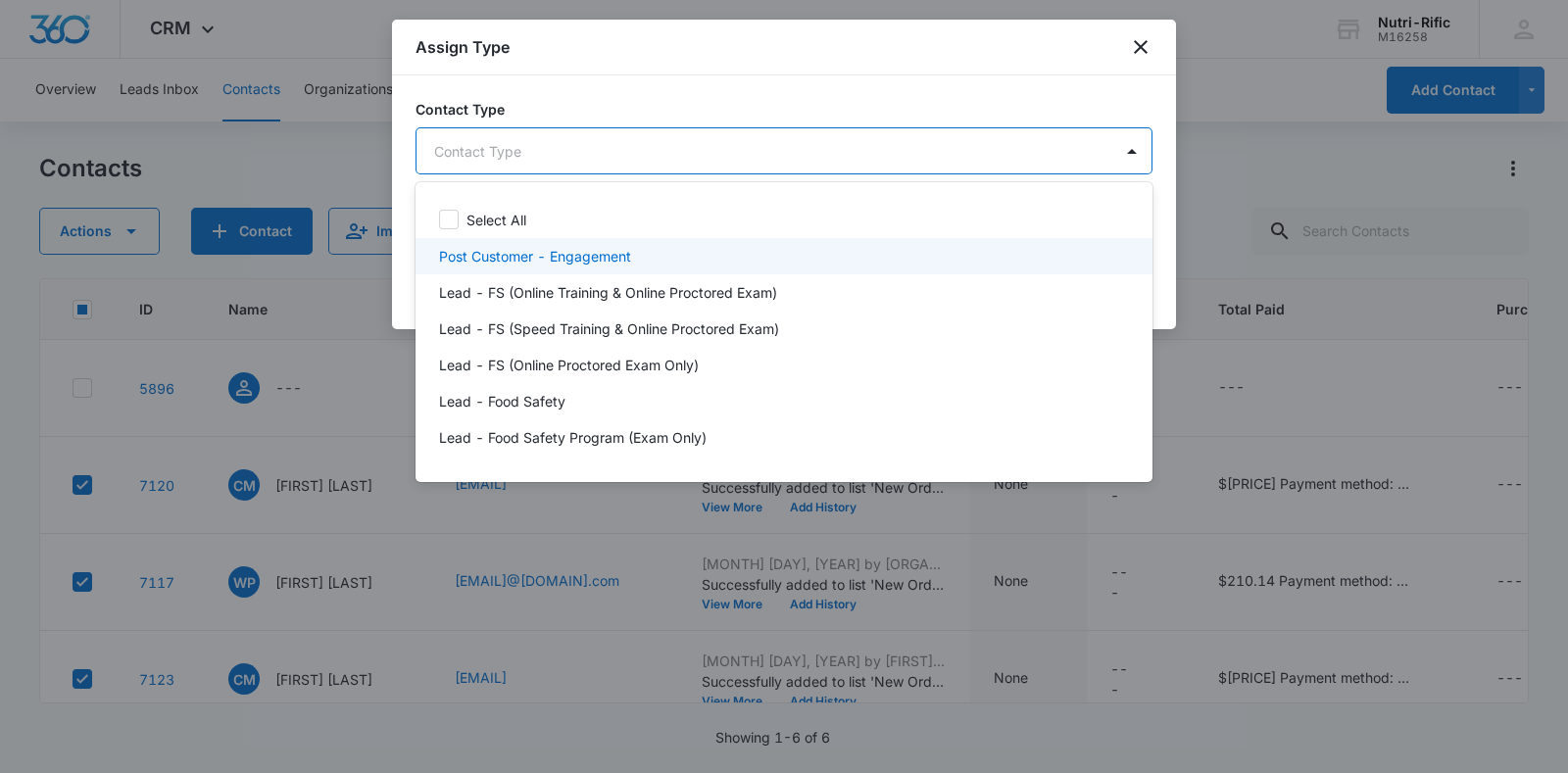 click on "Post Customer - Engagement" at bounding box center [535, 256] 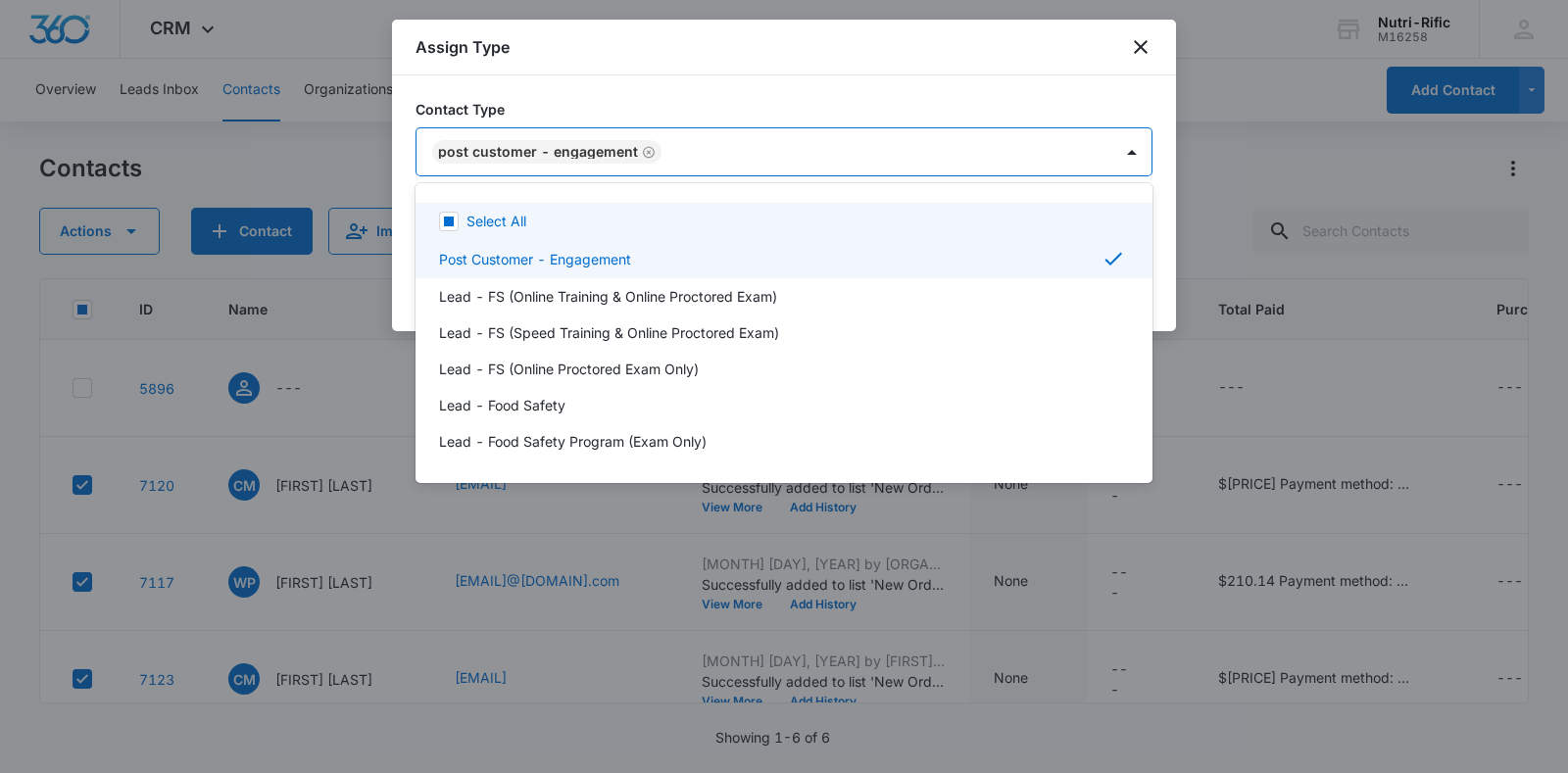 click at bounding box center (784, 386) 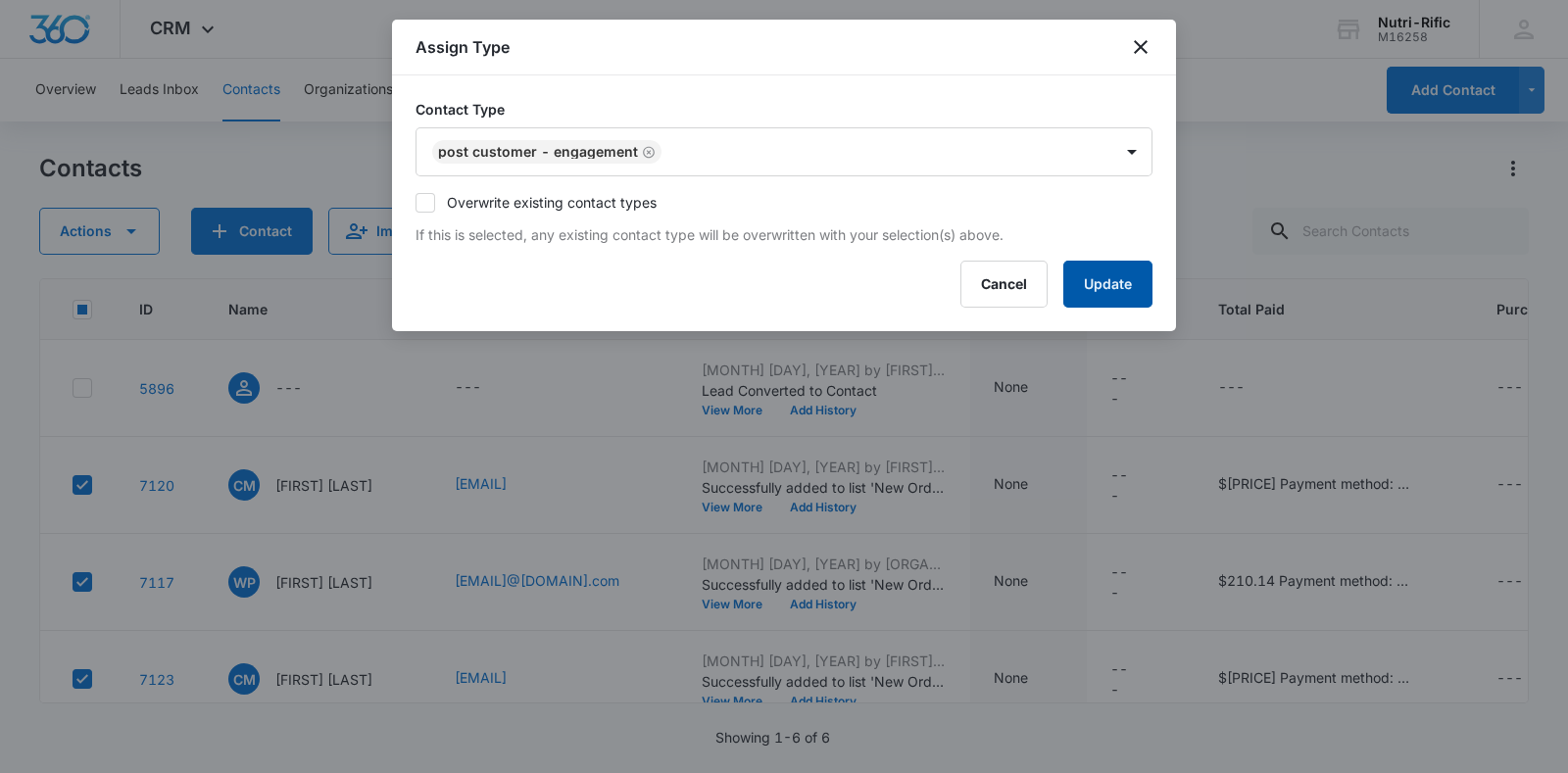 click on "Update" at bounding box center (1107, 284) 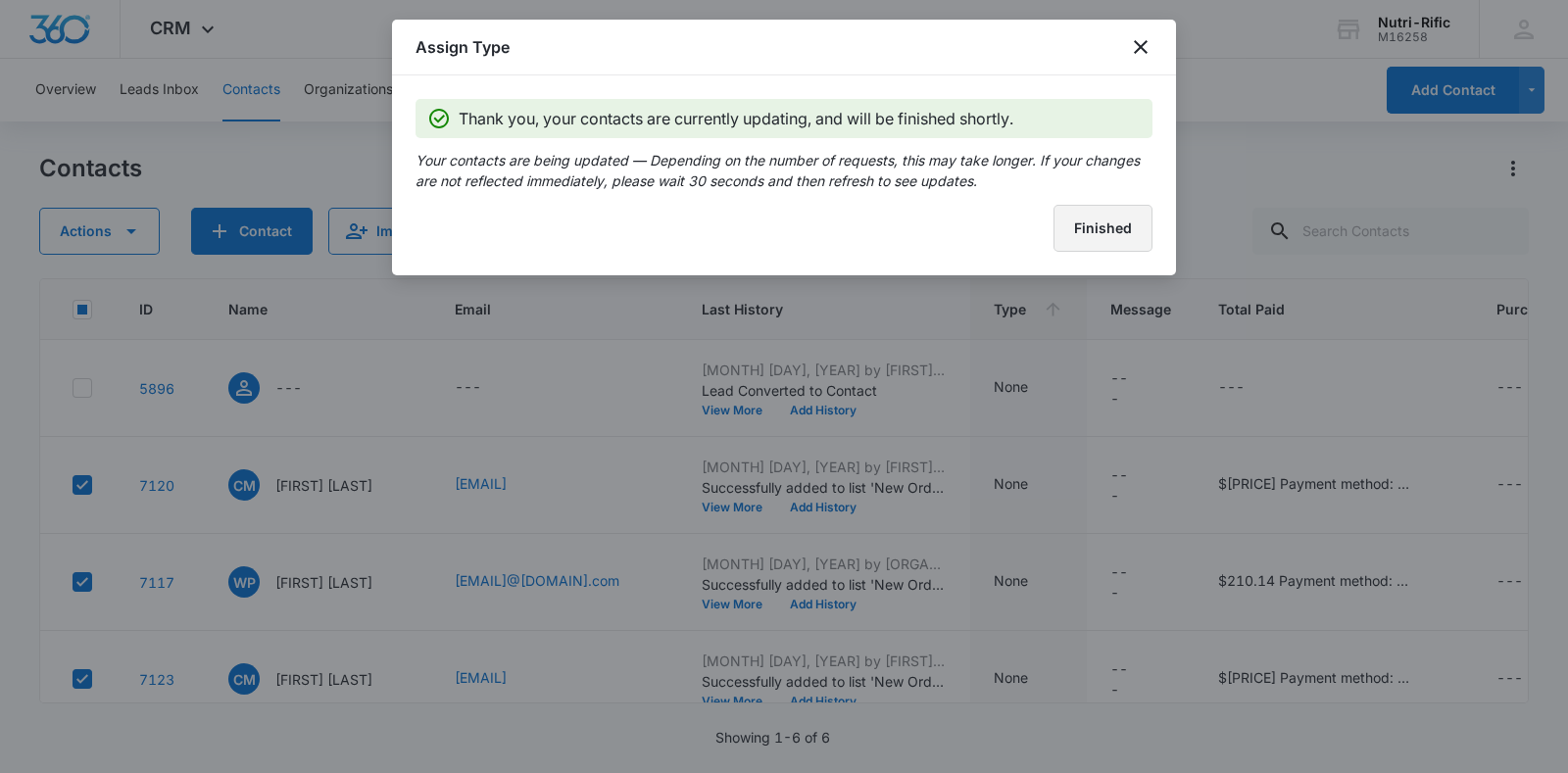 click on "Finished" at bounding box center (1102, 228) 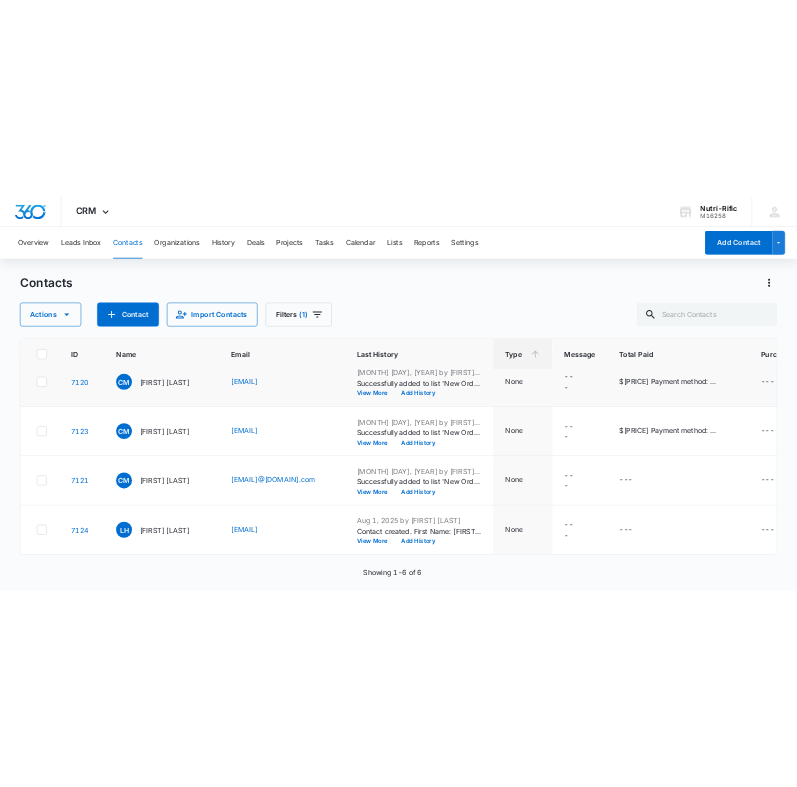 scroll, scrollTop: 239, scrollLeft: 0, axis: vertical 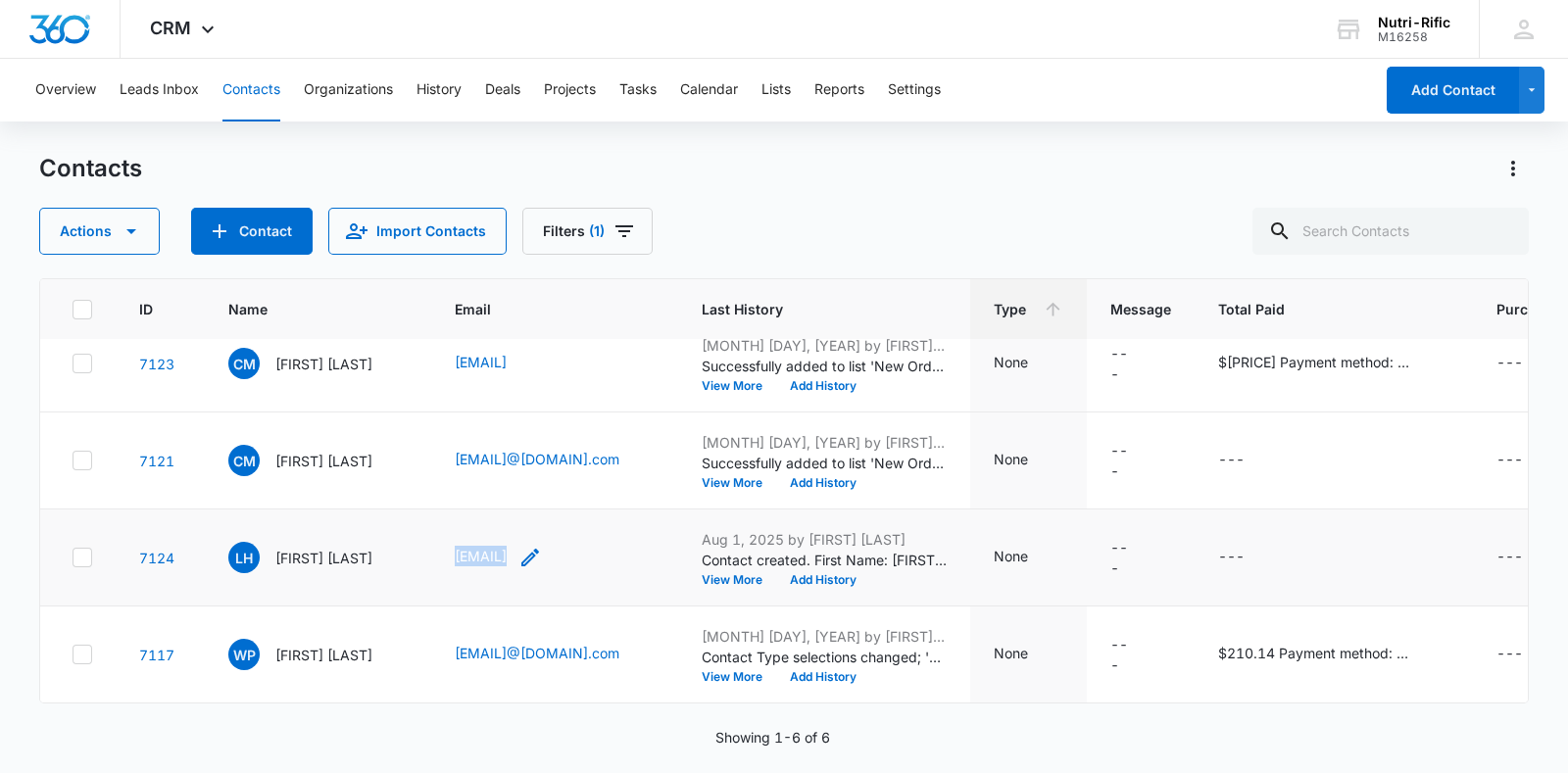 drag, startPoint x: 466, startPoint y: 531, endPoint x: 662, endPoint y: 536, distance: 196.06377 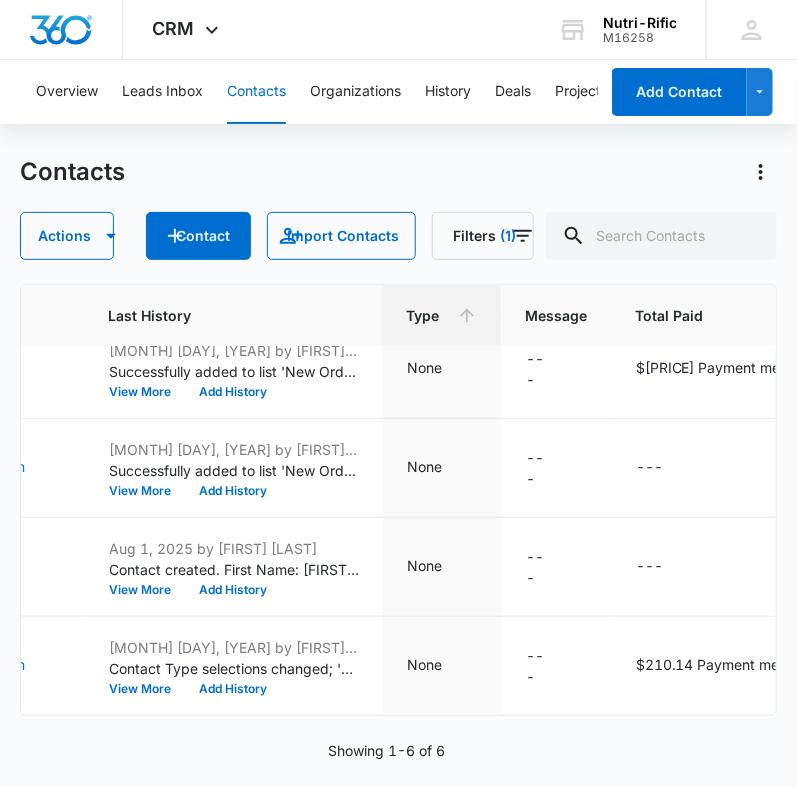 scroll, scrollTop: 239, scrollLeft: 601, axis: both 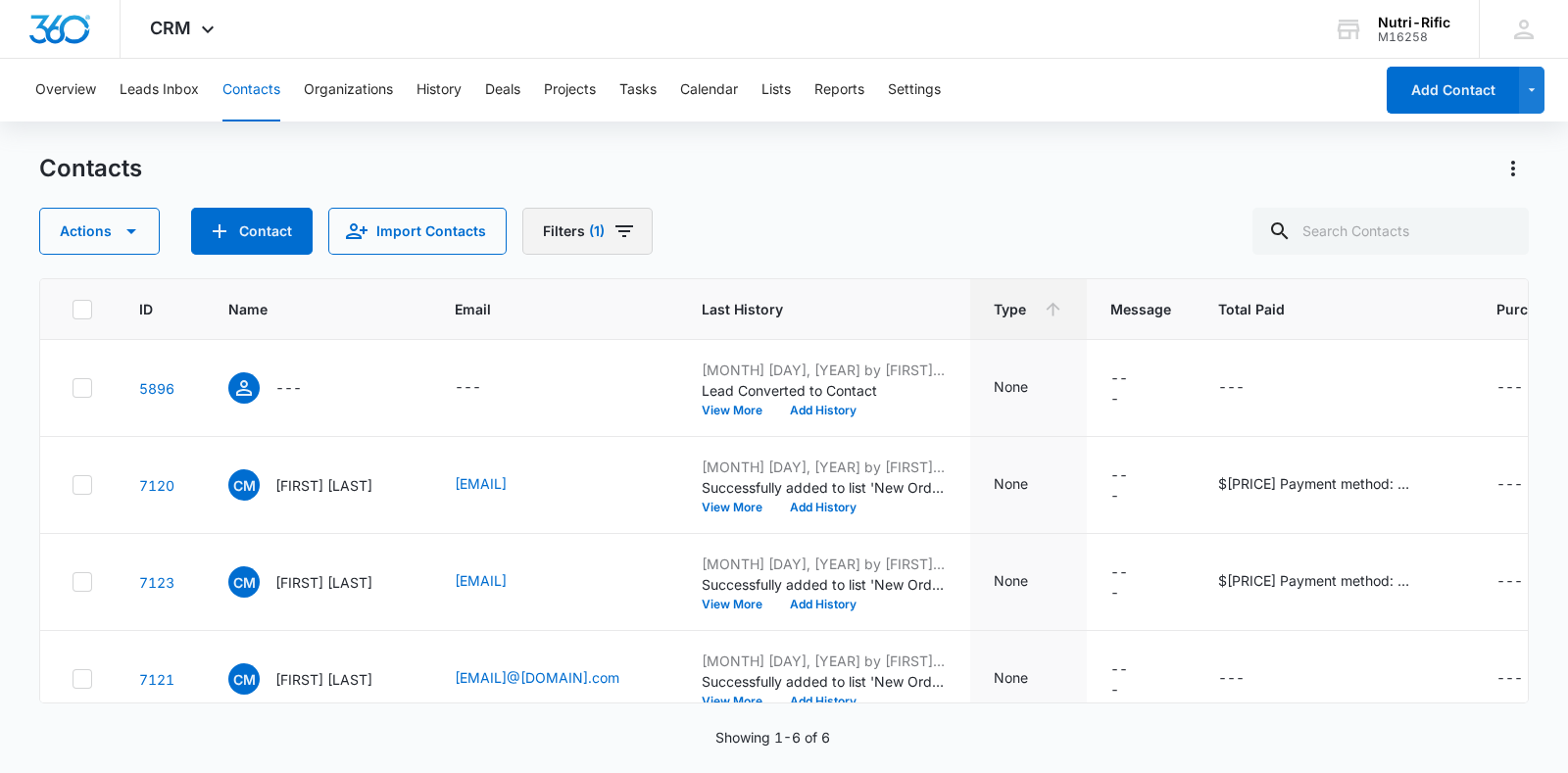 click on "Filters (1)" at bounding box center [587, 231] 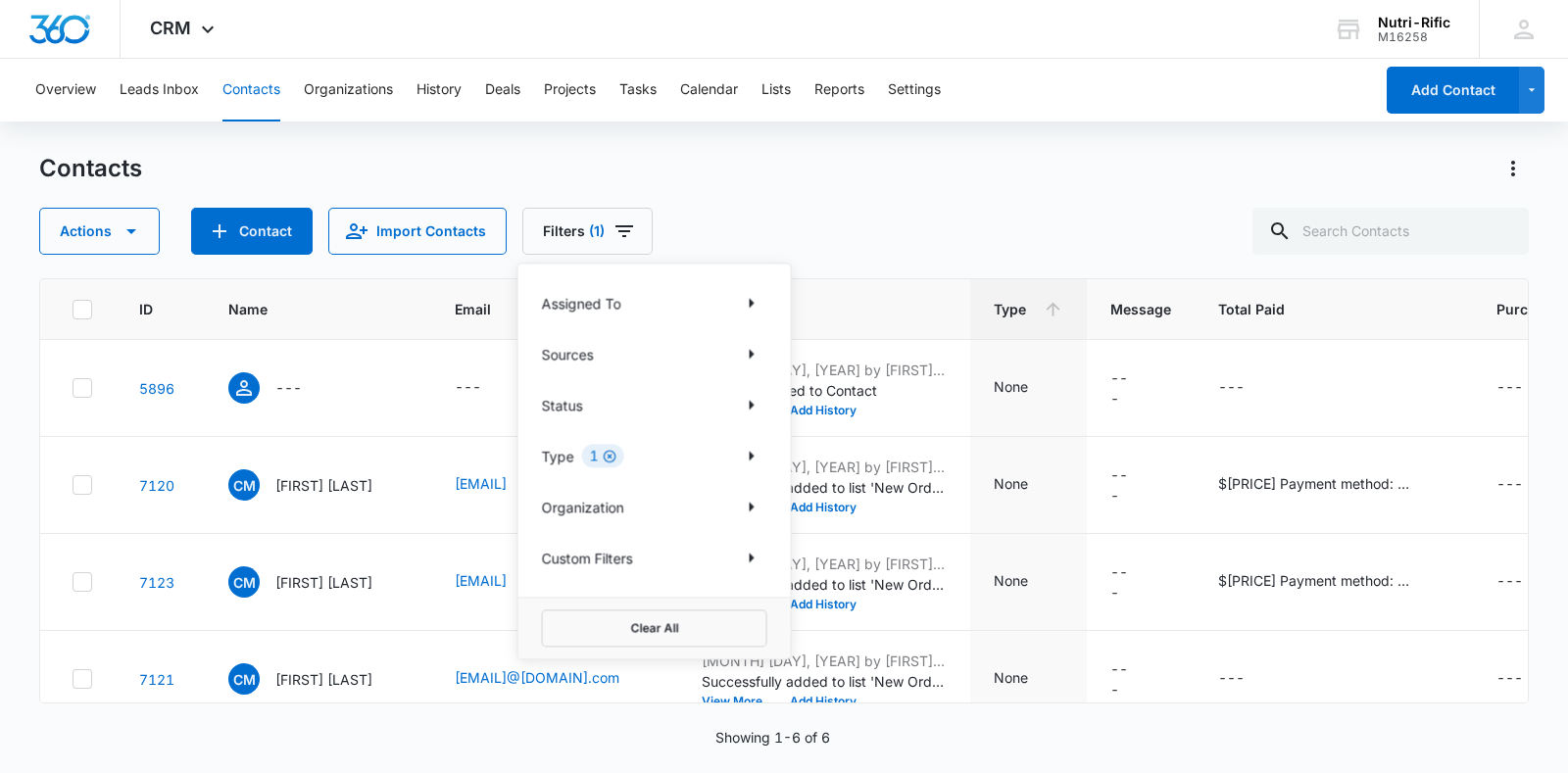 click 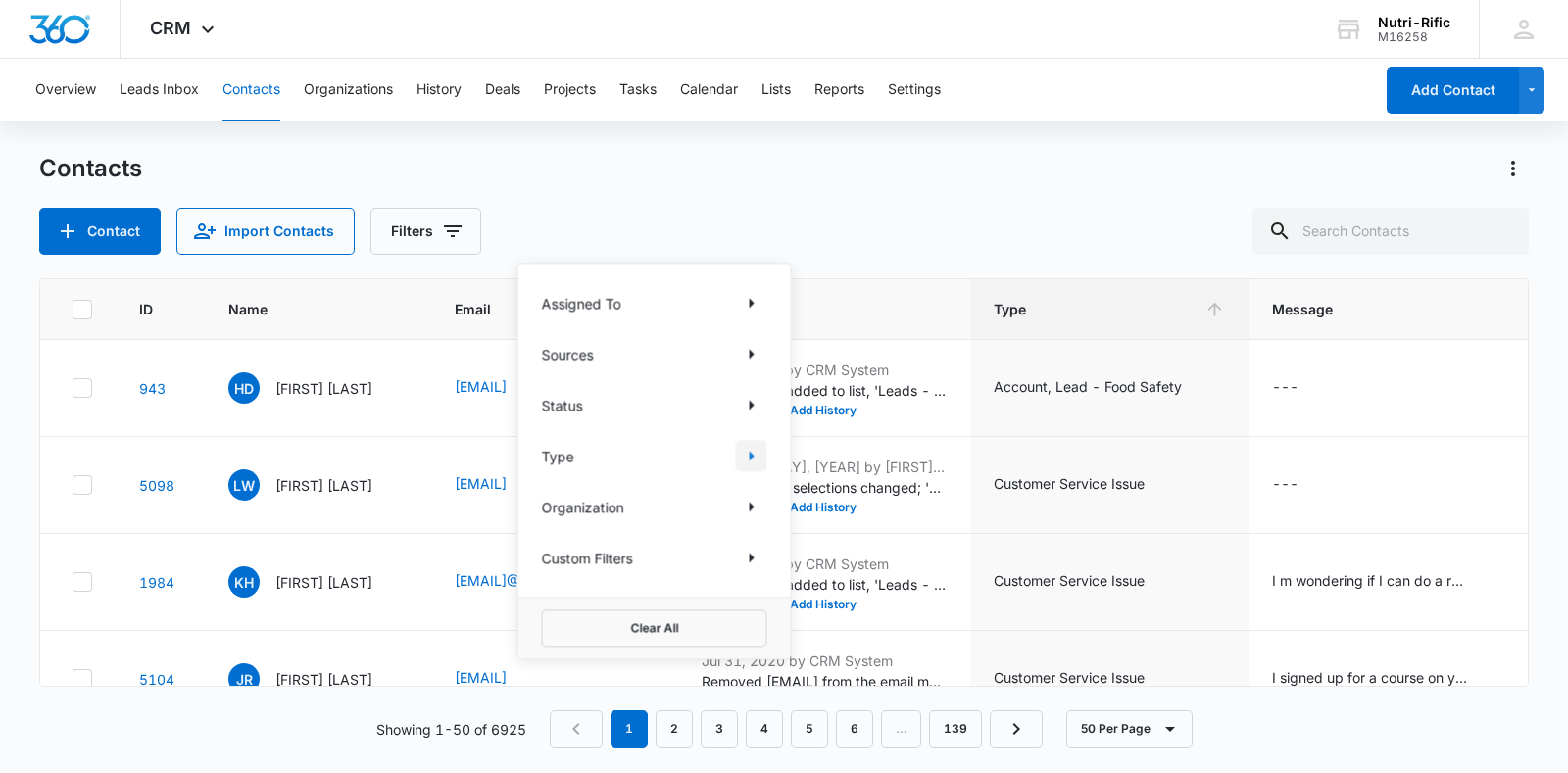 click at bounding box center (752, 456) 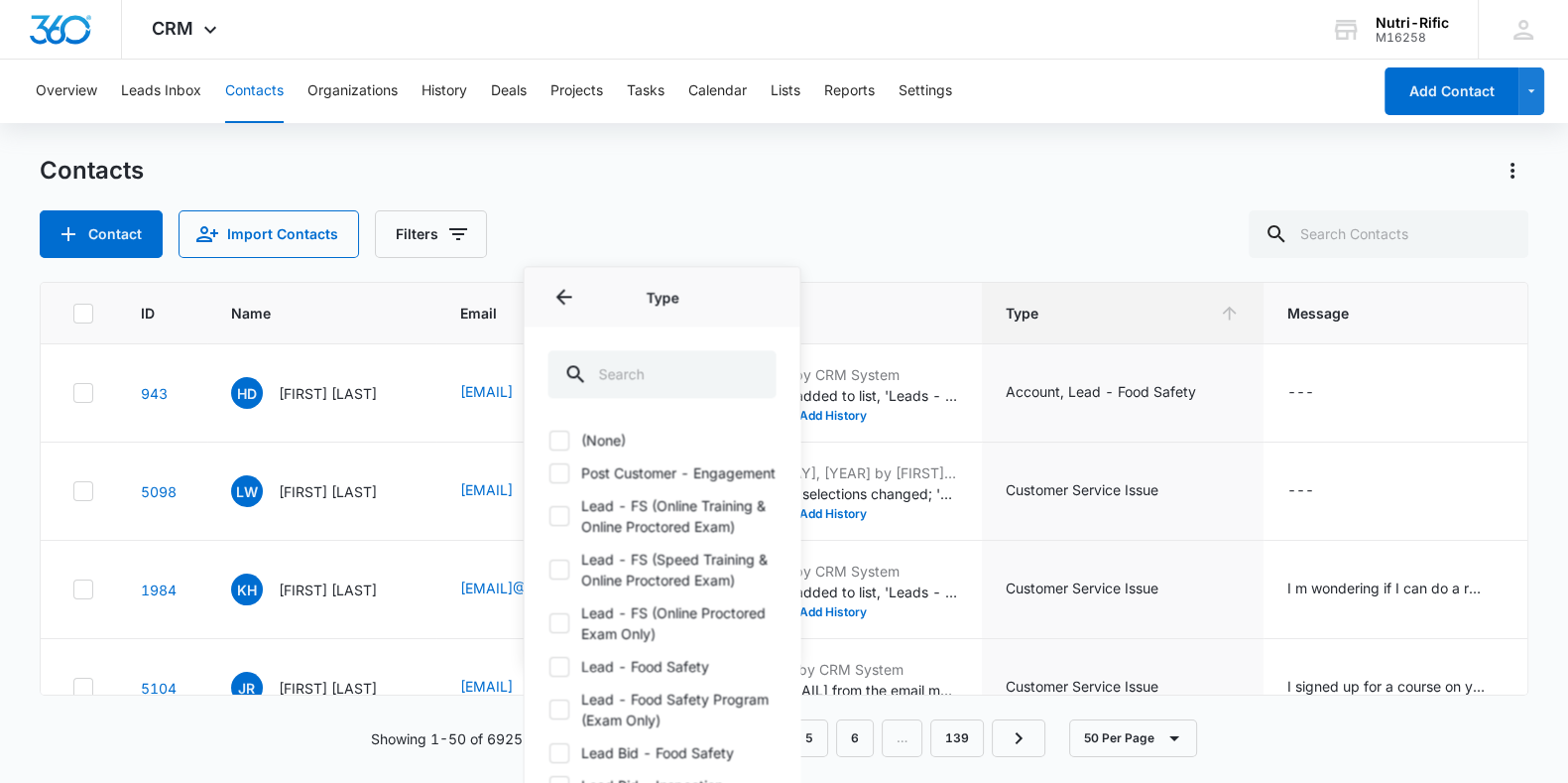click on "(None)" at bounding box center [663, 440] 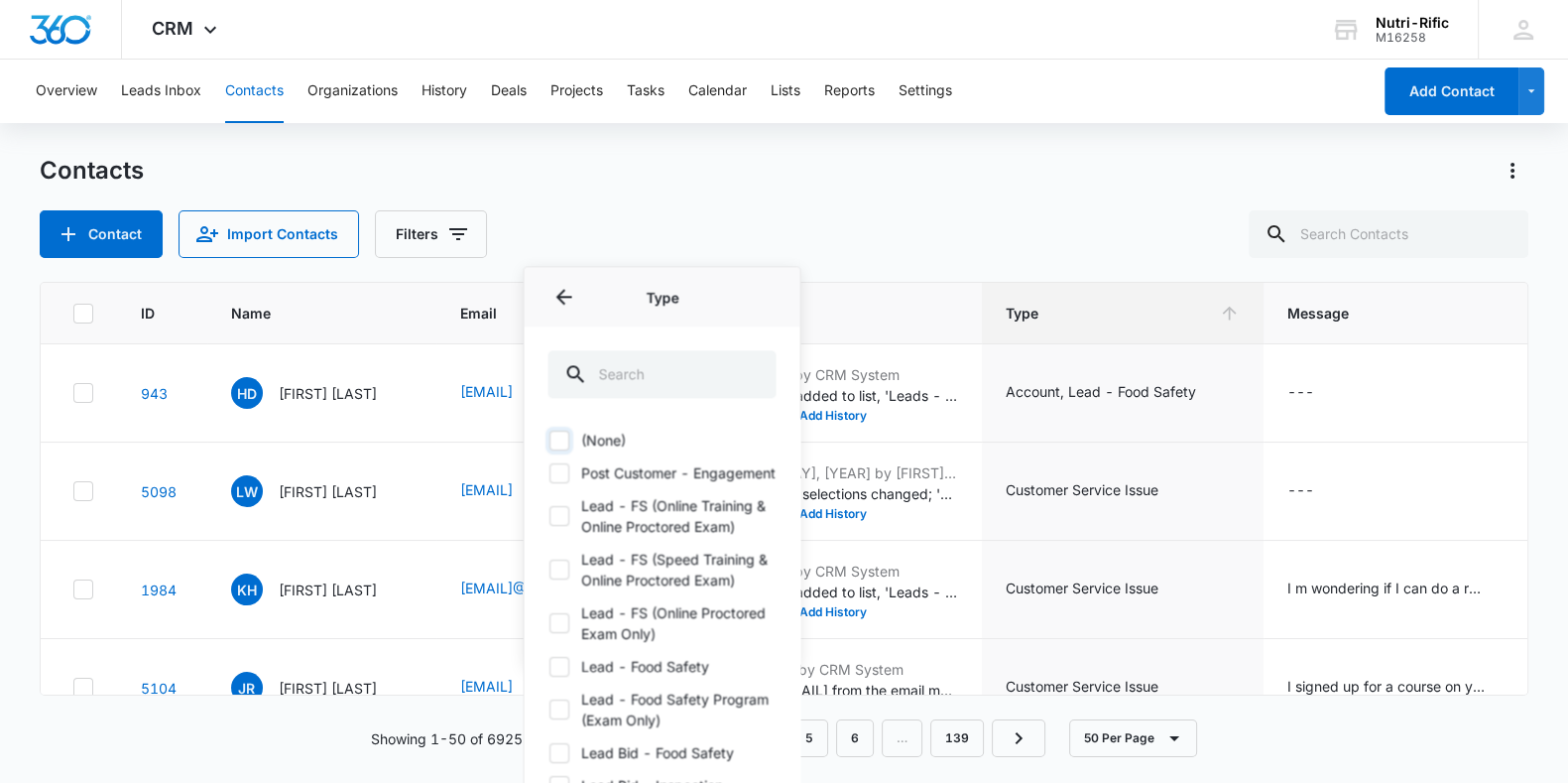 click on "(None)" at bounding box center [548, 440] 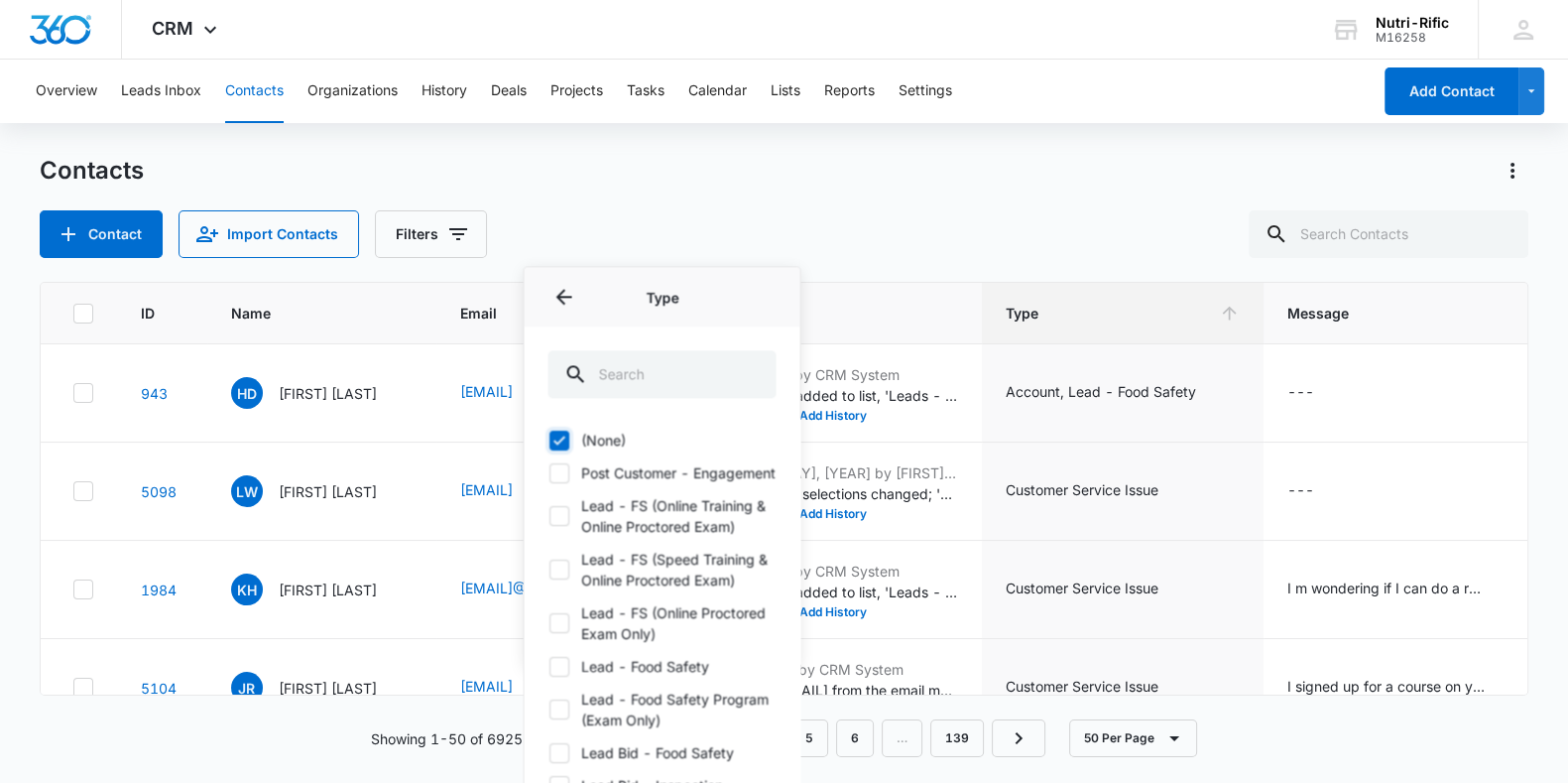 checkbox on "true" 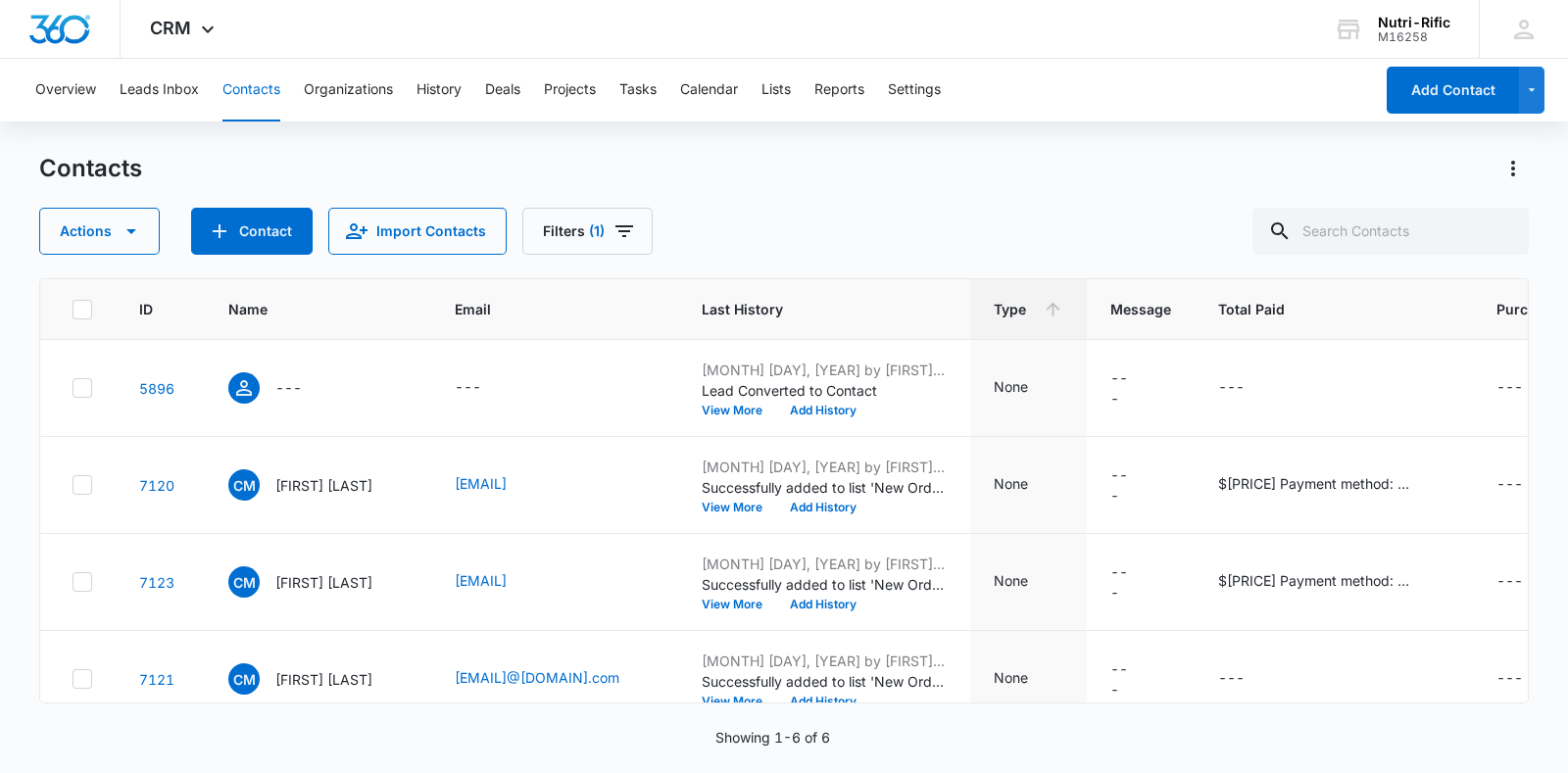 click on "Contacts Actions Contact Import Contacts Filters (1)" at bounding box center [784, 204] 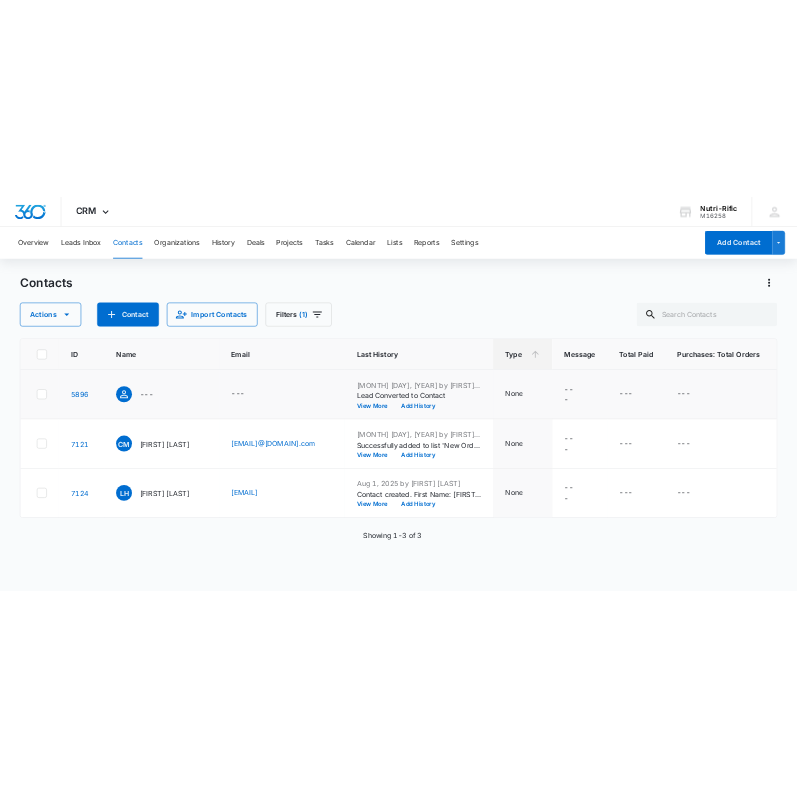 scroll, scrollTop: 0, scrollLeft: 0, axis: both 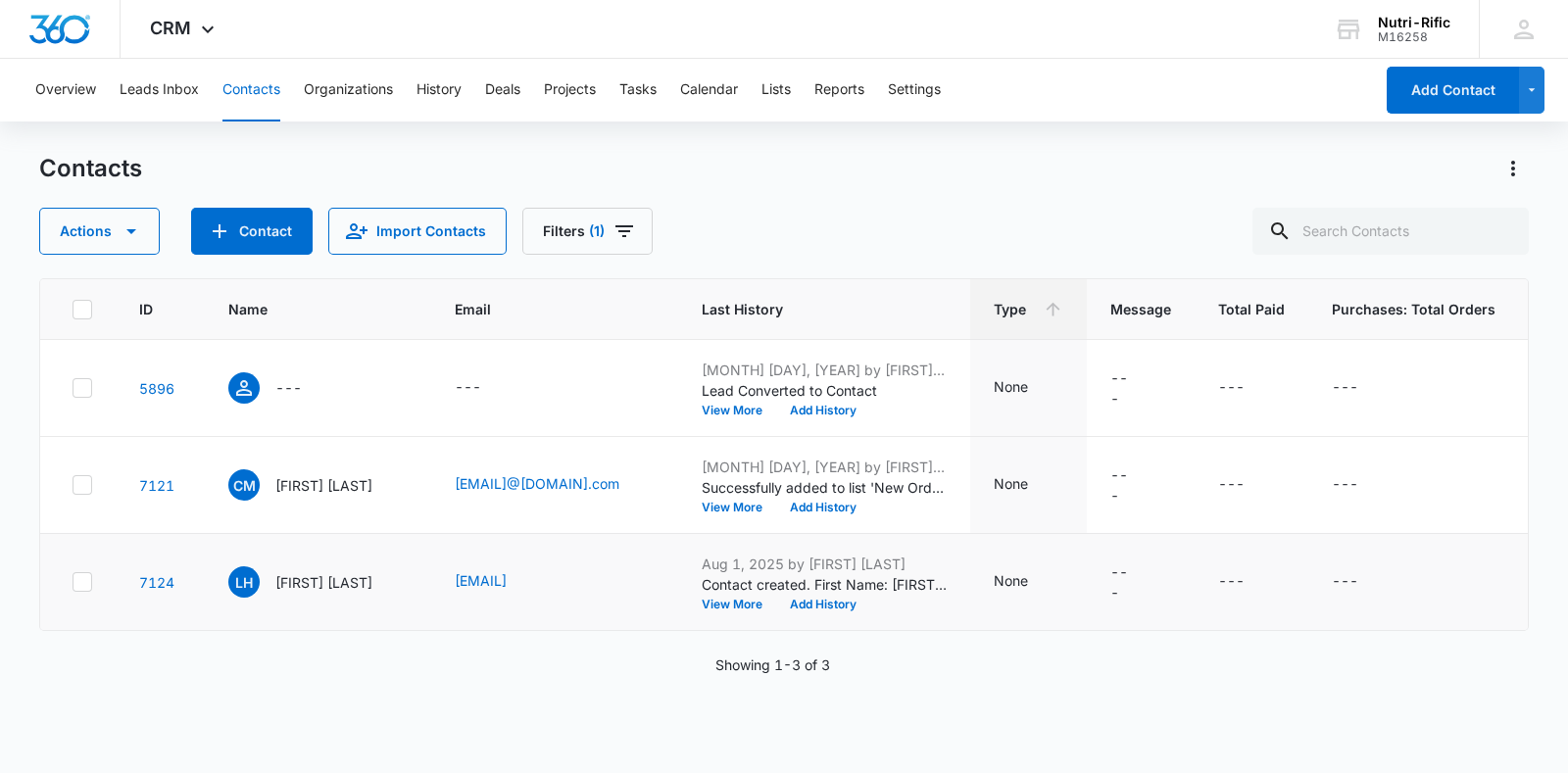 click 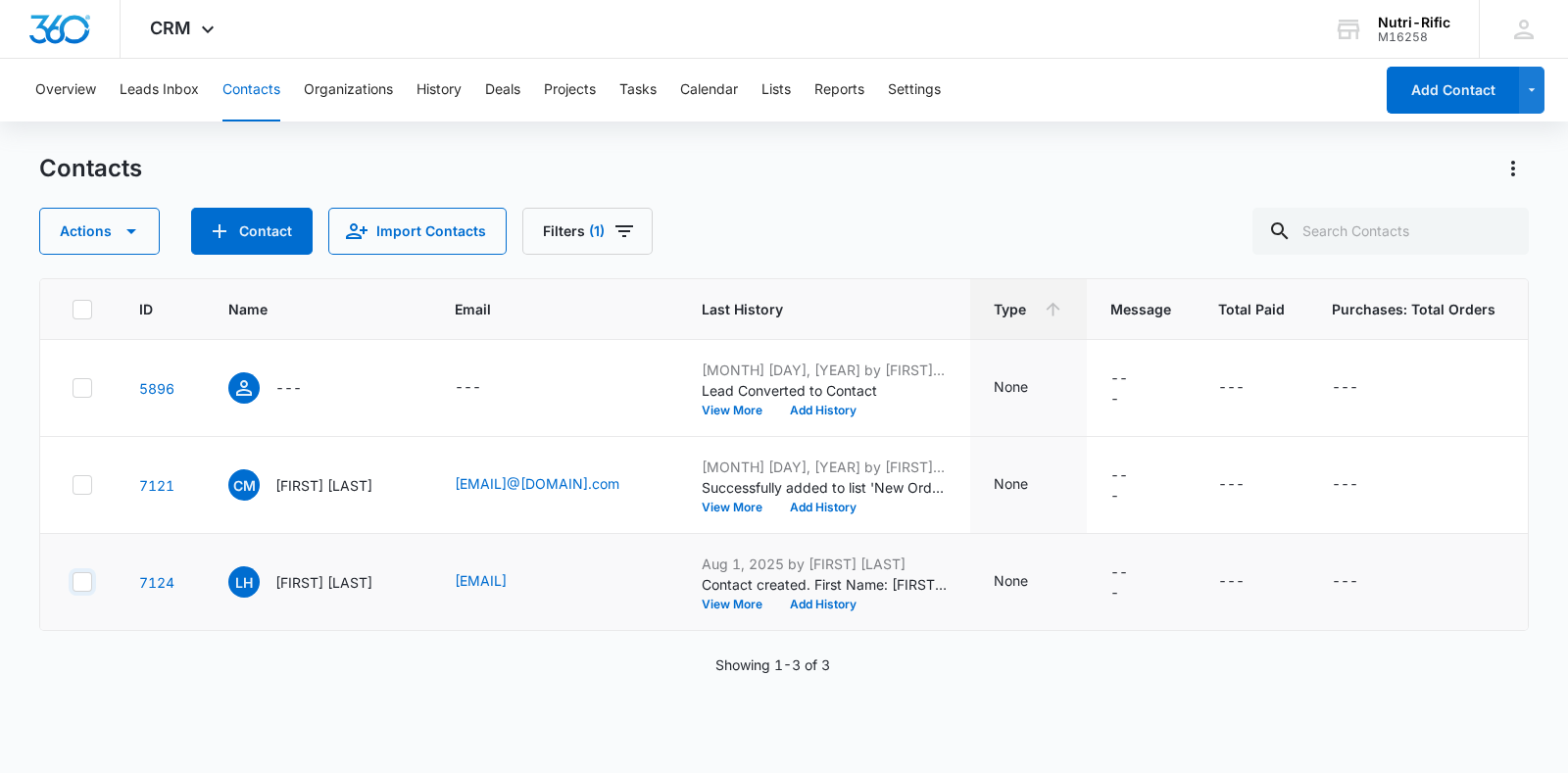 checkbox on "true" 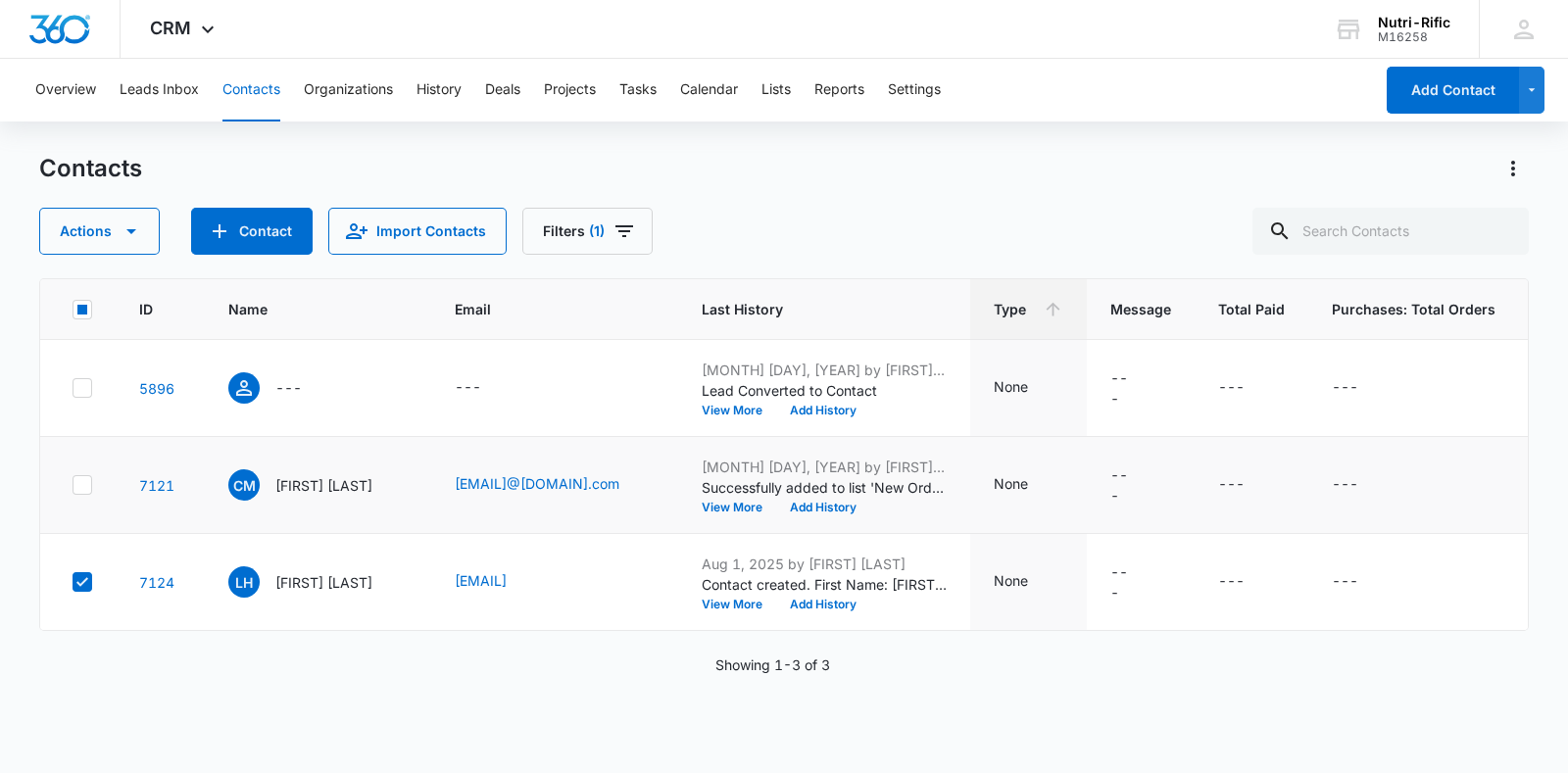 click 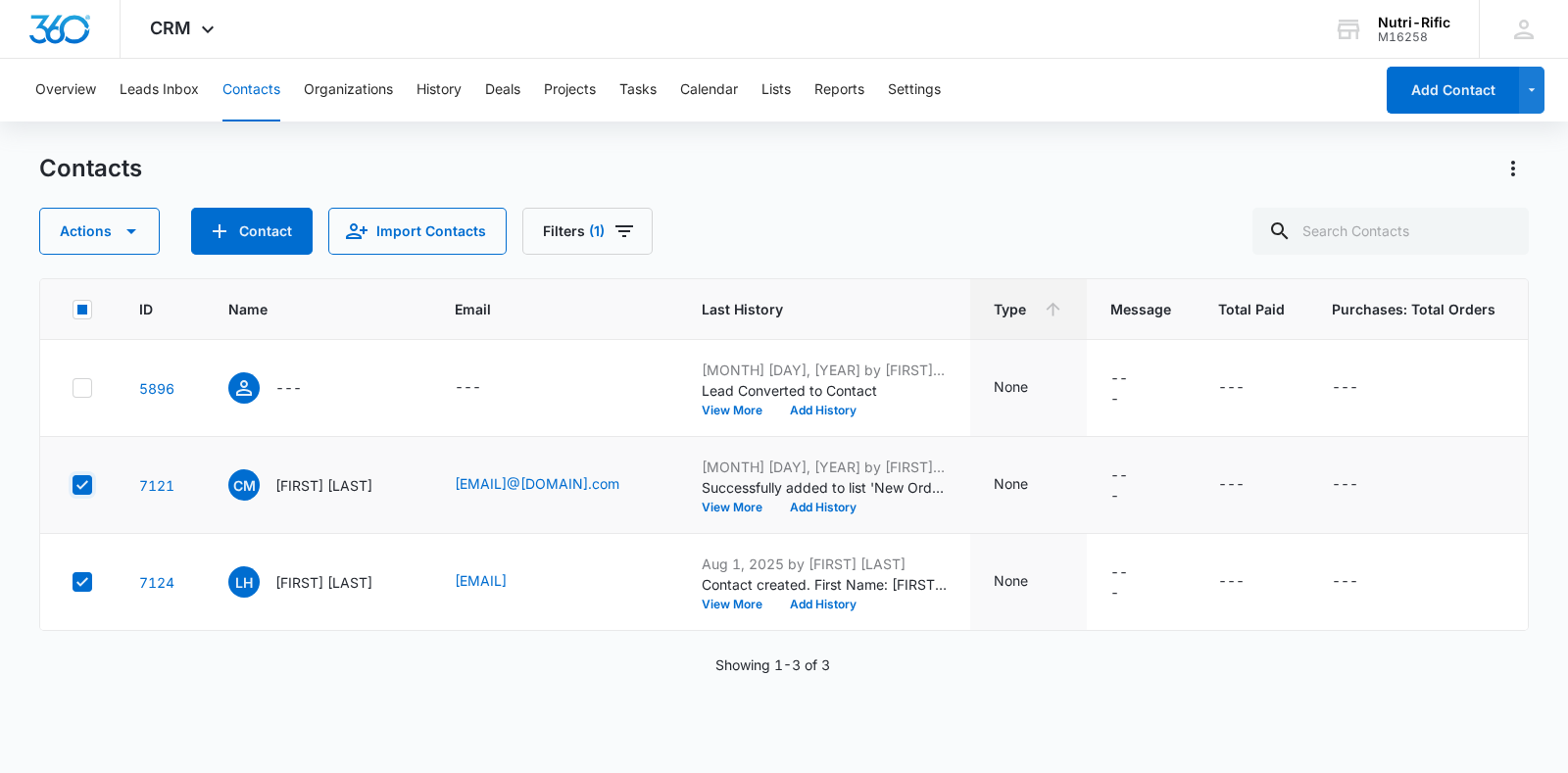 checkbox on "true" 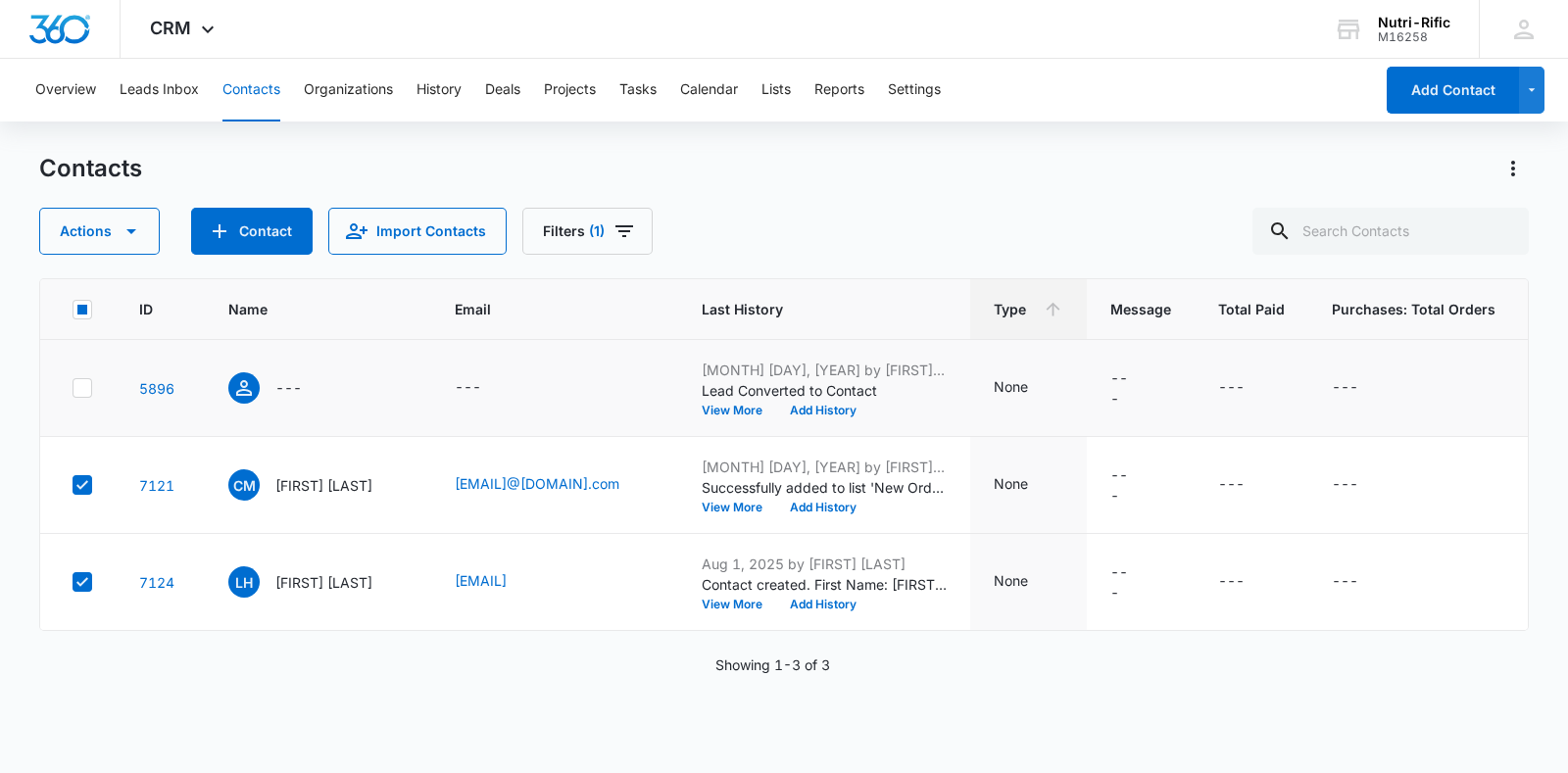 click 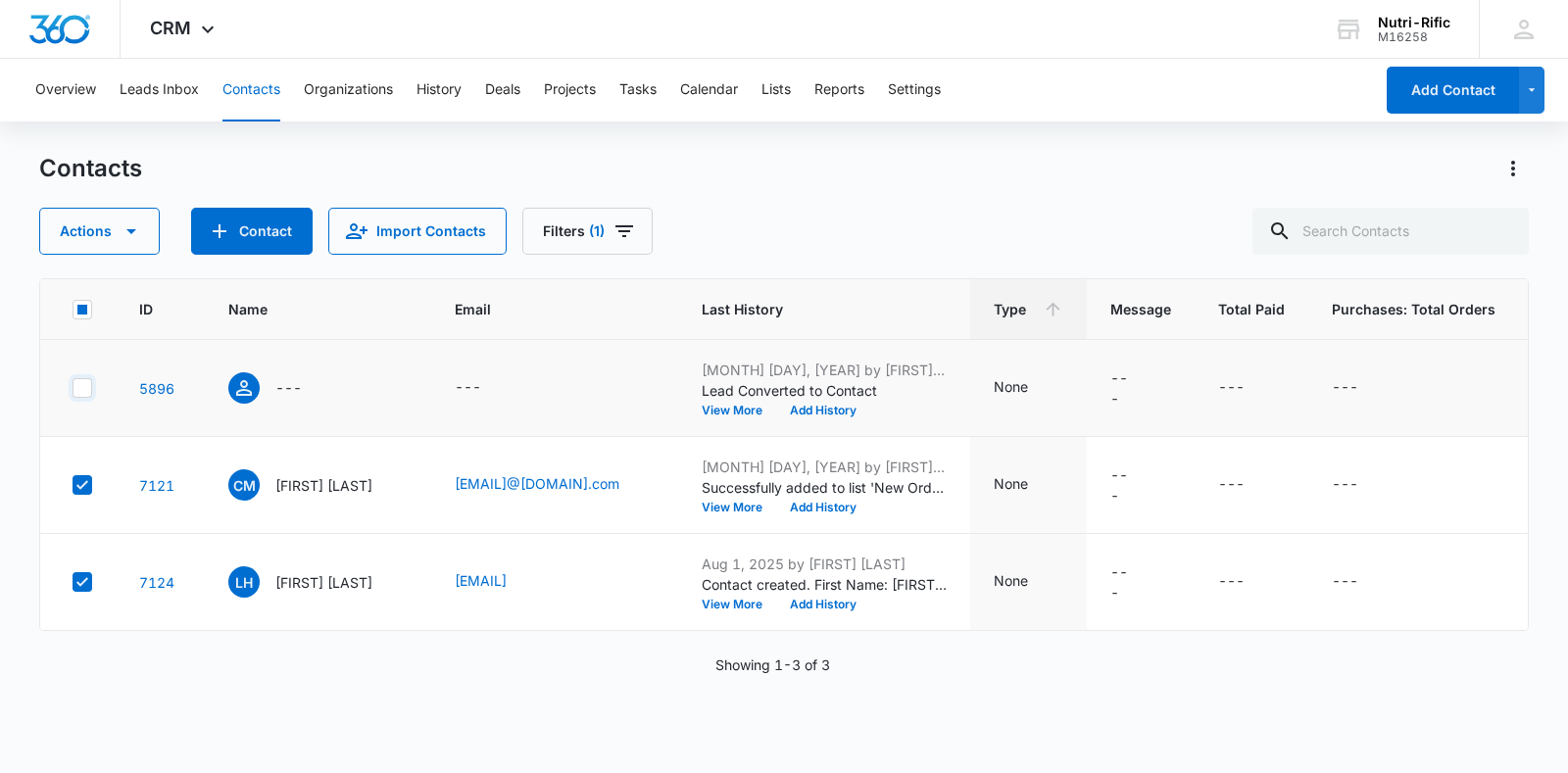 click at bounding box center (72, 388) 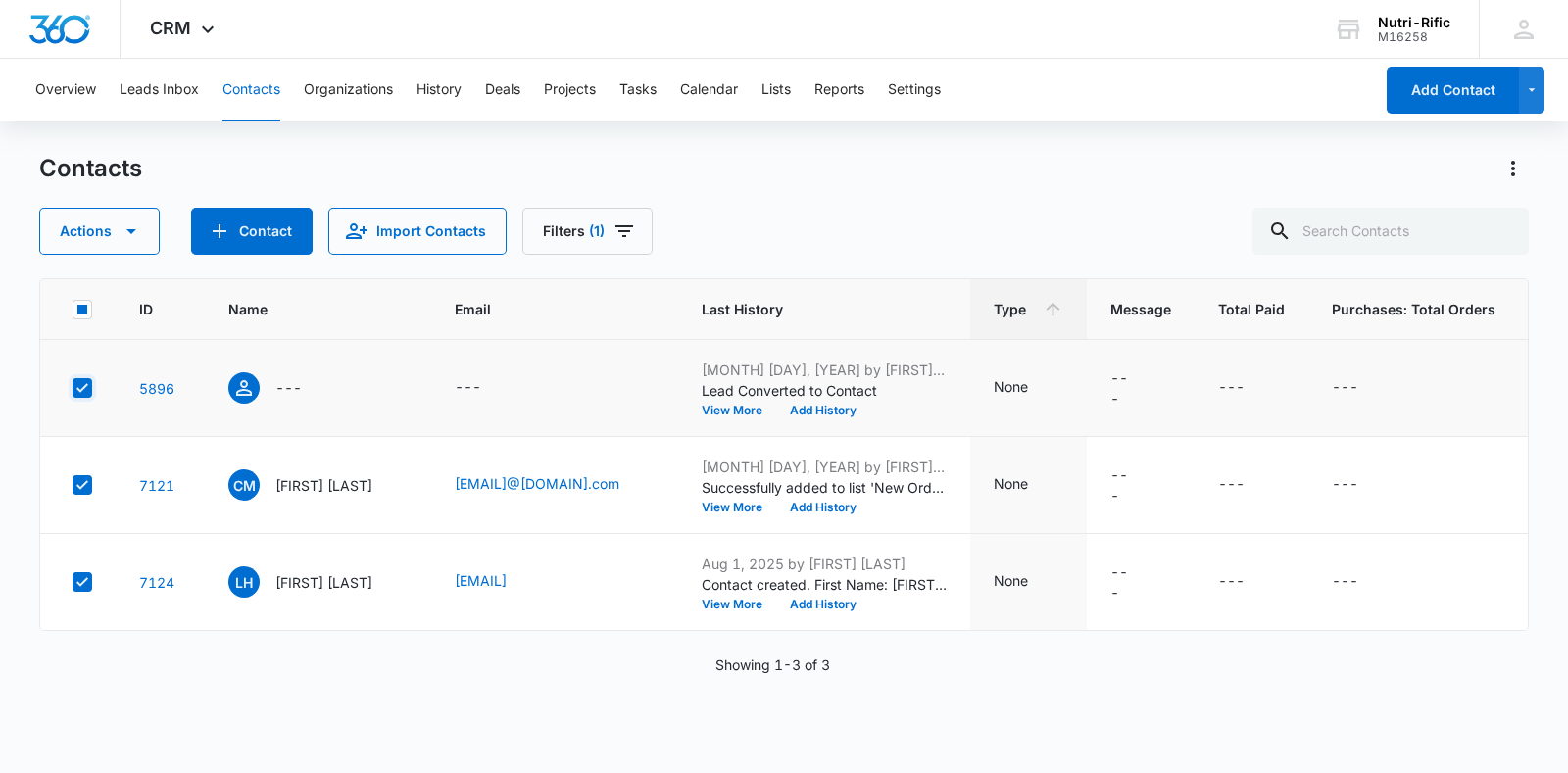 checkbox on "true" 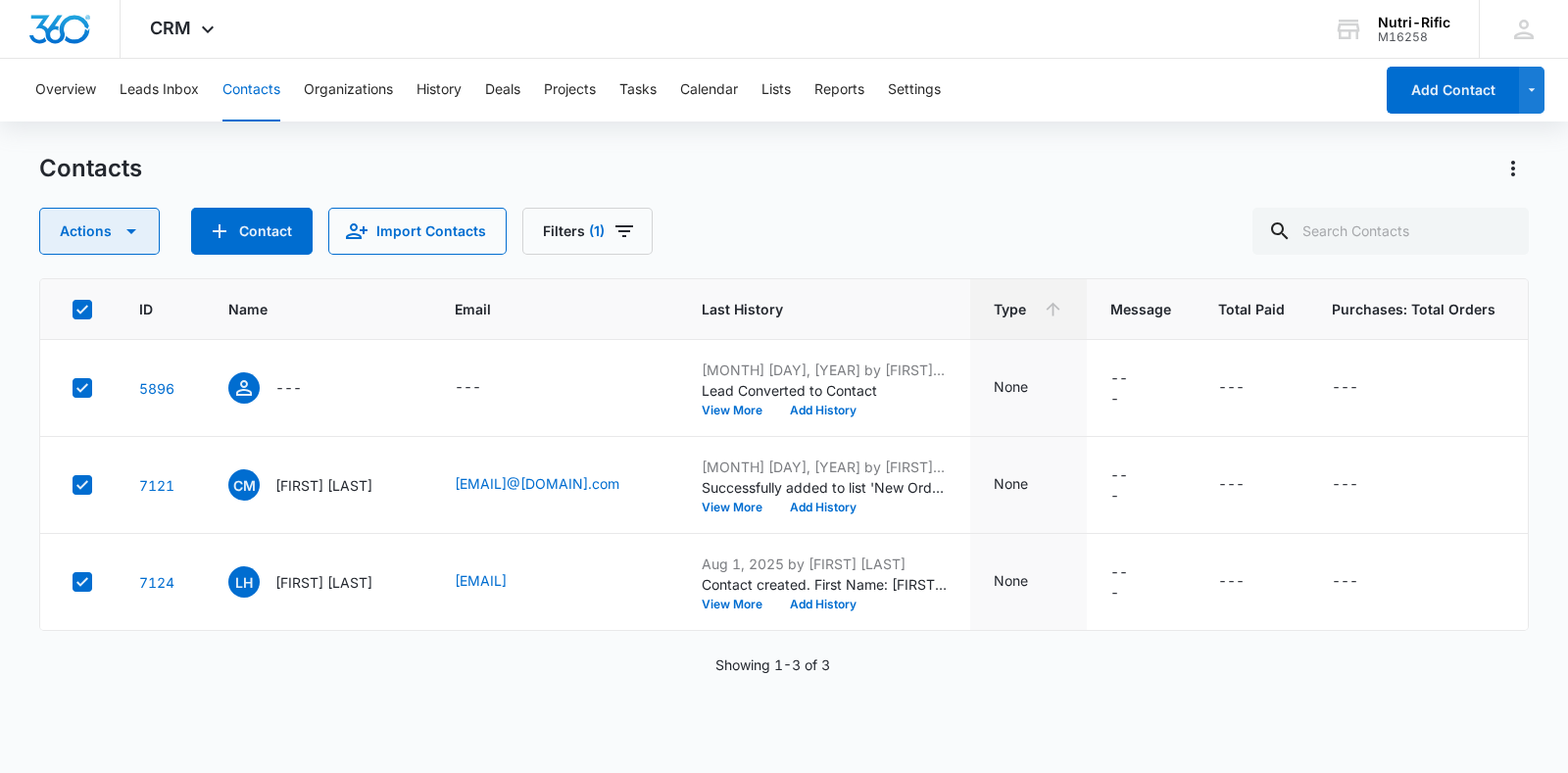 click on "Actions" at bounding box center (99, 231) 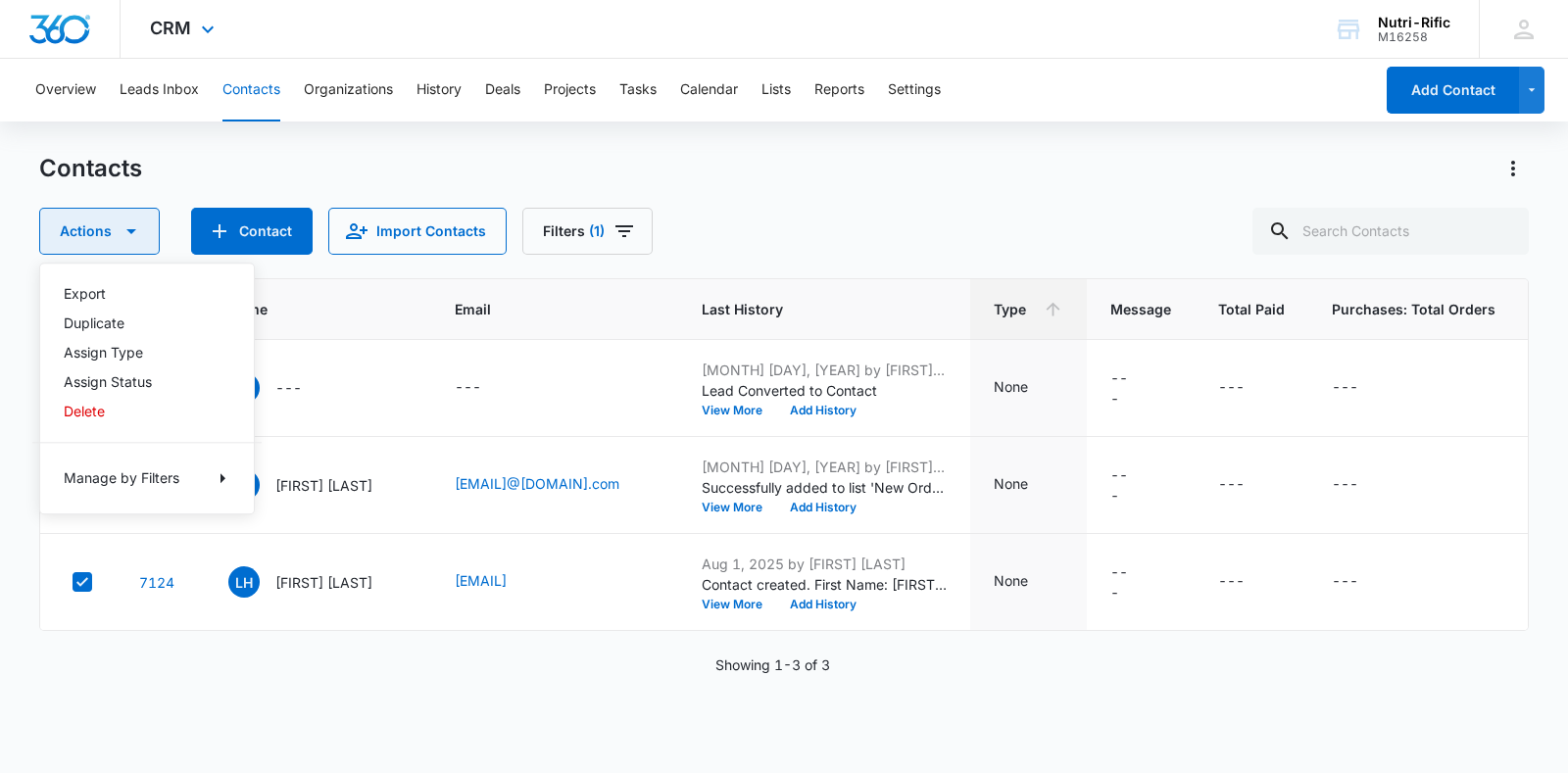 type 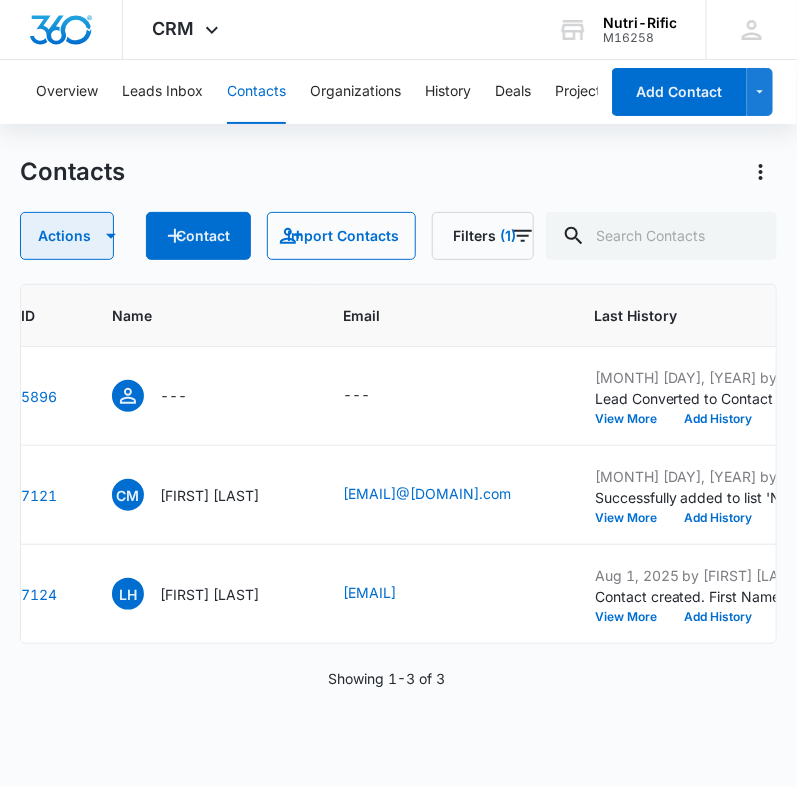 scroll, scrollTop: 0, scrollLeft: 0, axis: both 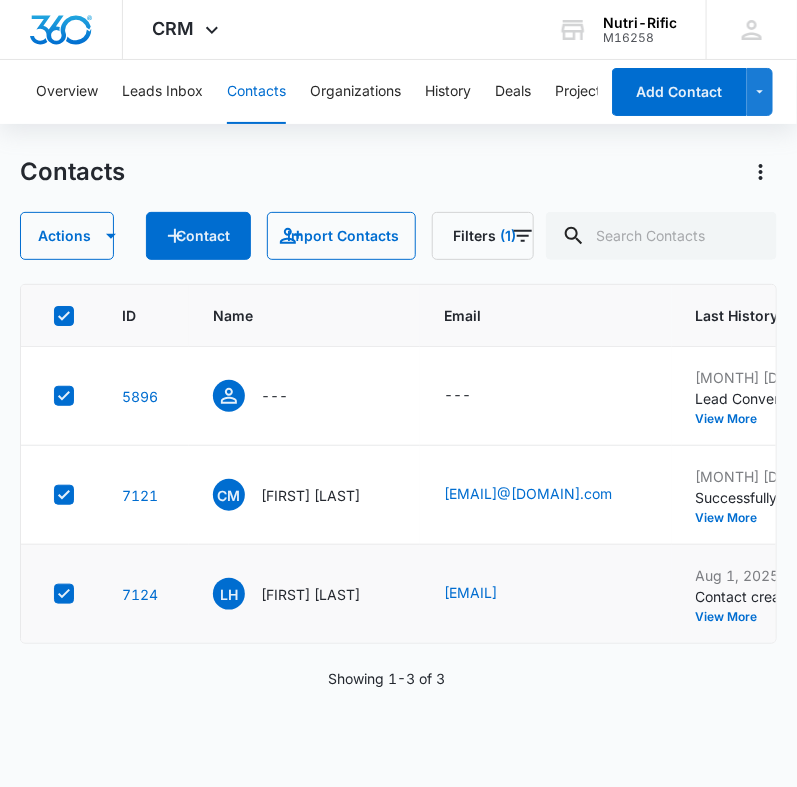 drag, startPoint x: 98, startPoint y: 562, endPoint x: 86, endPoint y: 567, distance: 13 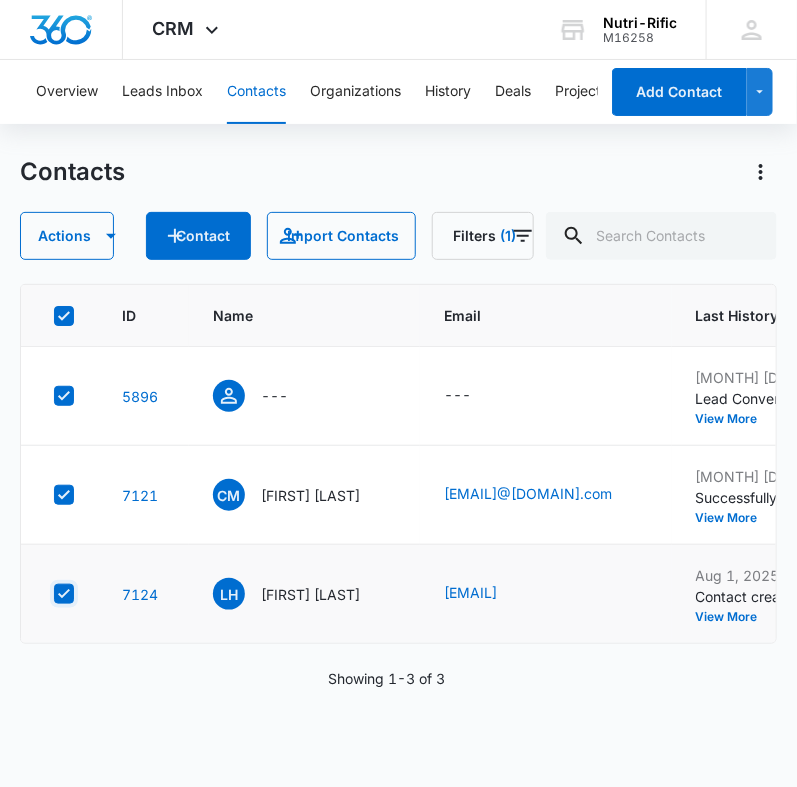 click at bounding box center (53, 594) 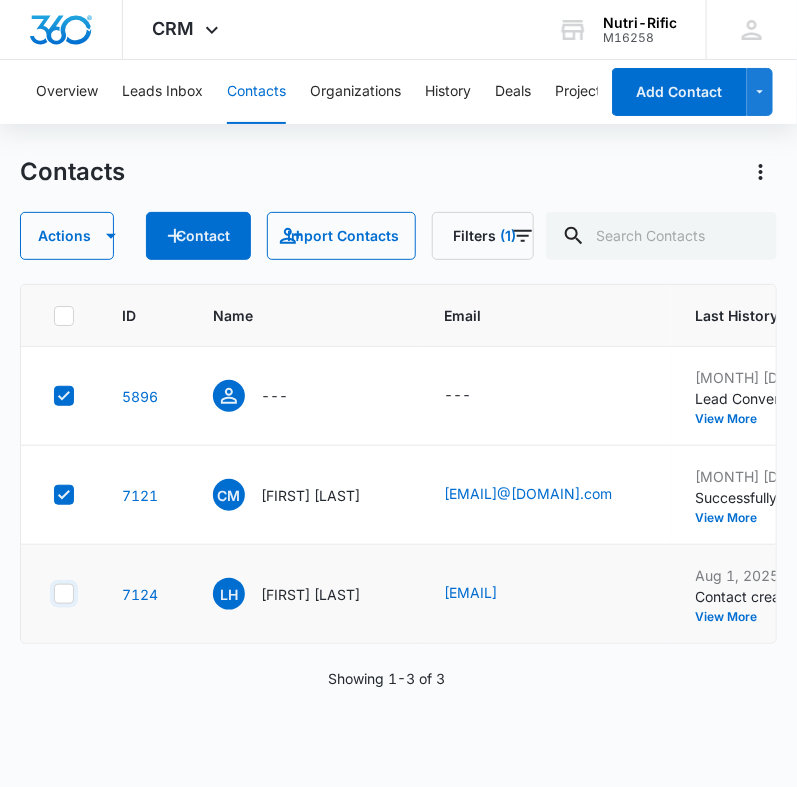 checkbox on "false" 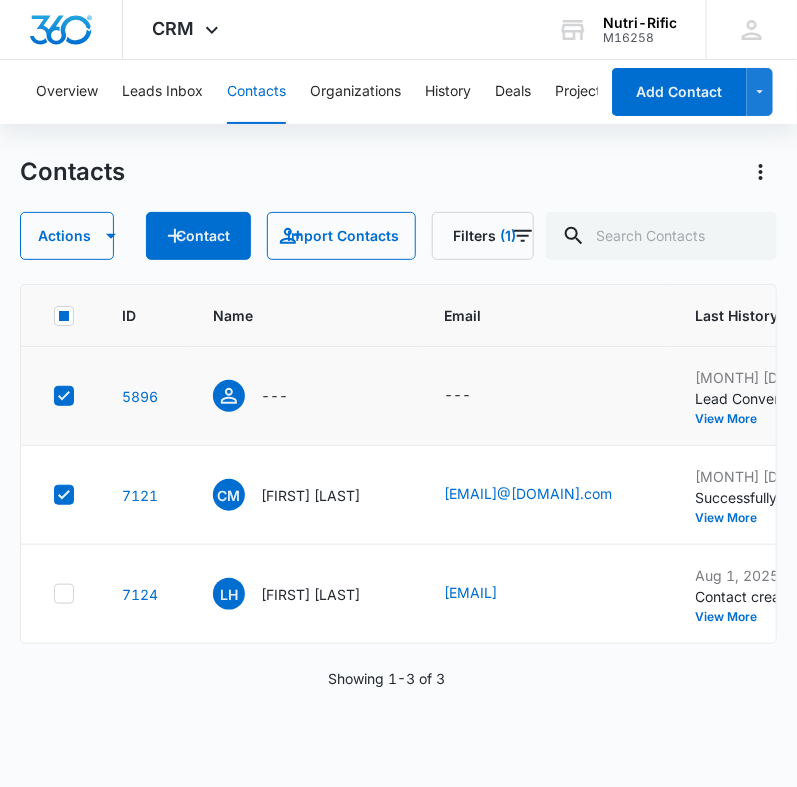 drag, startPoint x: 56, startPoint y: 398, endPoint x: 84, endPoint y: 443, distance: 53 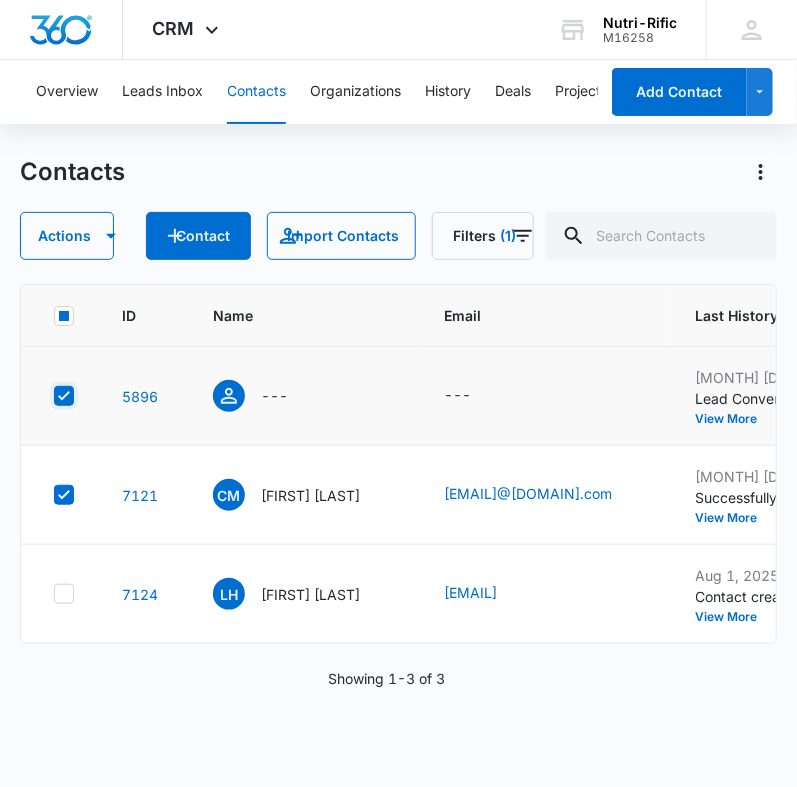 click at bounding box center [53, 396] 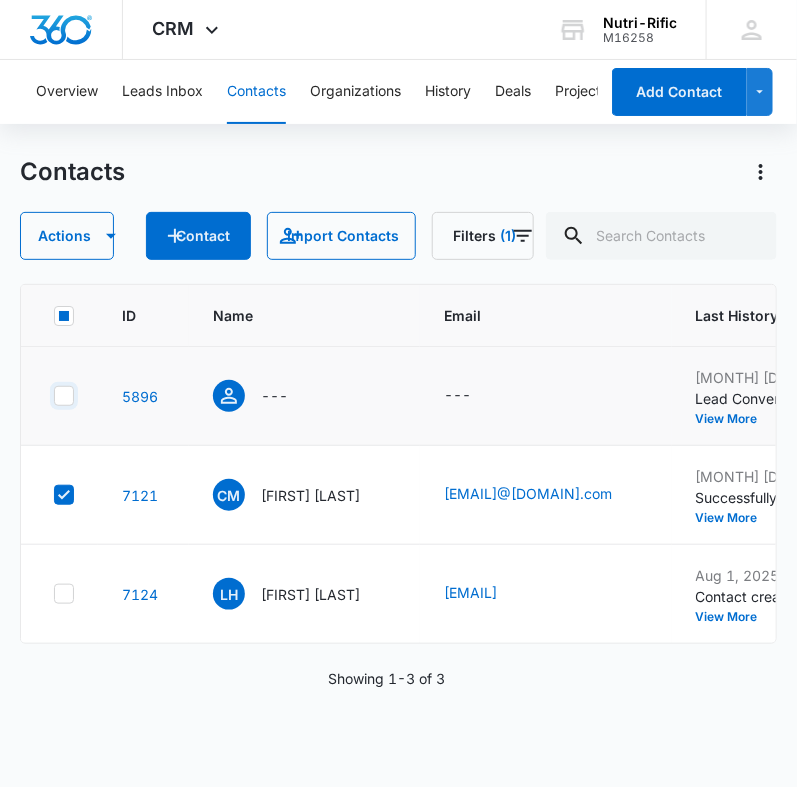 checkbox on "false" 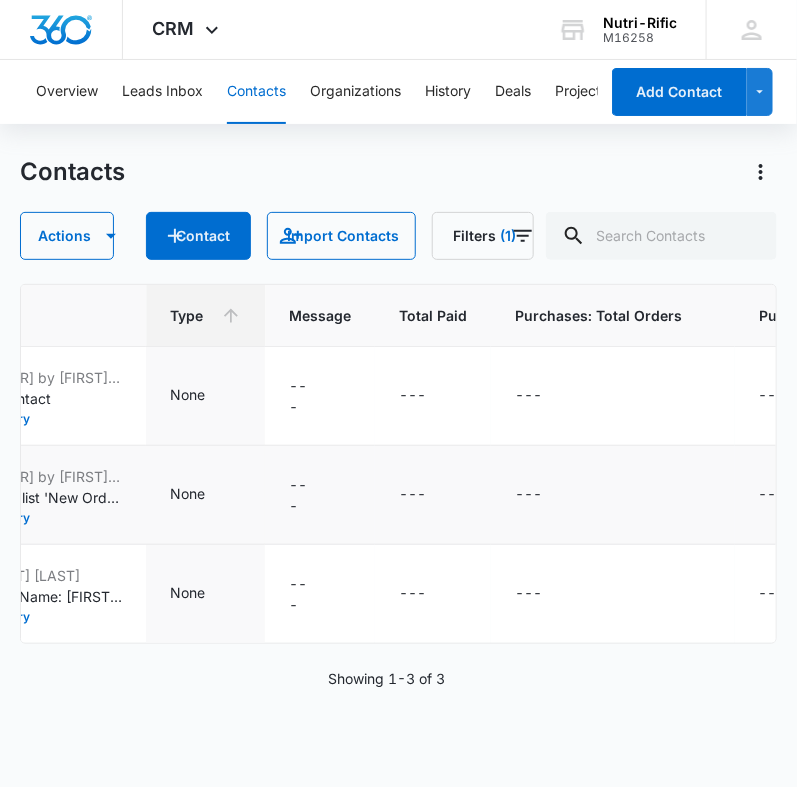 scroll, scrollTop: 0, scrollLeft: 819, axis: horizontal 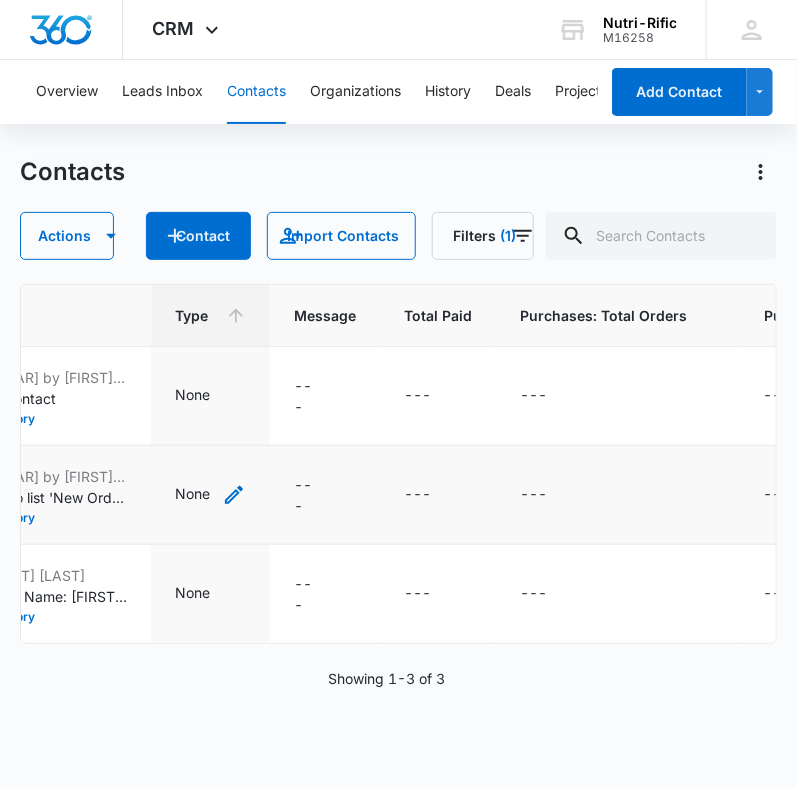 click 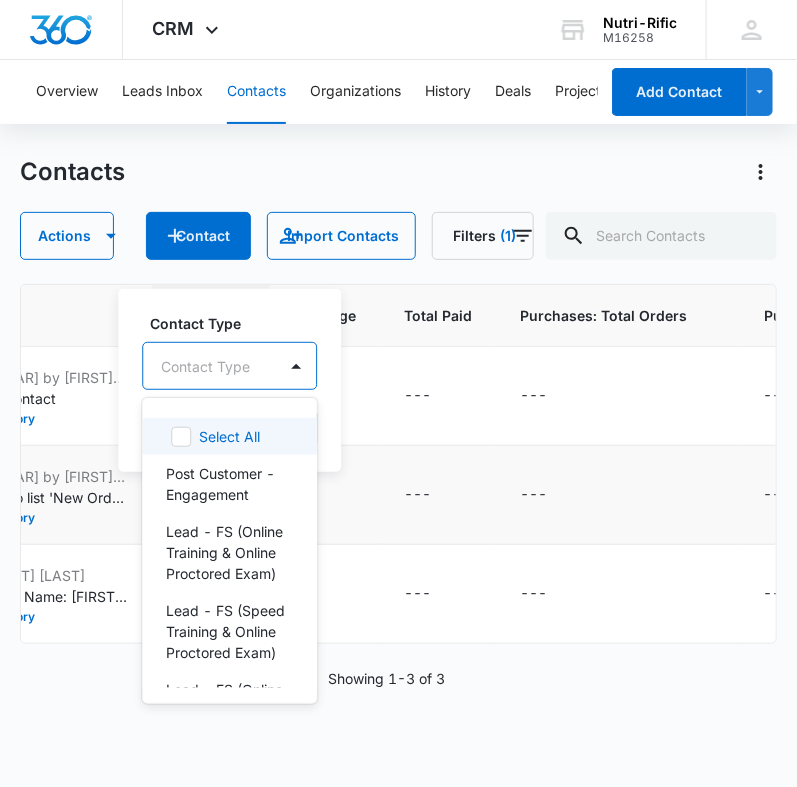click at bounding box center [205, 366] 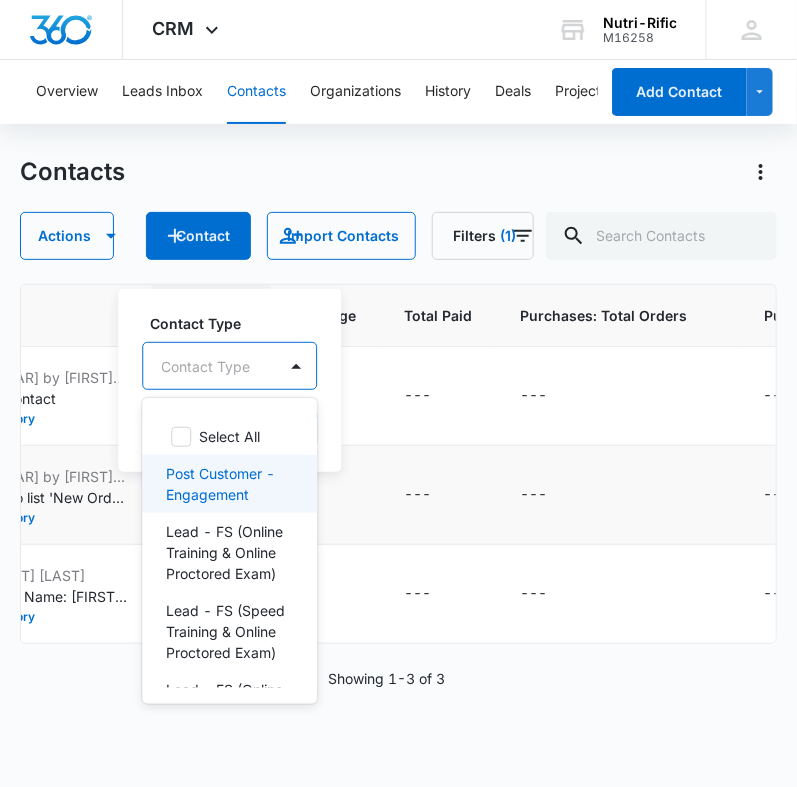 click on "Post Customer - Engagement" at bounding box center [227, 484] 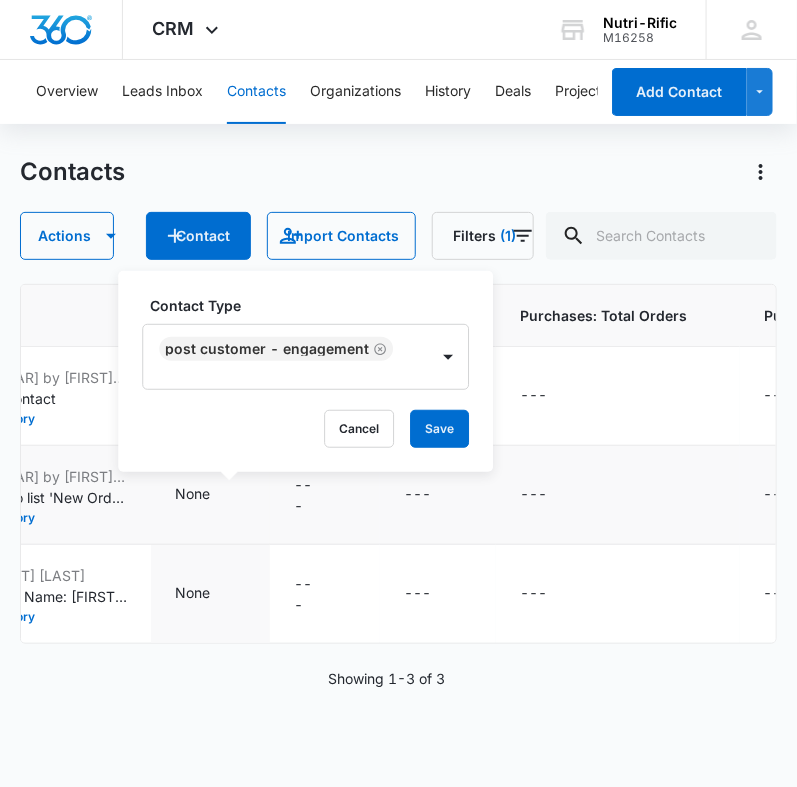 click on "Contact Type" at bounding box center (313, 305) 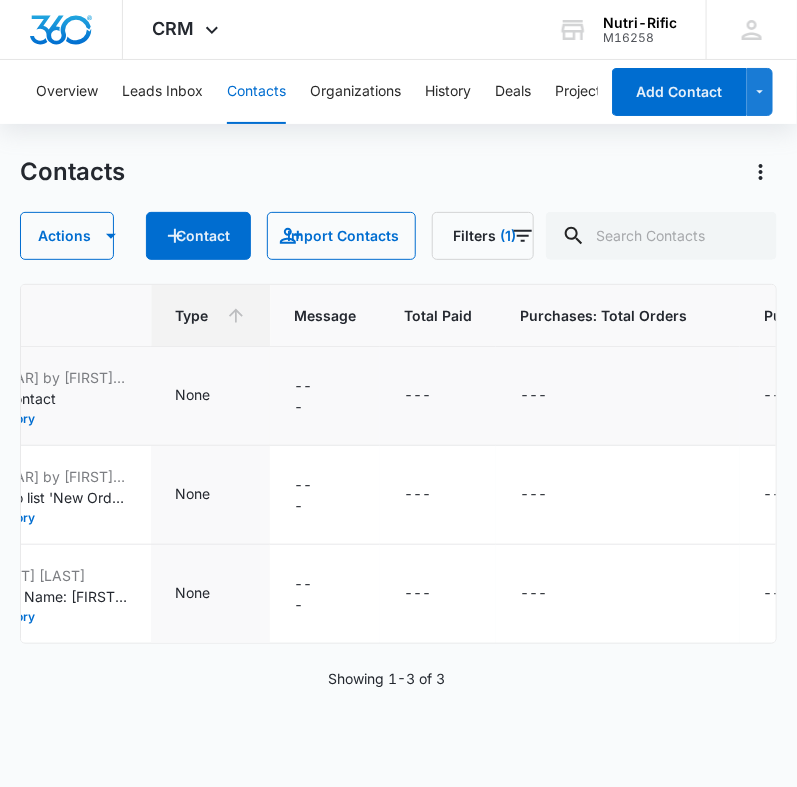 drag, startPoint x: 541, startPoint y: 356, endPoint x: 496, endPoint y: 347, distance: 45.891174 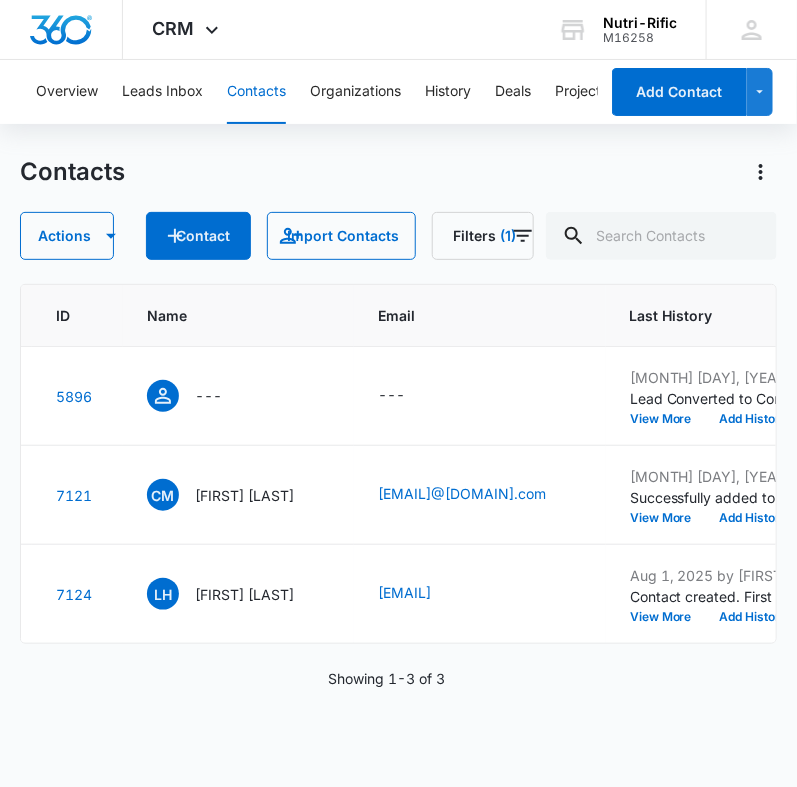 scroll, scrollTop: 0, scrollLeft: 60, axis: horizontal 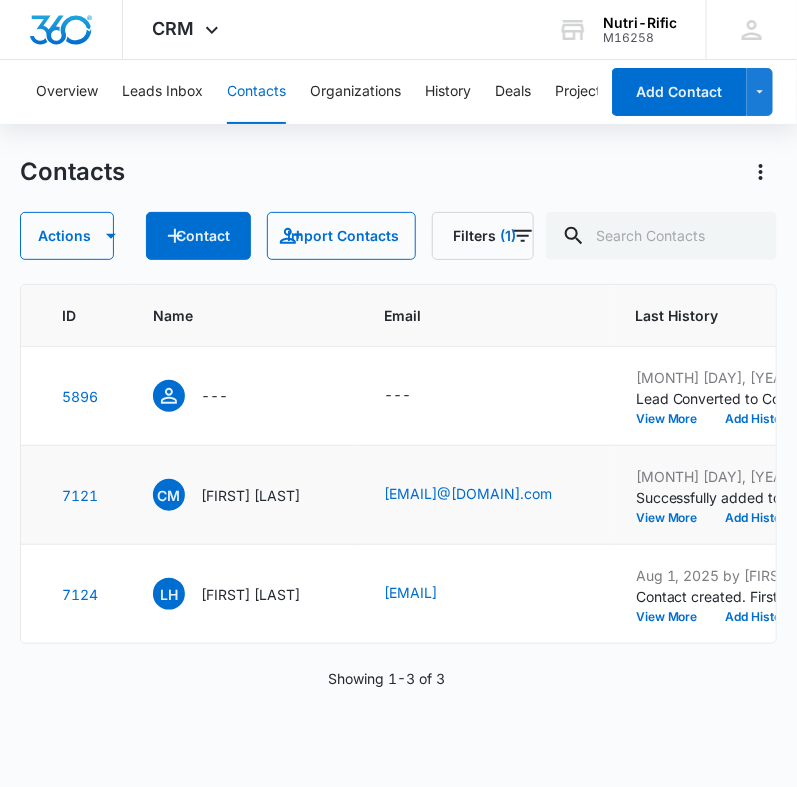 drag, startPoint x: 364, startPoint y: 493, endPoint x: 513, endPoint y: 507, distance: 149.65627 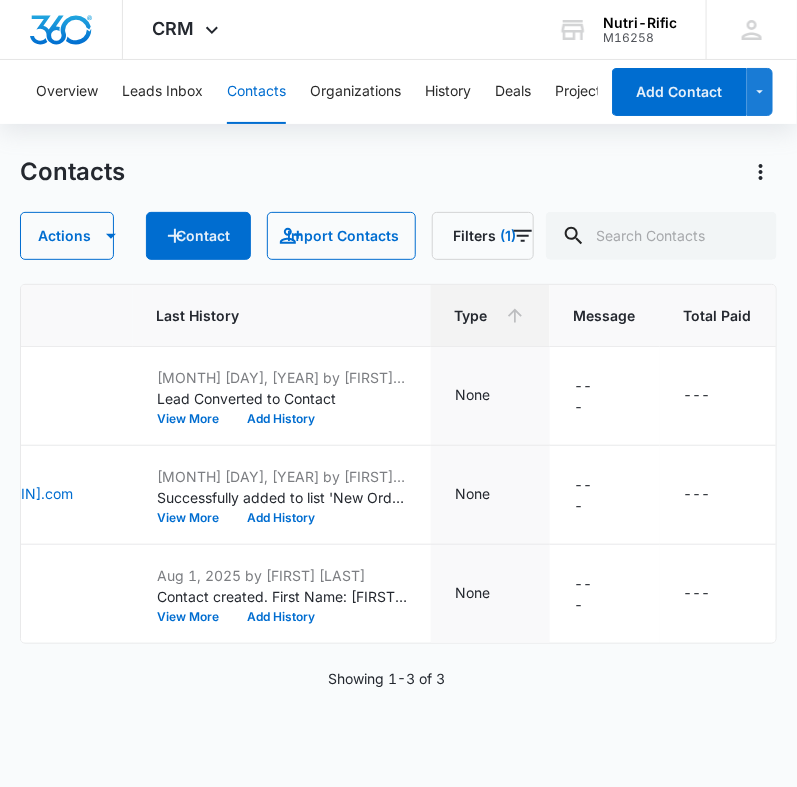 scroll, scrollTop: 0, scrollLeft: 544, axis: horizontal 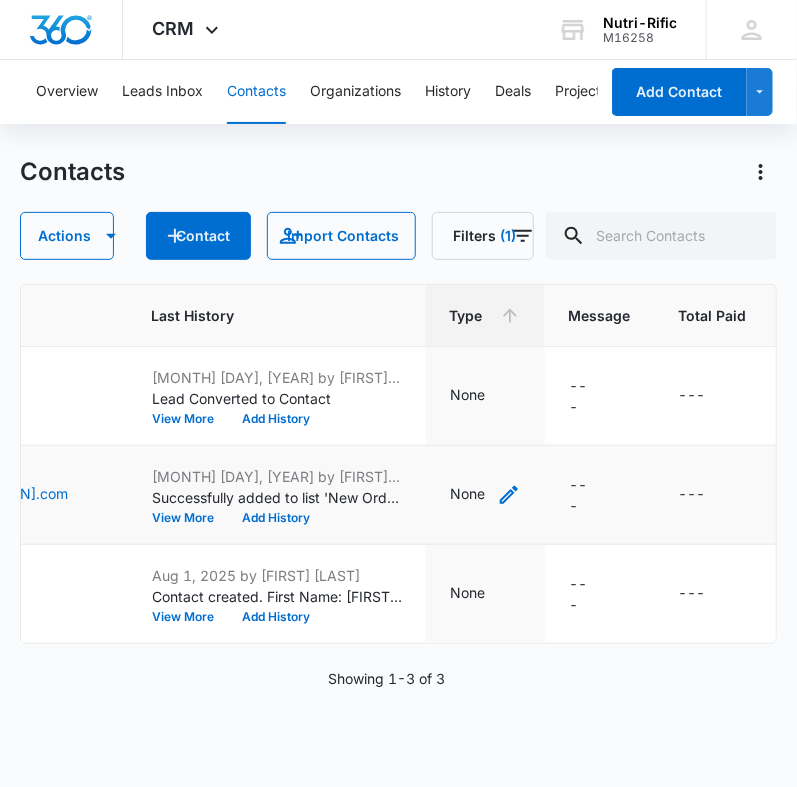 click 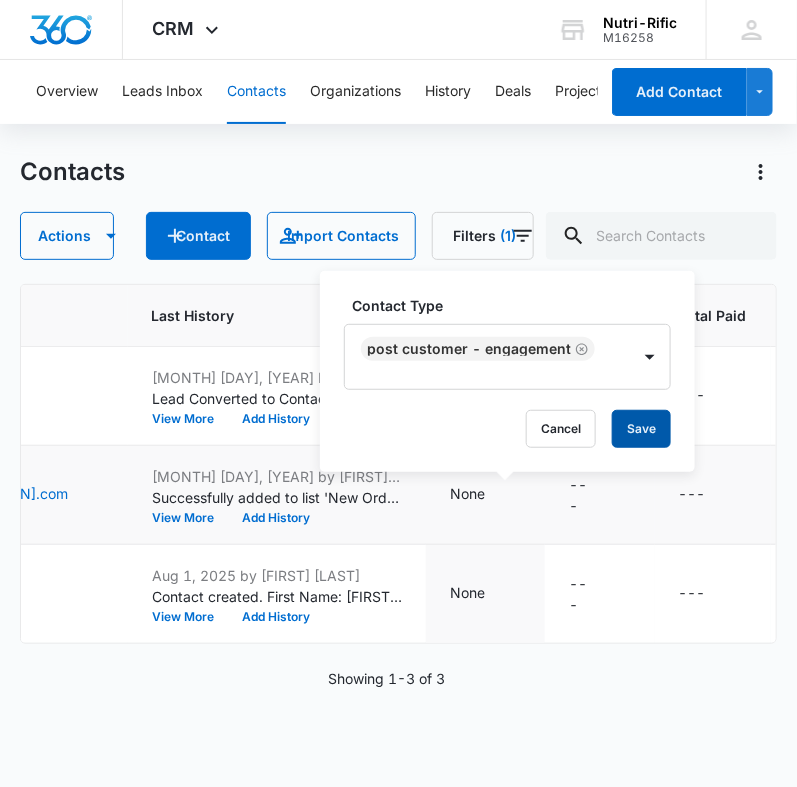 click on "Save" at bounding box center [641, 429] 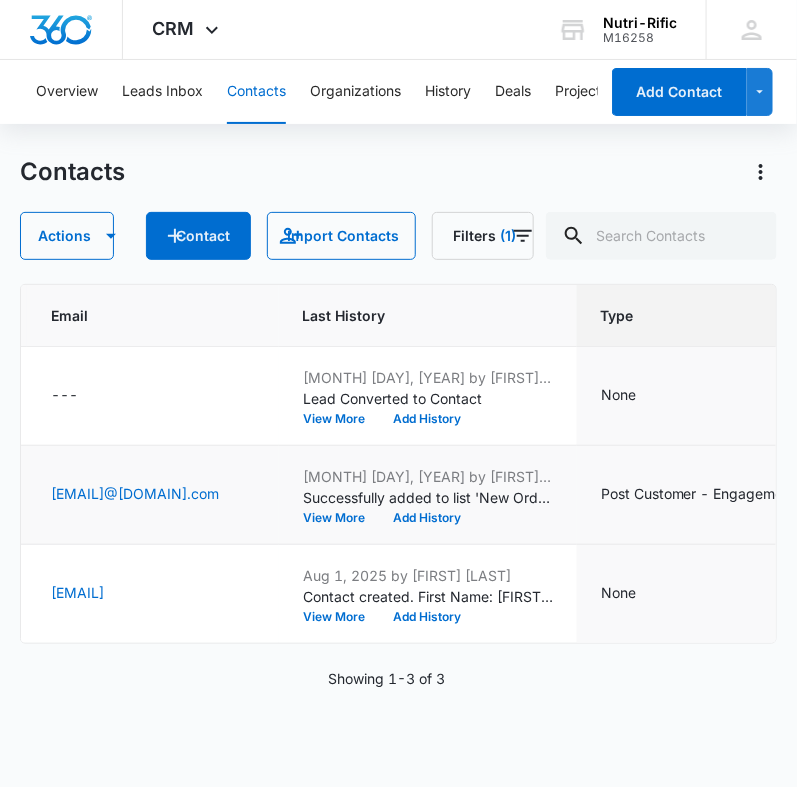 checkbox on "false" 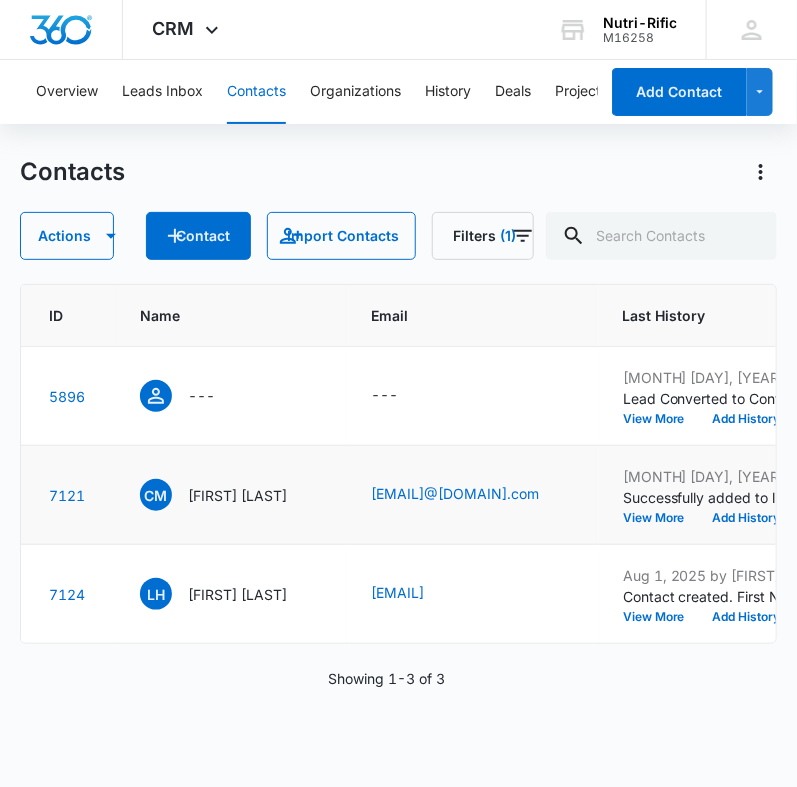 scroll, scrollTop: 0, scrollLeft: 0, axis: both 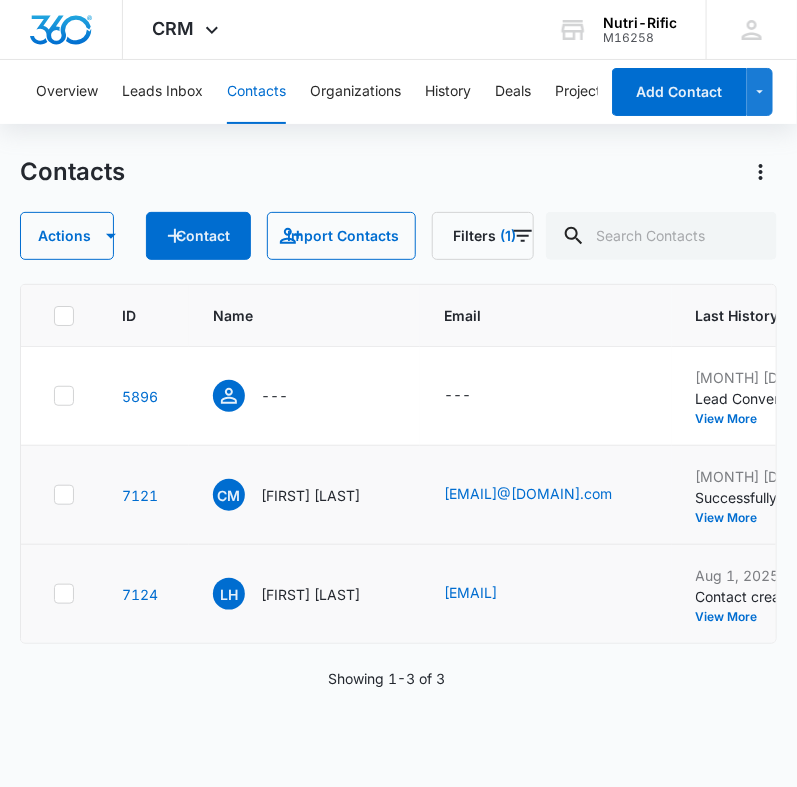 click 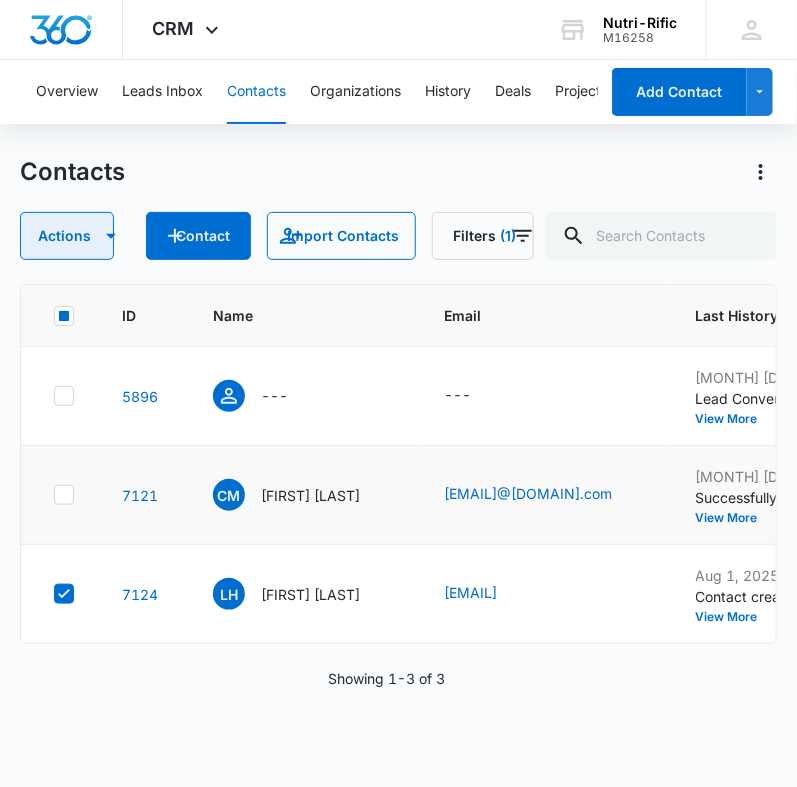 click on "Actions" at bounding box center (67, 236) 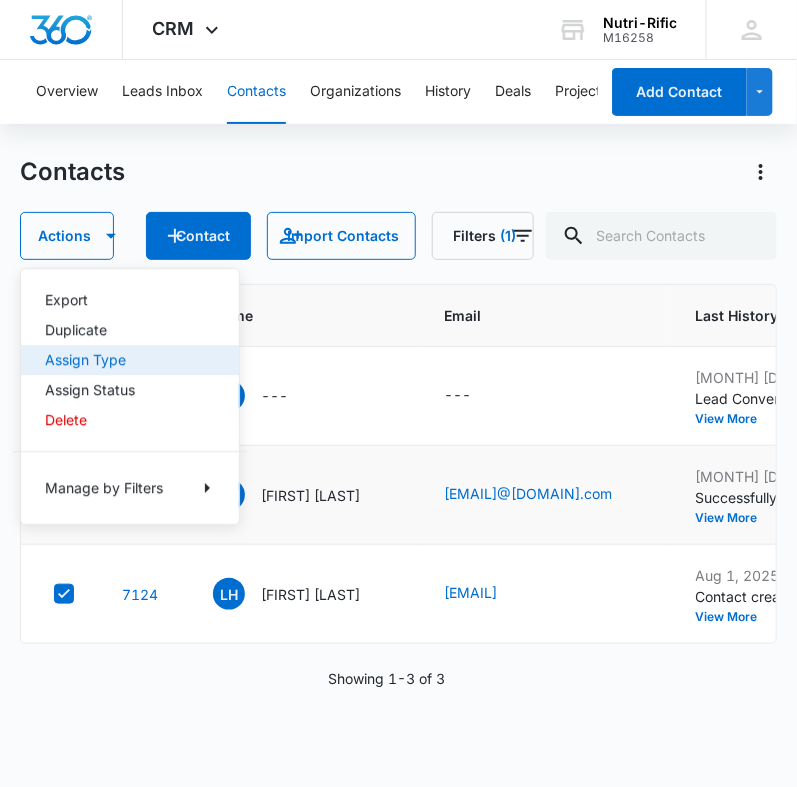 click on "Assign Type" at bounding box center (118, 360) 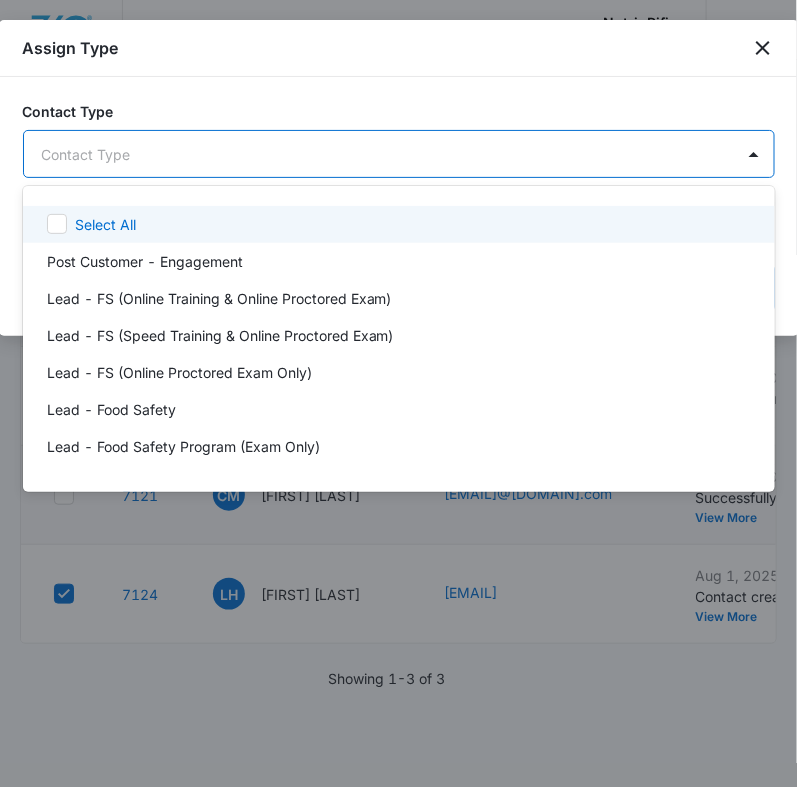 click on "CRM Apps Reputation Forms CRM Email Social POS Content Ads Intelligence Files Brand Settings Nutri-Rific M16258 Your Accounts View All HC [FIRST] [LAST] [EMAIL] My Profile Notifications Support Logout Terms & Conditions   •   Privacy Policy Overview Leads Inbox Contacts Organizations History Deals Projects Tasks Calendar Lists Reports Settings Add Contact Contacts Actions Contact Import Contacts Filters (1) ID Name Email Last History Type Message Total Paid Purchases: Total Orders Purchases: Total Spent 5896 --- --- Jul 11, 2025 by [FIRST] [LAST] Lead Converted to Contact
View More Add History None --- --- --- --- 7121 CM [FIRST] [LAST] [EMAIL] Aug 1, 2025 by CRM System Successfully added to list 'New Orders'. View More Add History Post Customer - Engagement --- --- --- --- 7124 LH [FIRST] [LAST] [EMAIL] Aug 1, 2025 by [FIRST] [LAST] Contact created.
First Name: [FIRST]
Last Name: [LAST]
Phone: [PHONE] View More Add History None --- --- --- --- Showing   1-3   of 3" at bounding box center [398, 393] 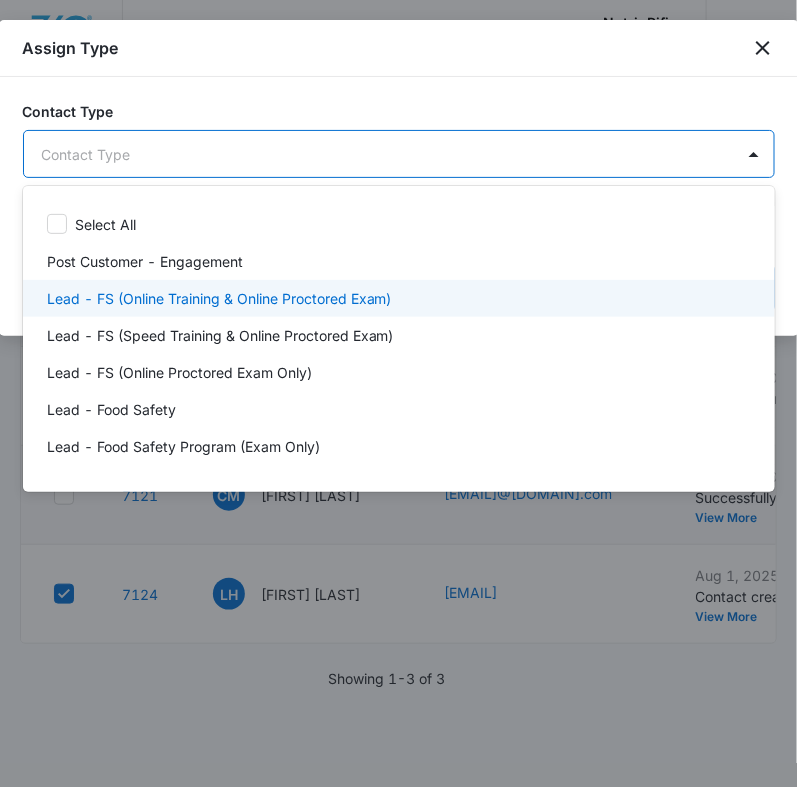 click on "Lead - FS (Online Training & Online Proctored Exam)" at bounding box center (219, 298) 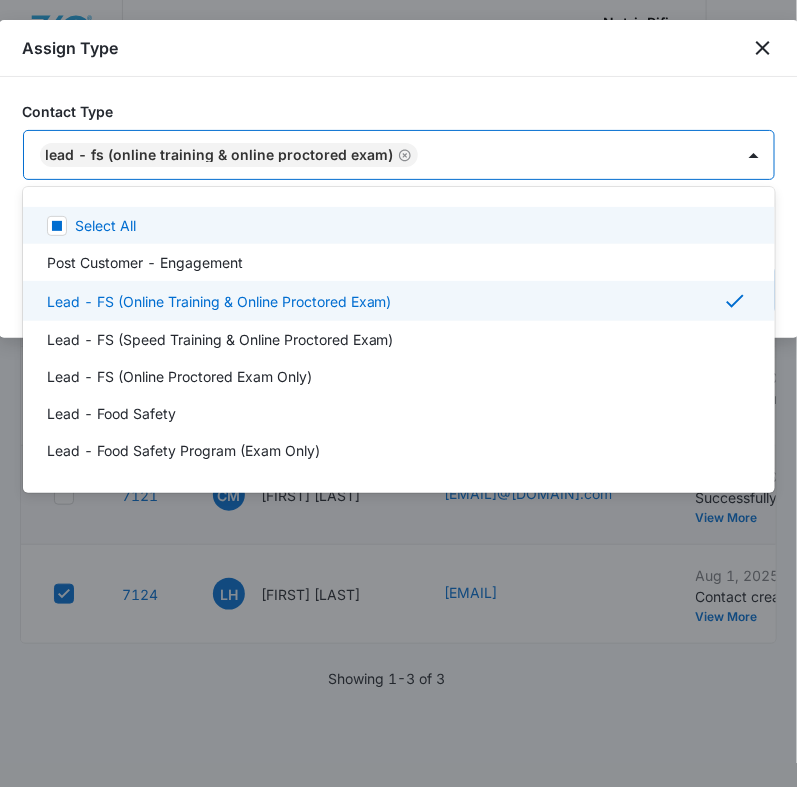 click at bounding box center (398, 393) 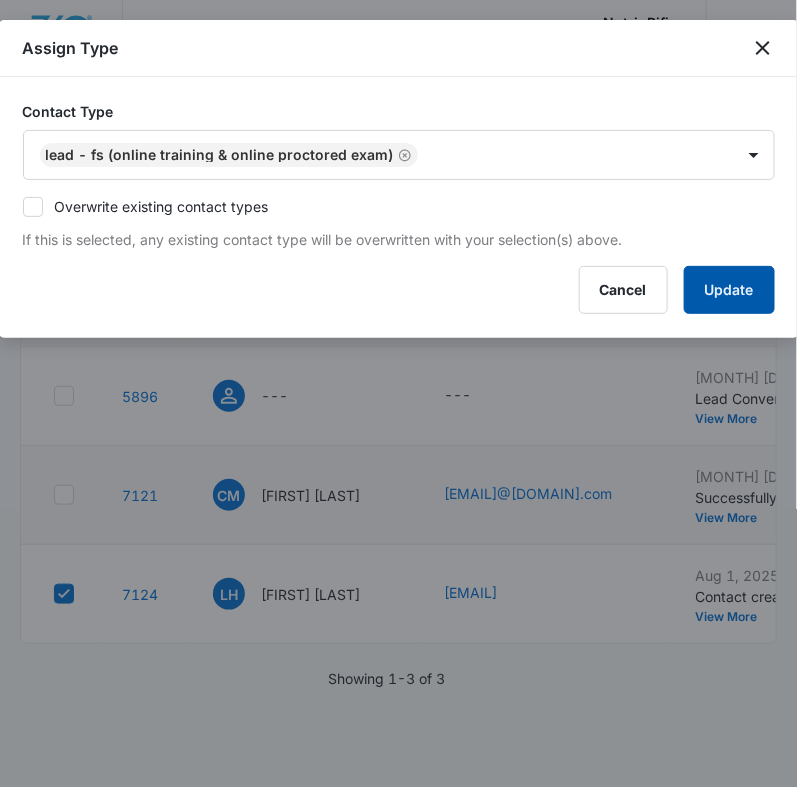 click on "Update" at bounding box center [729, 290] 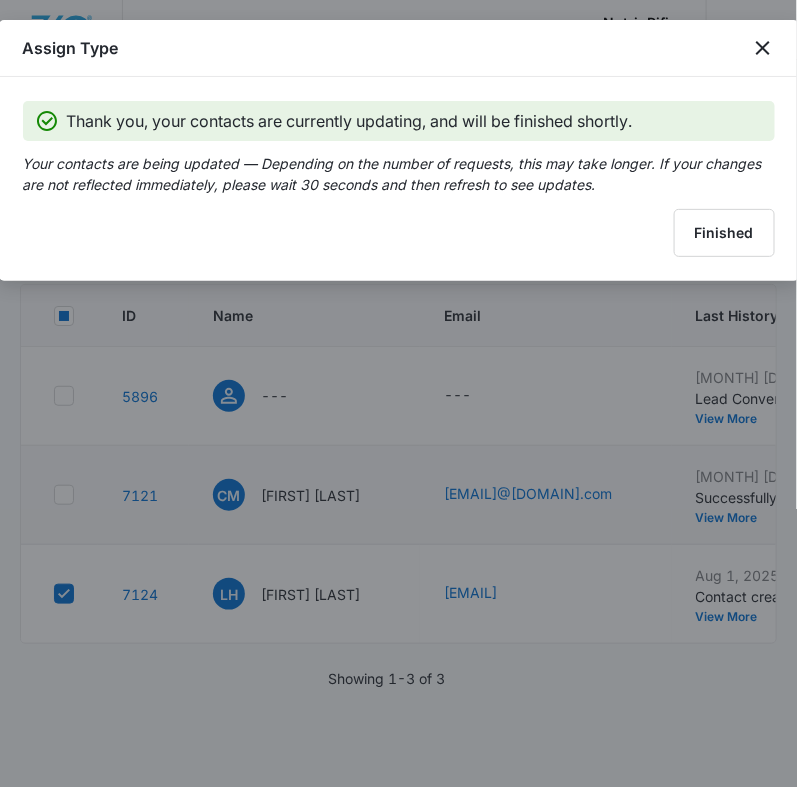click on "Assign Type" at bounding box center (399, 48) 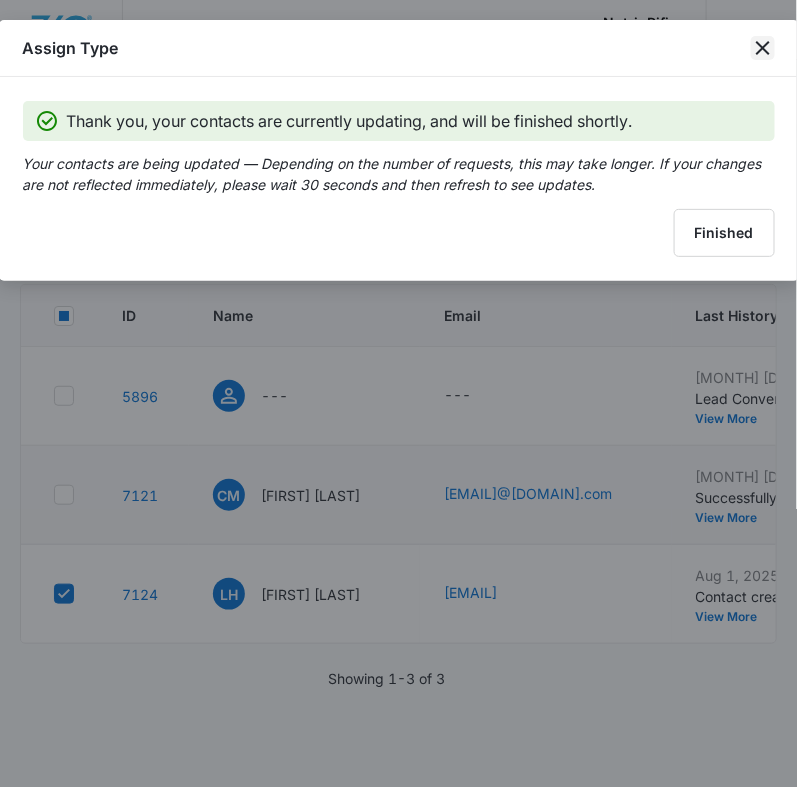 click 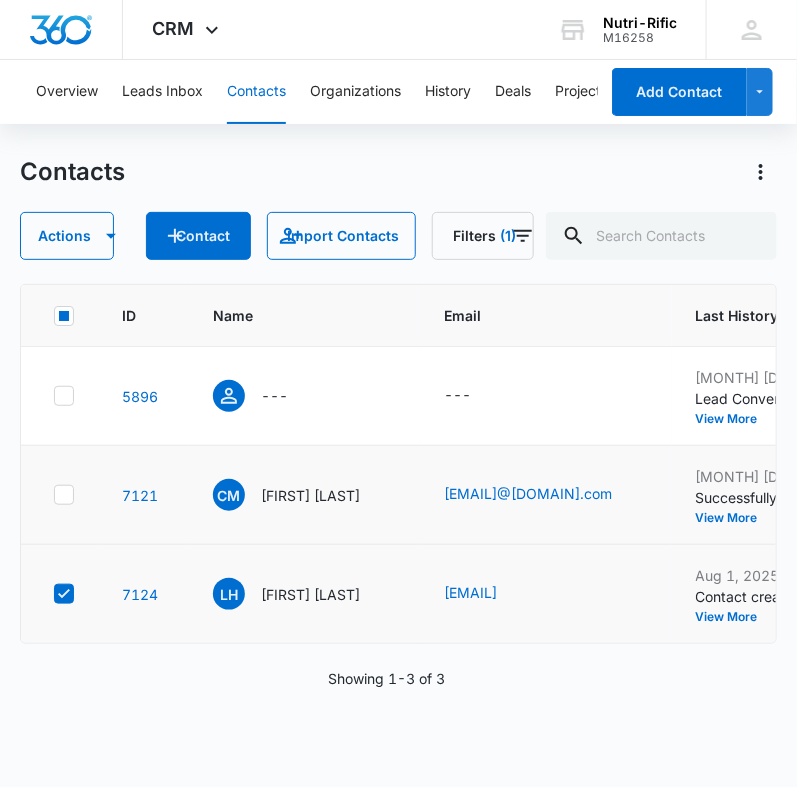 click 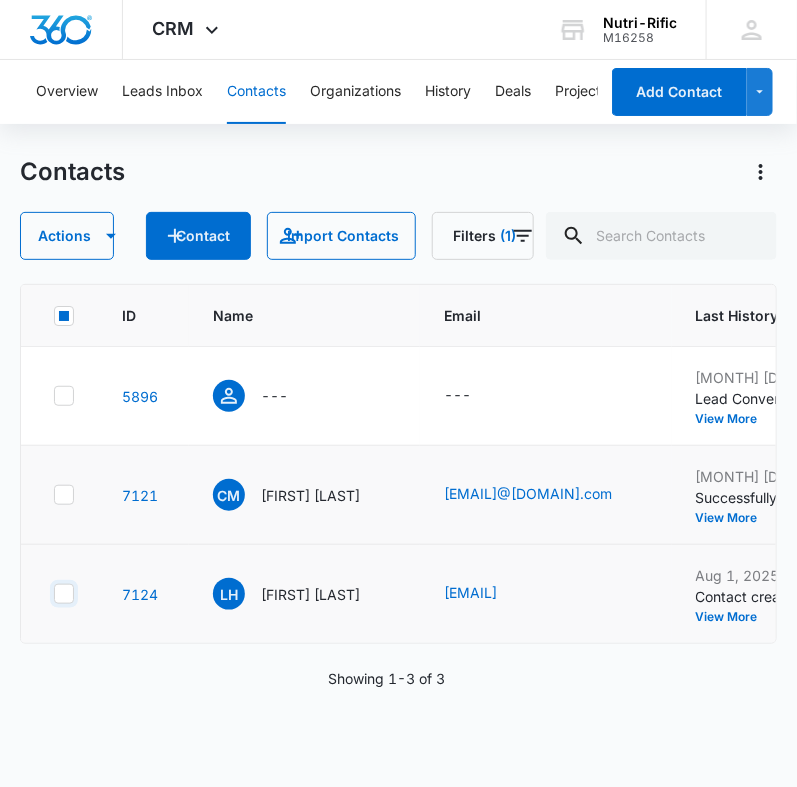 checkbox on "false" 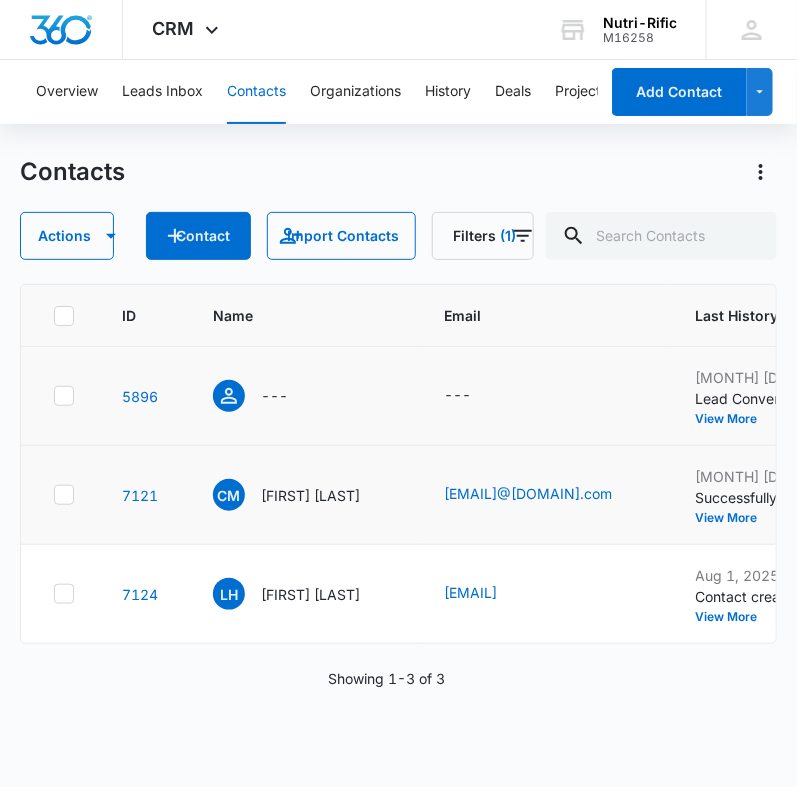 click 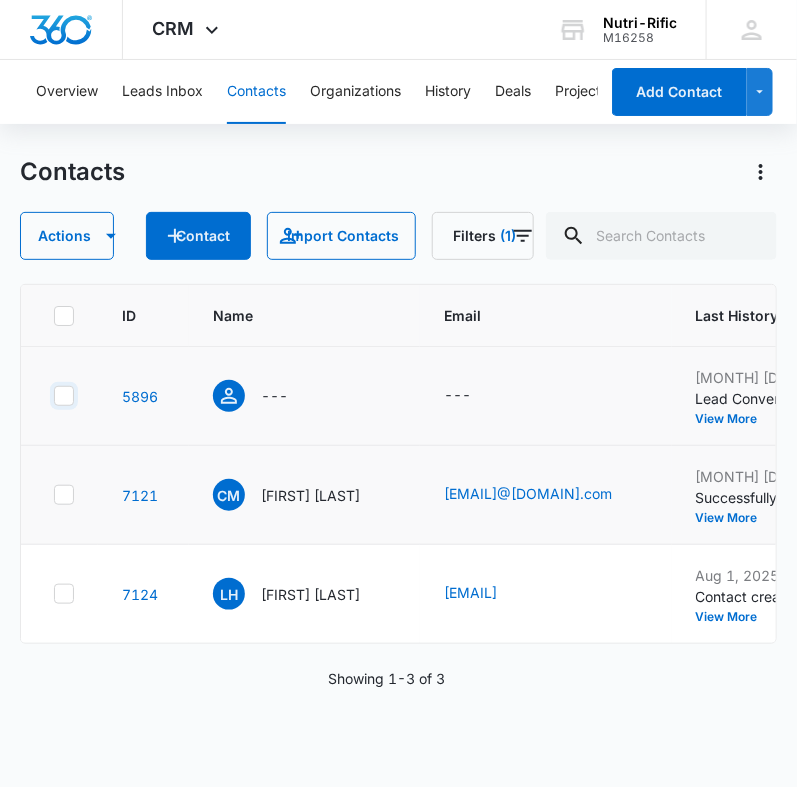 click at bounding box center [53, 396] 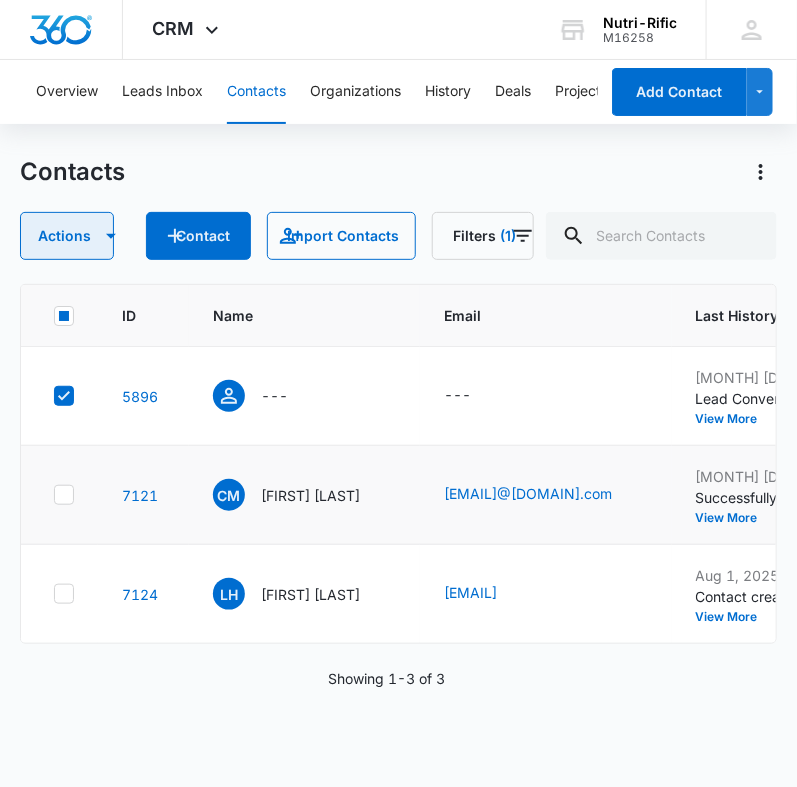click on "Actions" at bounding box center [67, 236] 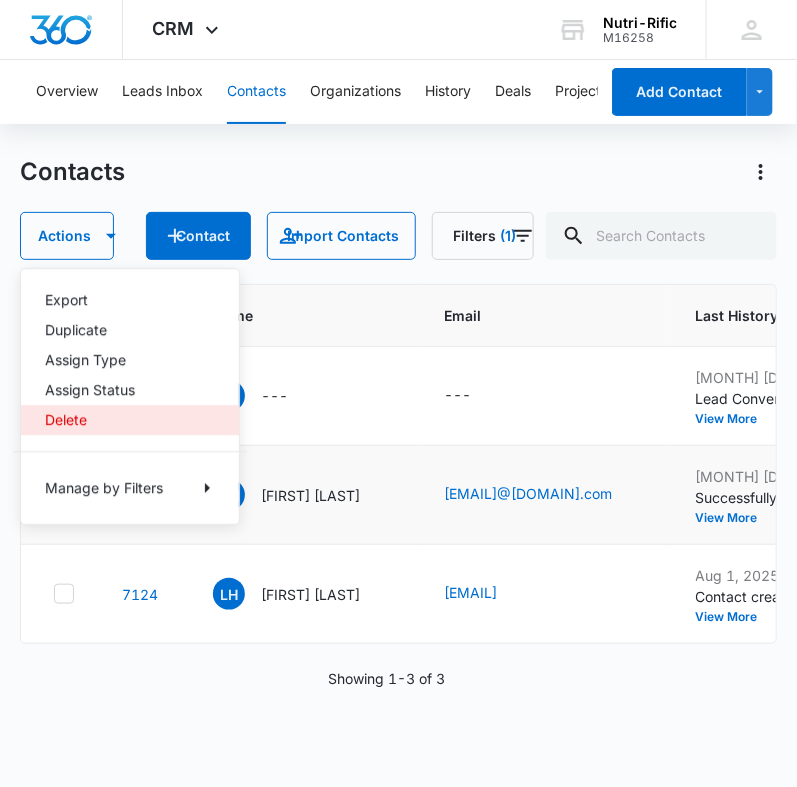 click on "Delete" at bounding box center (118, 420) 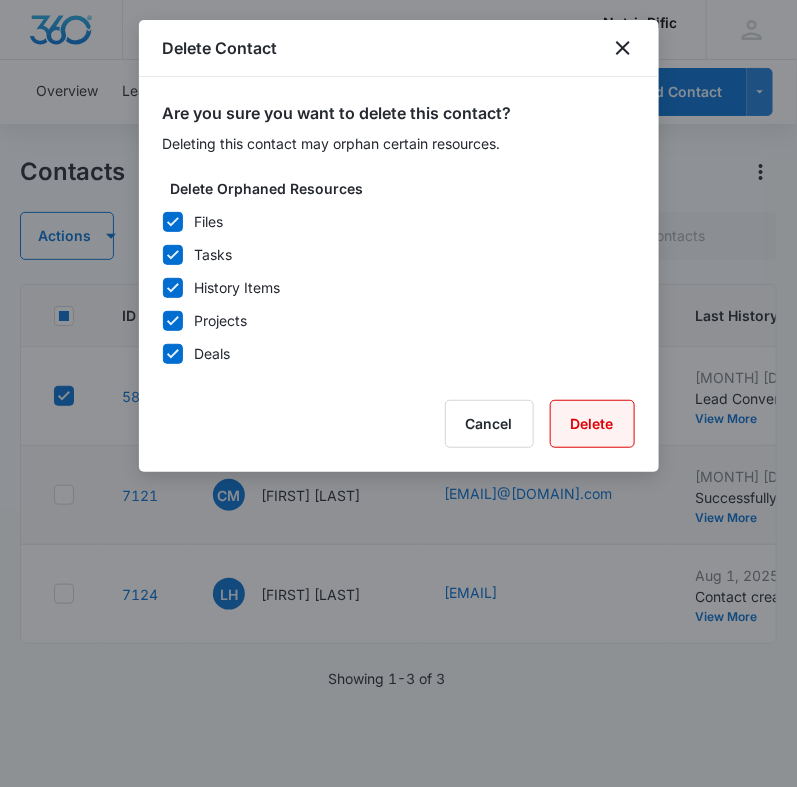 click on "Delete" at bounding box center (592, 424) 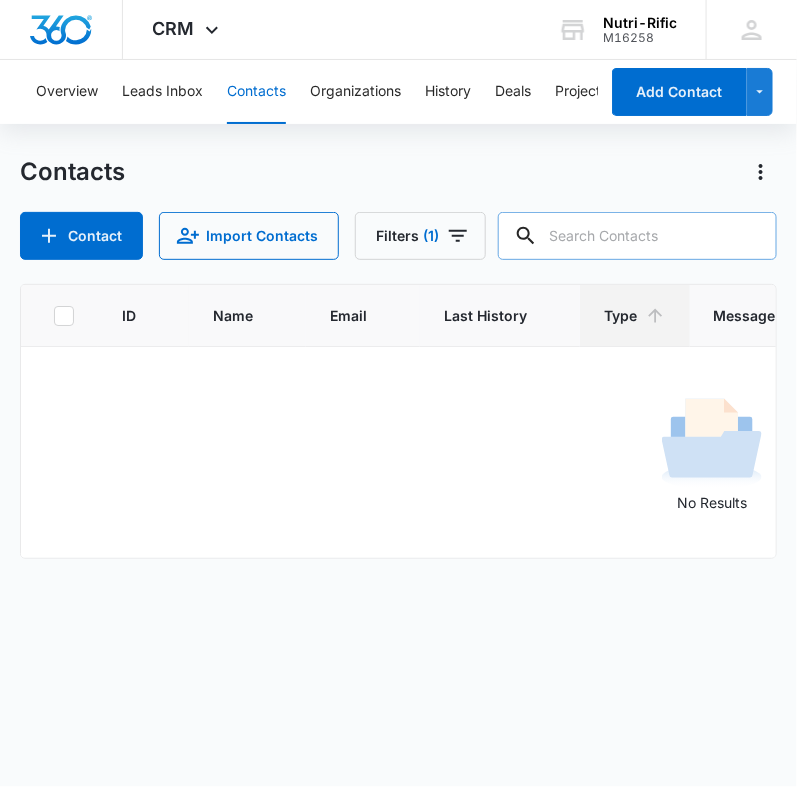 click at bounding box center (637, 236) 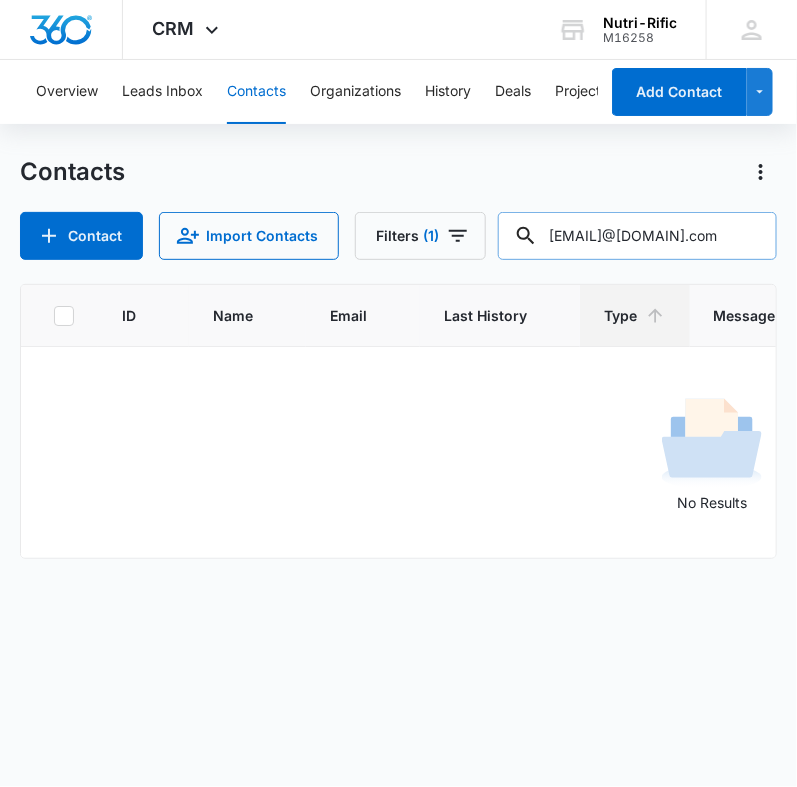scroll, scrollTop: 0, scrollLeft: 38, axis: horizontal 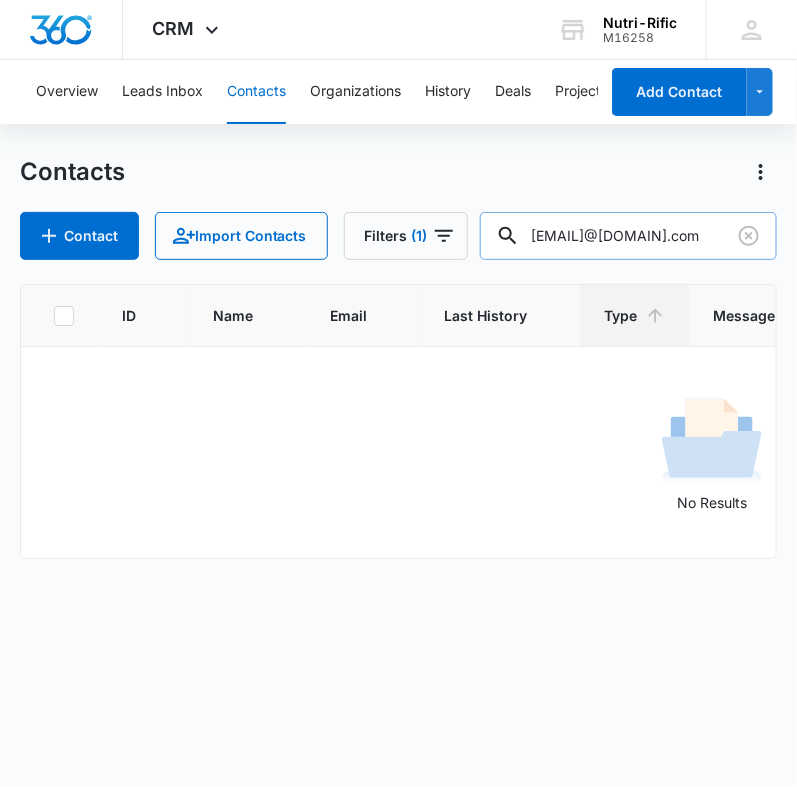 type on "[EMAIL]@[DOMAIN].com" 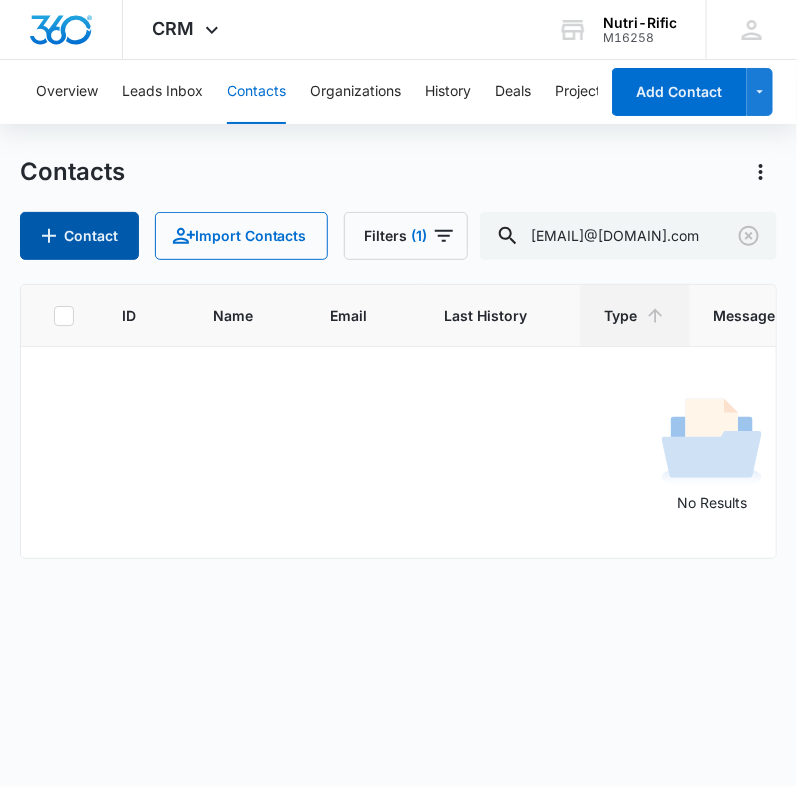 scroll, scrollTop: 0, scrollLeft: 0, axis: both 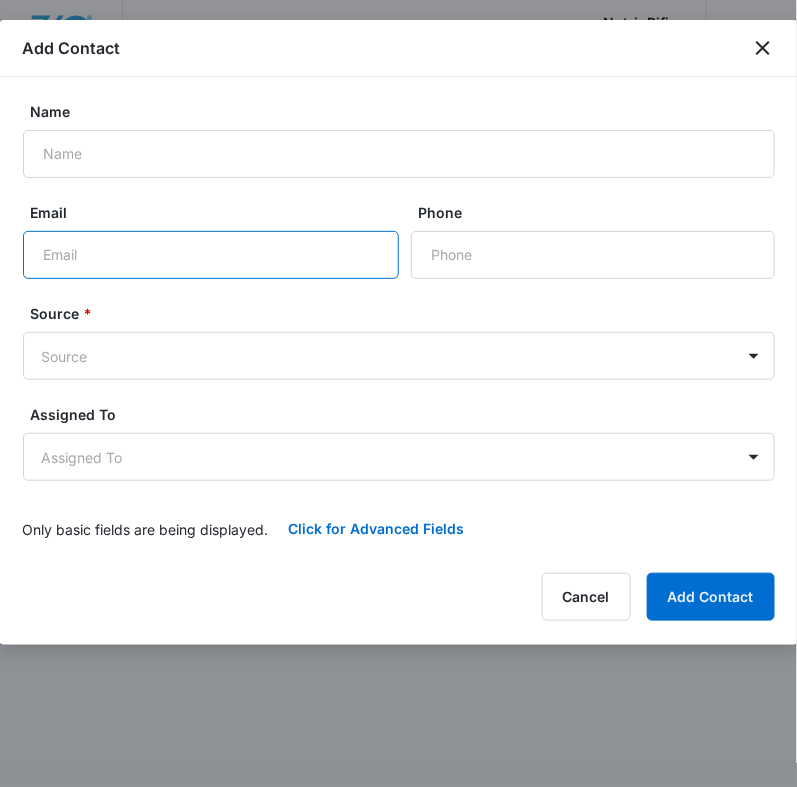 click on "Email" at bounding box center (211, 255) 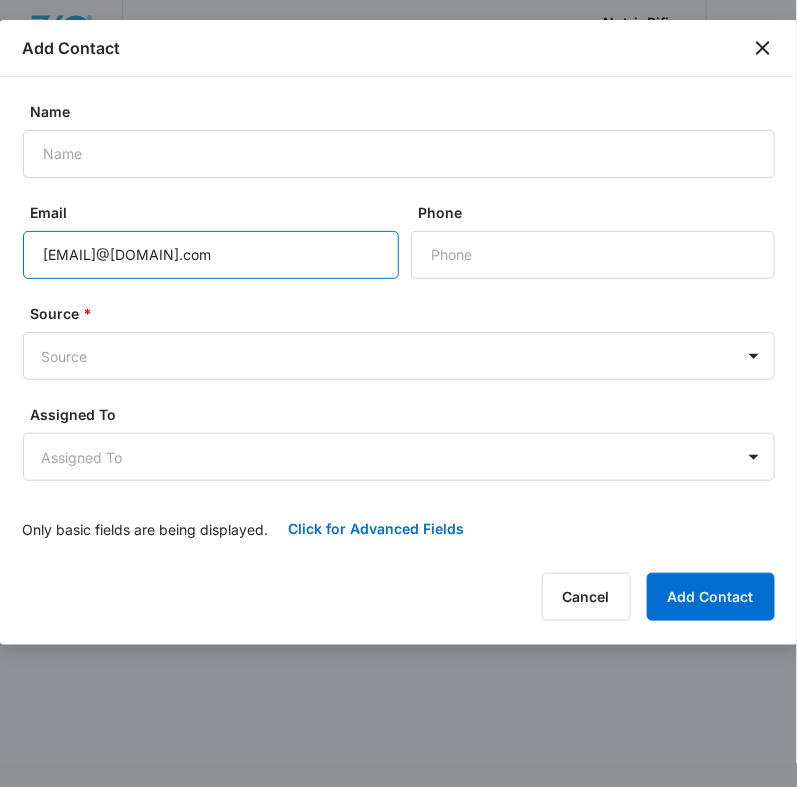 type on "[EMAIL]@[DOMAIN].com" 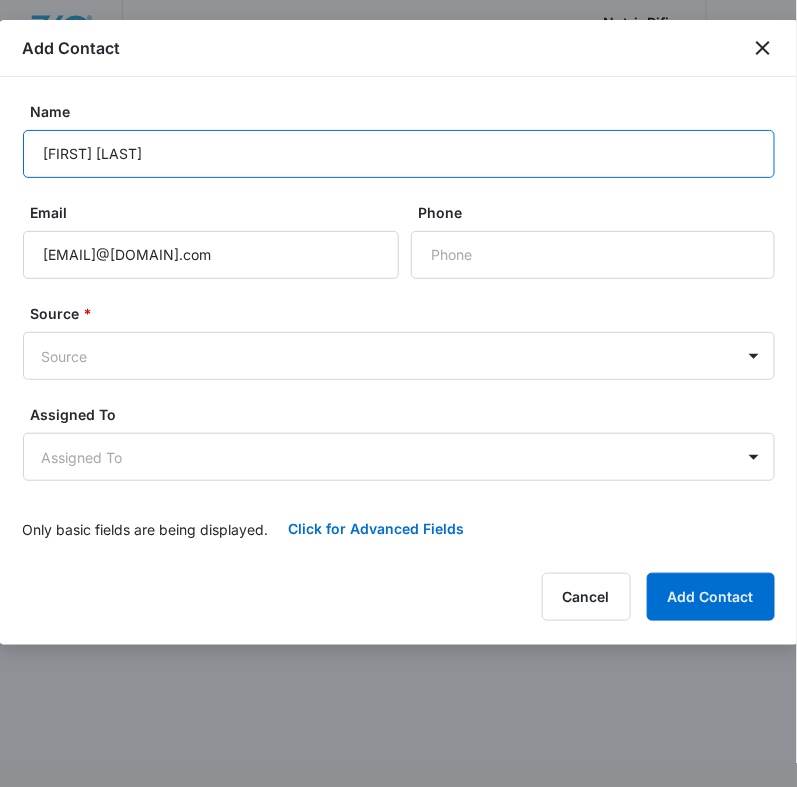 click on "[FIRST] [LAST]" at bounding box center [399, 154] 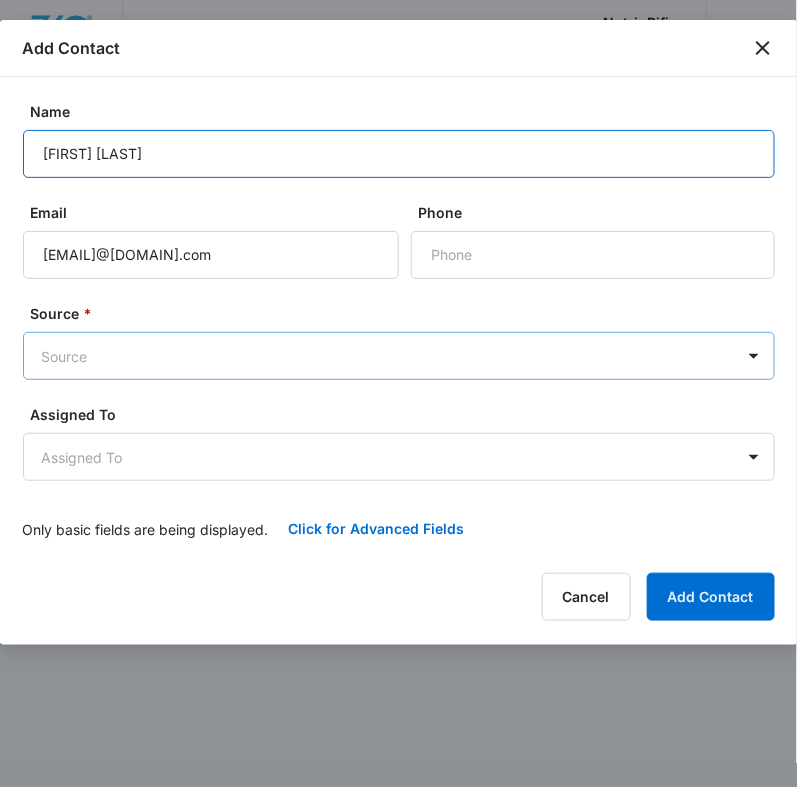 type on "[FIRST] [LAST]" 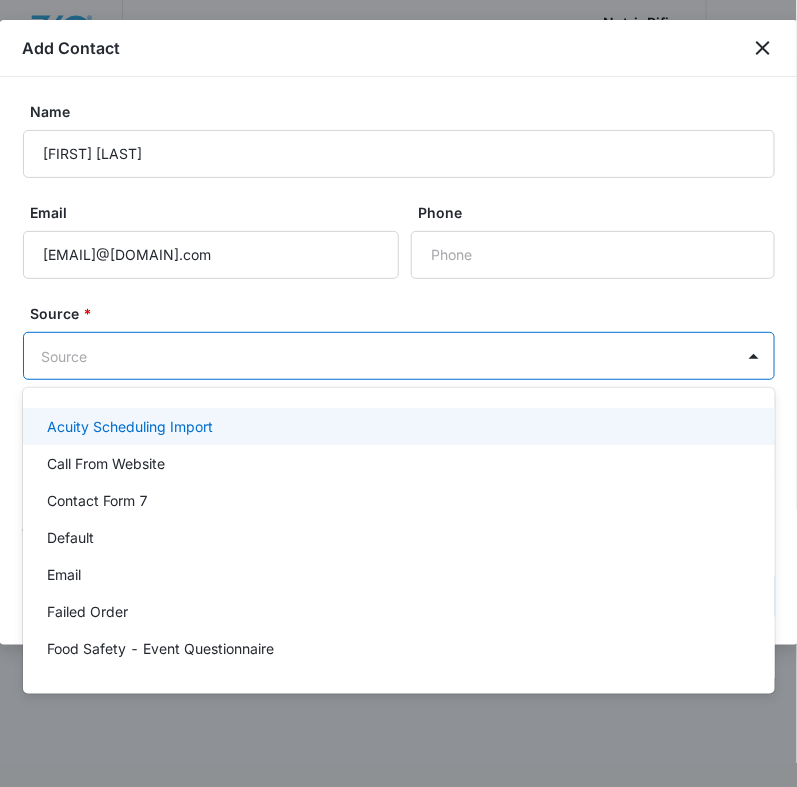 click on "CRM Apps Reputation Forms CRM Email Social POS Content Ads Intelligence Files Brand Settings Nutri-Rific M16258 Your Accounts View All HC [FIRST] [LAST] [EMAIL] My Profile Notifications Support Logout Terms & Conditions   •   Privacy Policy Overview Leads Inbox Contacts Organizations History Deals Projects Tasks Calendar Lists Reports Settings Add Contact Contacts Contact Import Contacts Filters (1) [EMAIL] ID Name Email Last History Type Message Total Paid Purchases: Total Orders Purchases: Total Spent No Results
Nutri-Rific - CRM Contacts - Marketing 360® Add Contact Name [FIRST] [LAST] Email [EMAIL] Phone Source * 25 results available. Use Up and Down to choose options, press Enter to select the currently focused option, press Escape to exit the menu, press Tab to select the option and exit the menu. Source Assigned To Assigned To Only basic fields are being displayed. Click for Advanced Fields Contact Type Contact Type Contact Status" at bounding box center [398, 393] 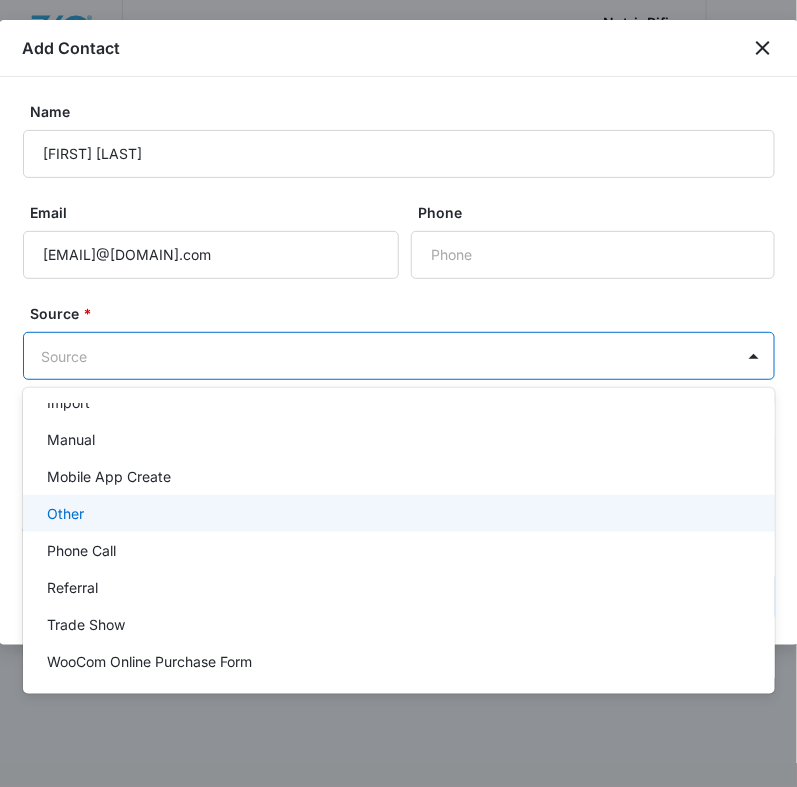 scroll, scrollTop: 0, scrollLeft: 0, axis: both 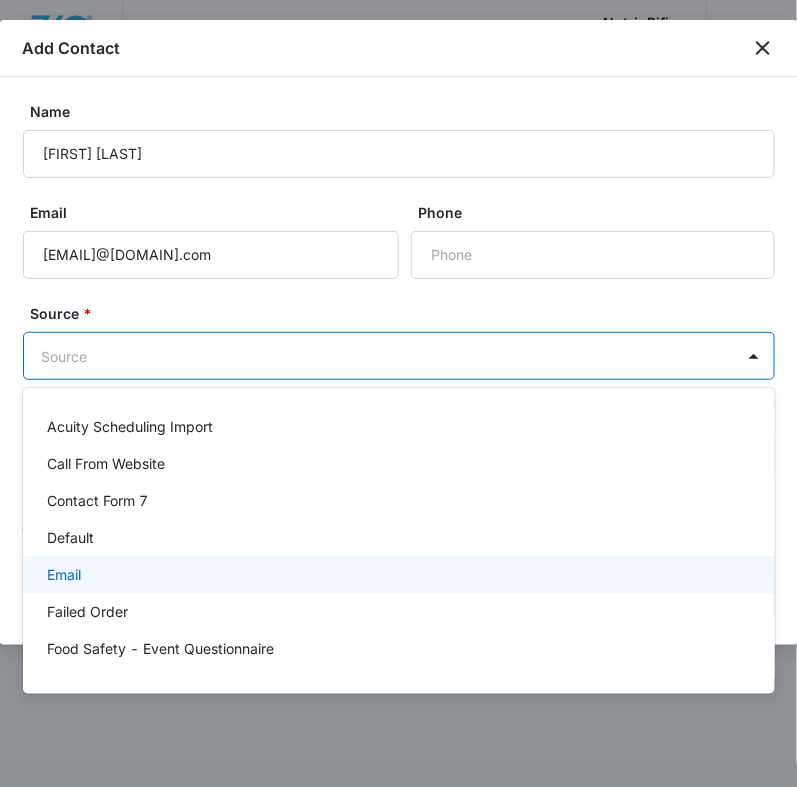 click on "Email" at bounding box center (397, 574) 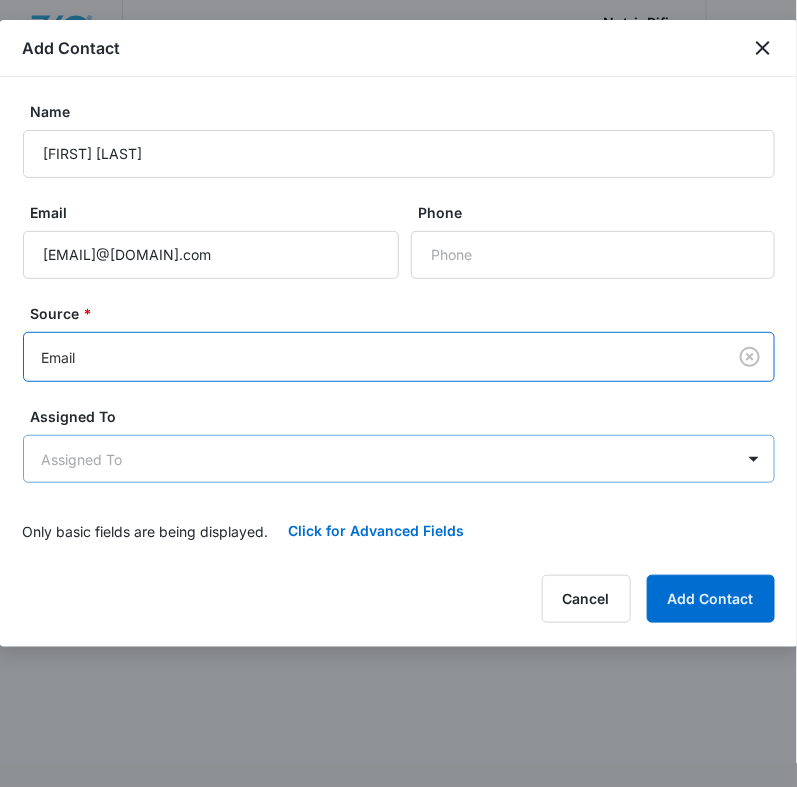 click on "CRM Apps Reputation Forms CRM Email Social POS Content Ads Intelligence Files Brand Settings Nutri-Rific M16258 Your Accounts View All HC [FIRST] [LAST] [EMAIL] My Profile Notifications Support Logout Terms & Conditions   •   Privacy Policy Overview Leads Inbox Contacts Organizations History Deals Projects Tasks Calendar Lists Reports Settings Add Contact Contacts Contact Import Contacts Filters (1) [EMAIL] ID Name Email Last History Type Message Total Paid Purchases: Total Orders Purchases: Total Spent No Results
Nutri-Rific - CRM Contacts - Marketing 360® Add Contact Name [FIRST] [LAST] Email [EMAIL] Phone Source * option Email, selected. Email Assigned To Assigned To Only basic fields are being displayed. Click for Advanced Fields Contact Type Contact Type Contact Status Contact Status Color Tag Current Color: Phone 1 Type Phone 1 Type Company Name Address Special Notes Website Cancel Add Contact" at bounding box center [398, 393] 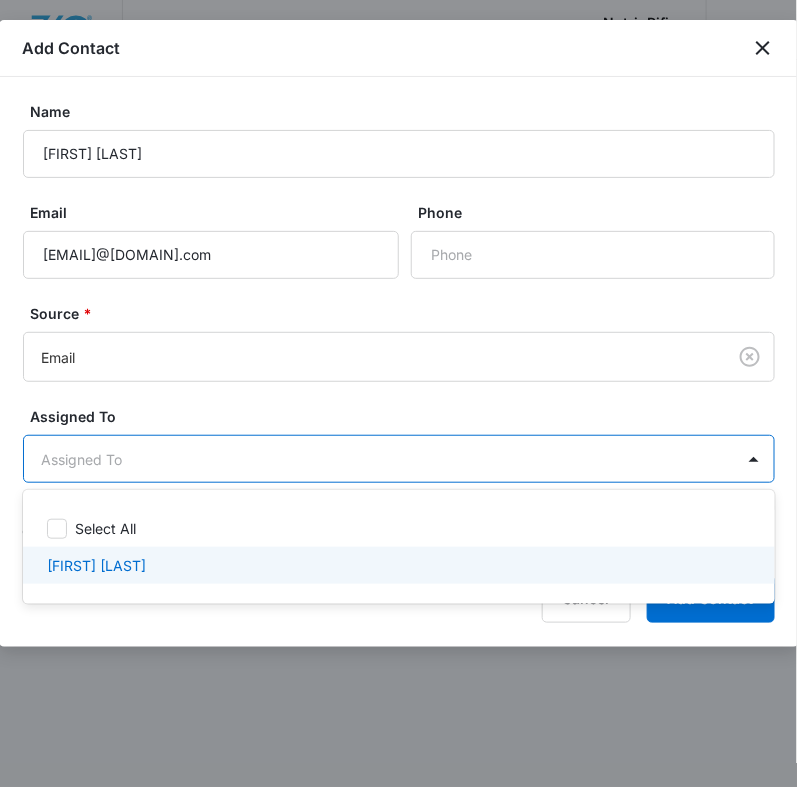 click on "[FIRST] [LAST]" at bounding box center (96, 565) 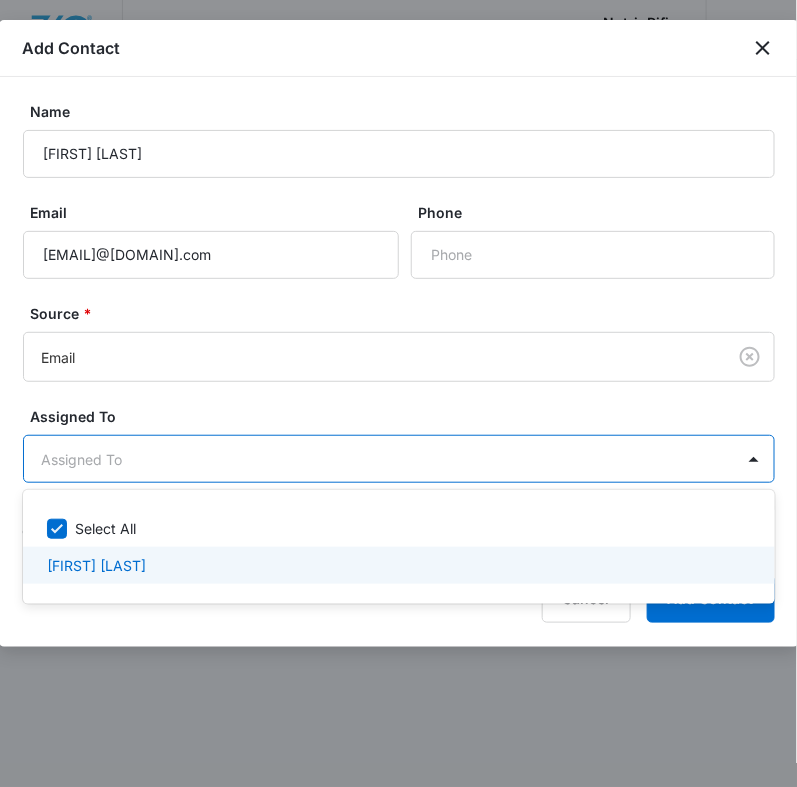 checkbox on "true" 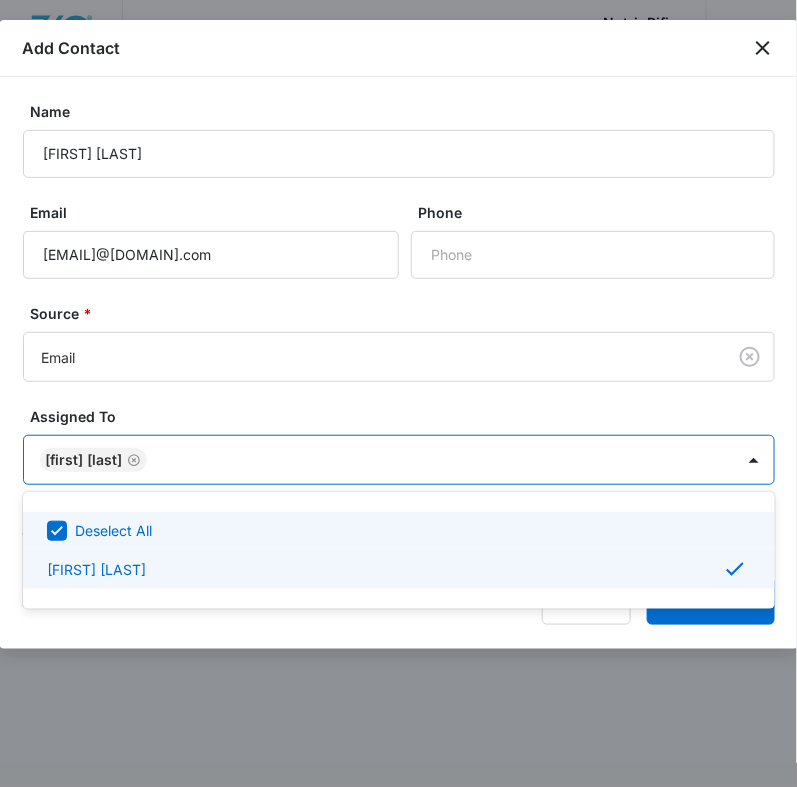click at bounding box center [398, 393] 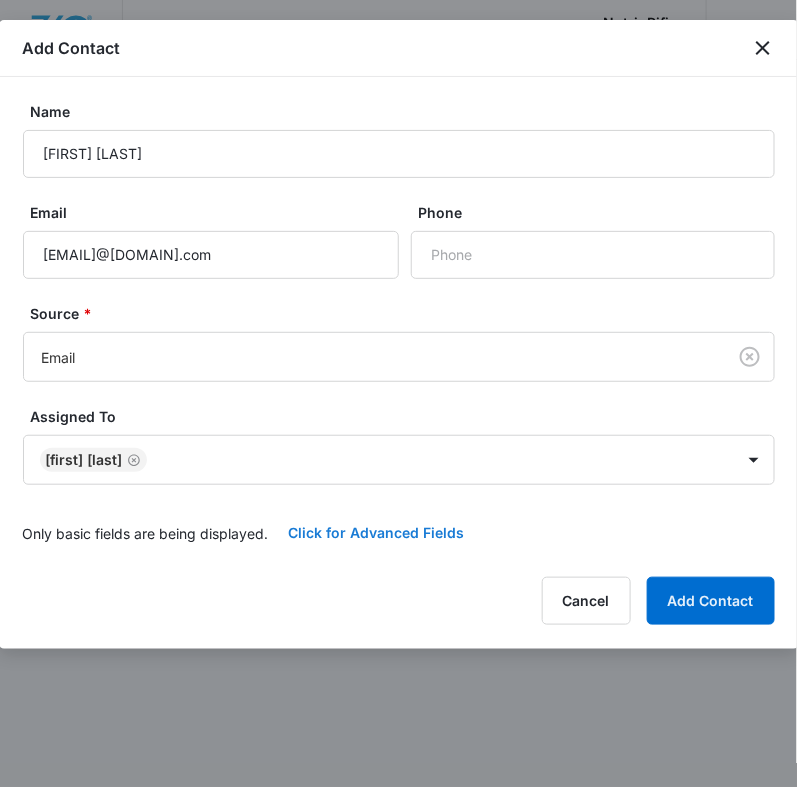 click on "Click for Advanced Fields" at bounding box center (377, 533) 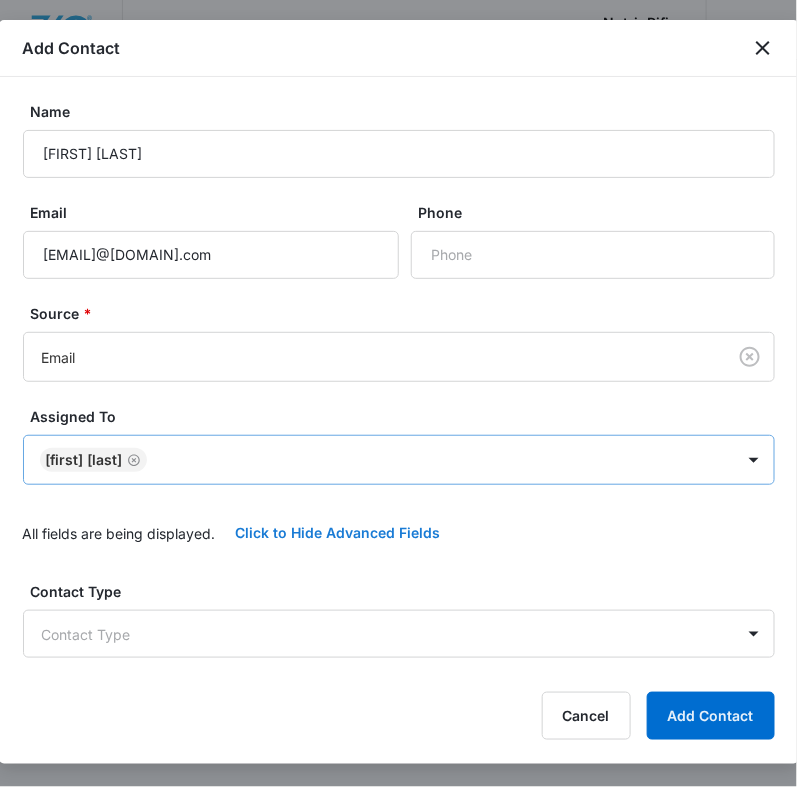 scroll, scrollTop: 249, scrollLeft: 0, axis: vertical 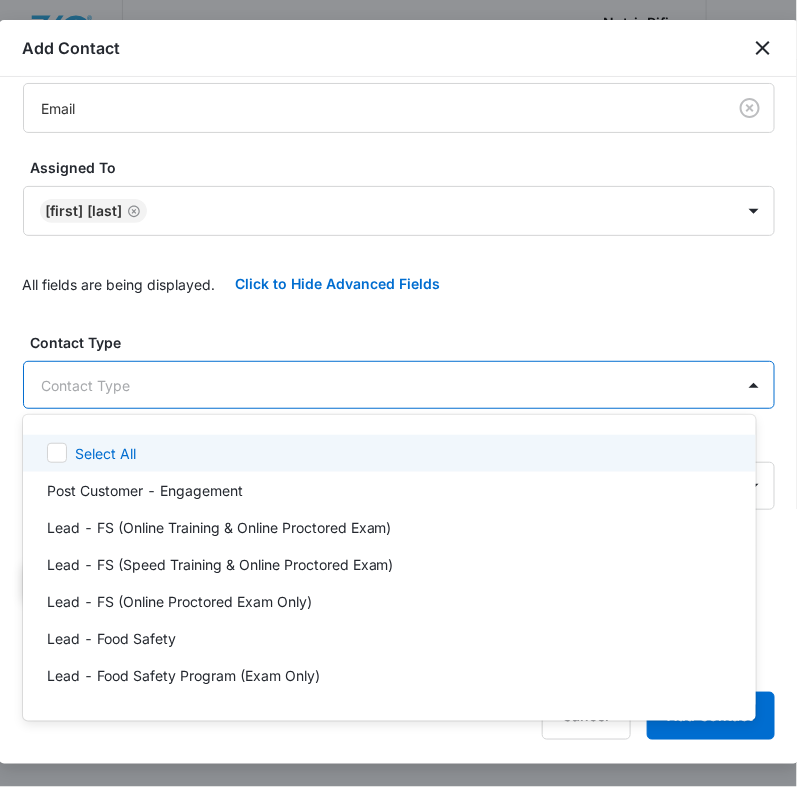 click on "CRM Apps Reputation Forms CRM Email Social POS Content Ads Intelligence Files Brand Settings Nutri-Rific M16258 Your Accounts View All HC [FIRST] [LAST] [EMAIL] My Profile Notifications Support Logout Terms & Conditions   •   Privacy Policy Overview Leads Inbox Contacts Organizations History Deals Projects Tasks Calendar Lists Reports Settings Add Contact Contacts Contact Import Contacts Filters (1) [EMAIL] ID Name Email Last History Type Message Total Paid Purchases: Total Orders Purchases: Total Spent No Results
Nutri-Rific - CRM Contacts - Marketing 360® Add Contact Name [FIRST] [LAST] Email [EMAIL] Phone Source * Email Assigned To [FIRST] [LAST] All fields are being displayed. Click to Hide Advanced Fields Contact Type 21 results available. Use Up and Down to choose options, press Enter to select the currently focused option, press Escape to exit the menu, press Tab to select the option and exit the menu. Contact Type Contact Status" at bounding box center [398, 393] 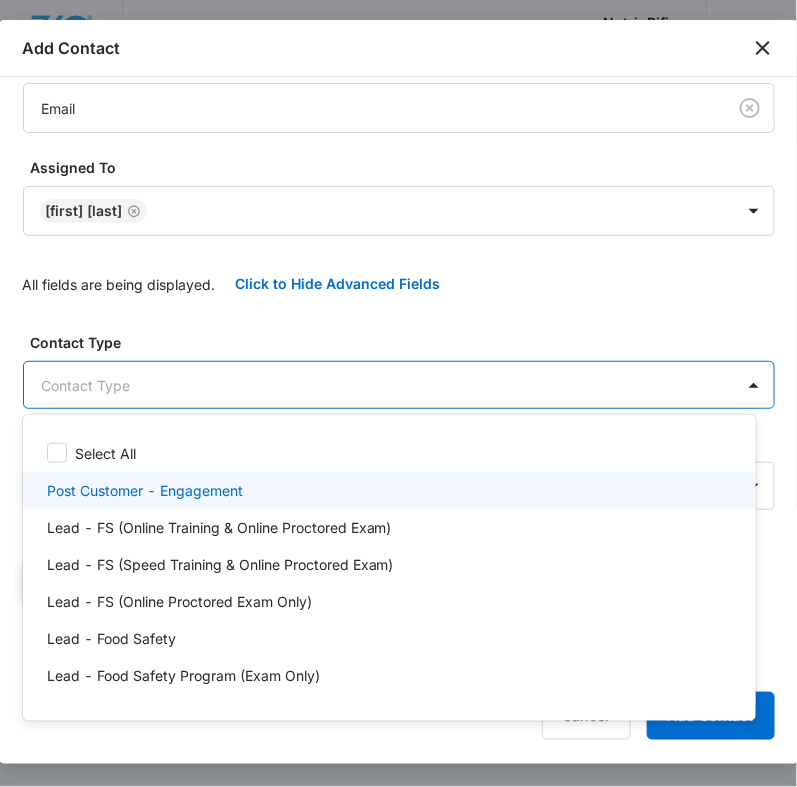 click on "Post Customer - Engagement" at bounding box center (145, 490) 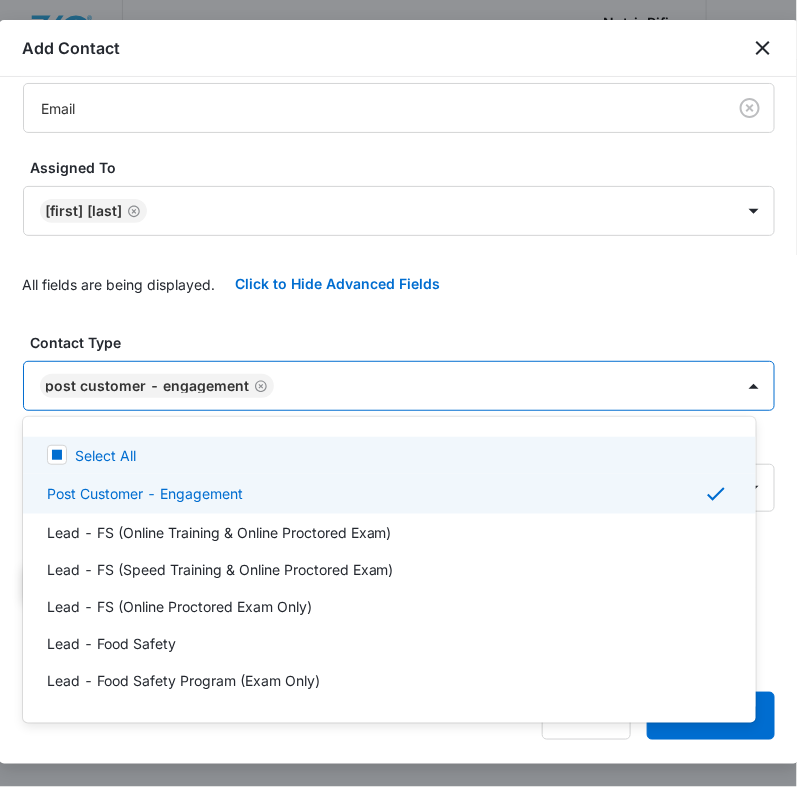 click at bounding box center [398, 393] 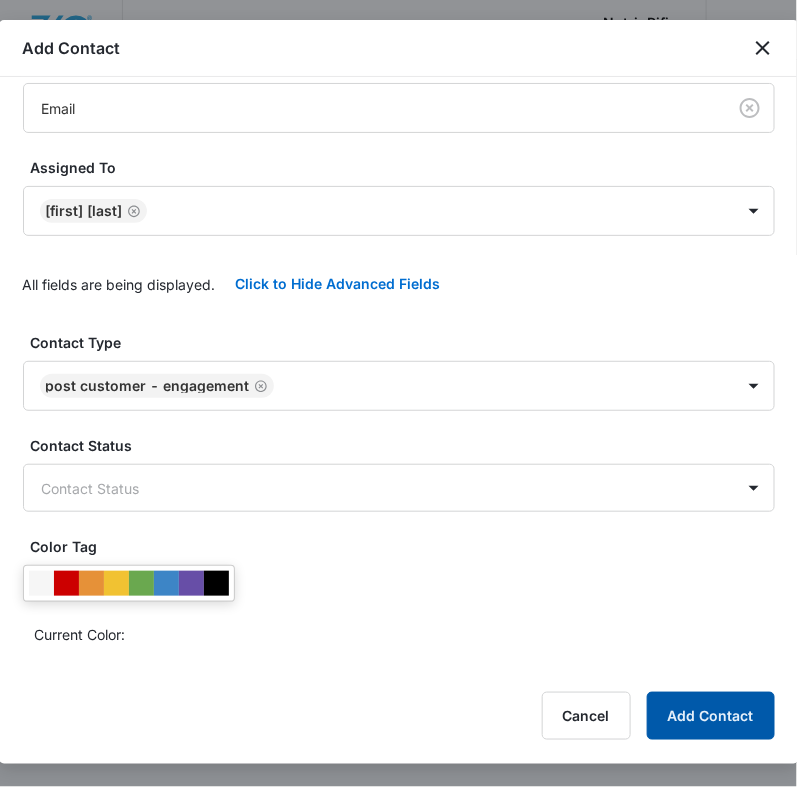 click on "Add Contact" at bounding box center (711, 716) 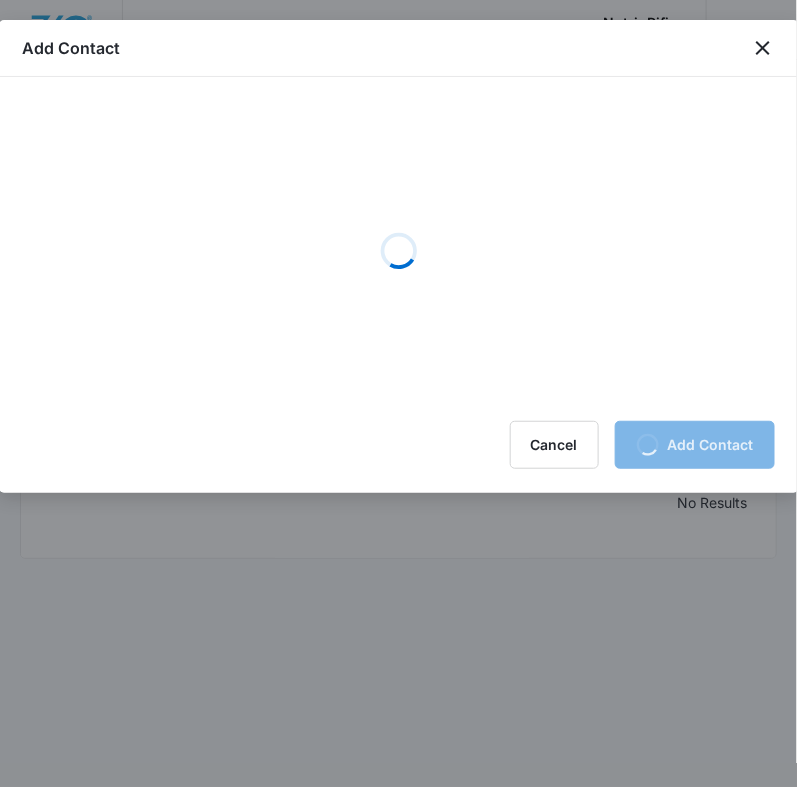 scroll, scrollTop: 0, scrollLeft: 0, axis: both 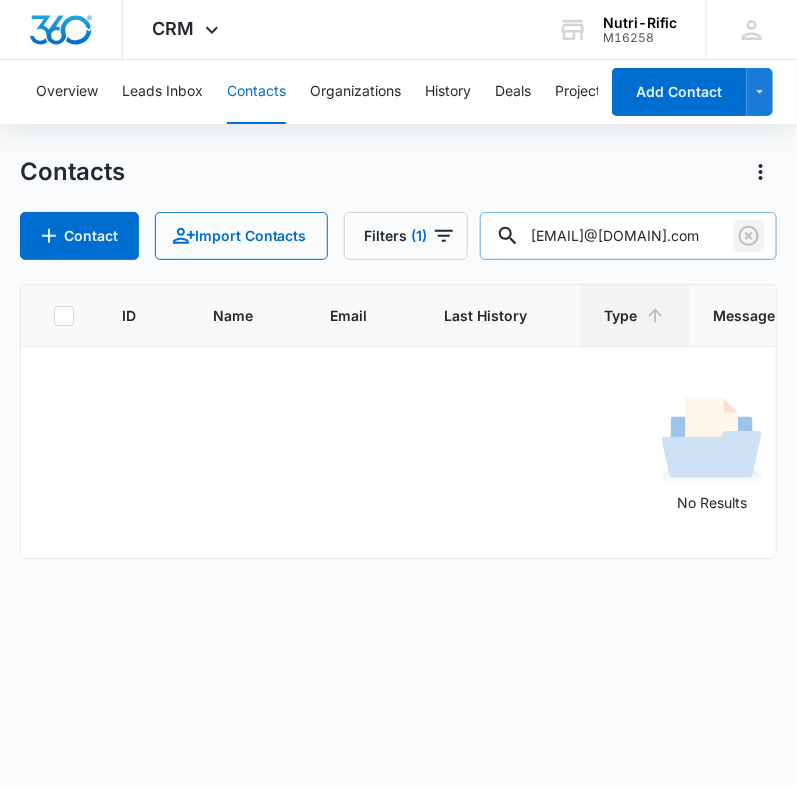 drag, startPoint x: 758, startPoint y: 238, endPoint x: 730, endPoint y: 247, distance: 29.410883 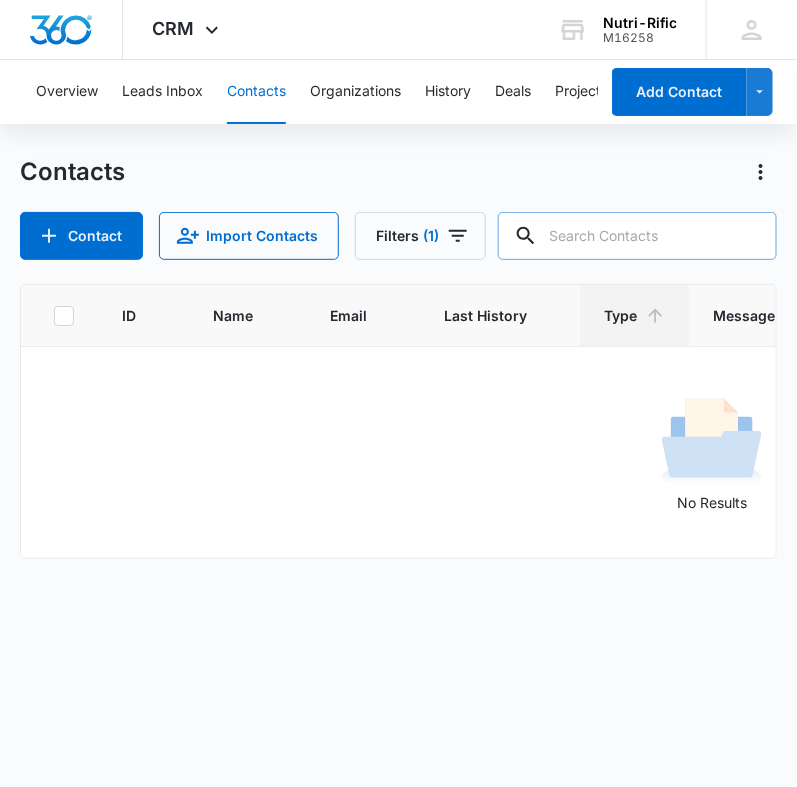 click at bounding box center (637, 236) 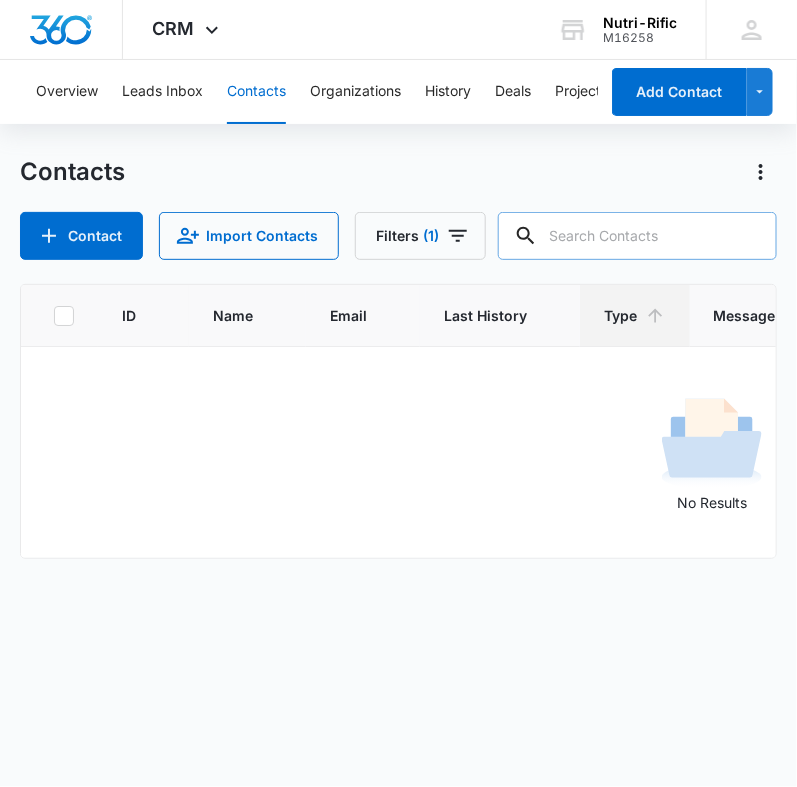 paste on "[EMAIL]" 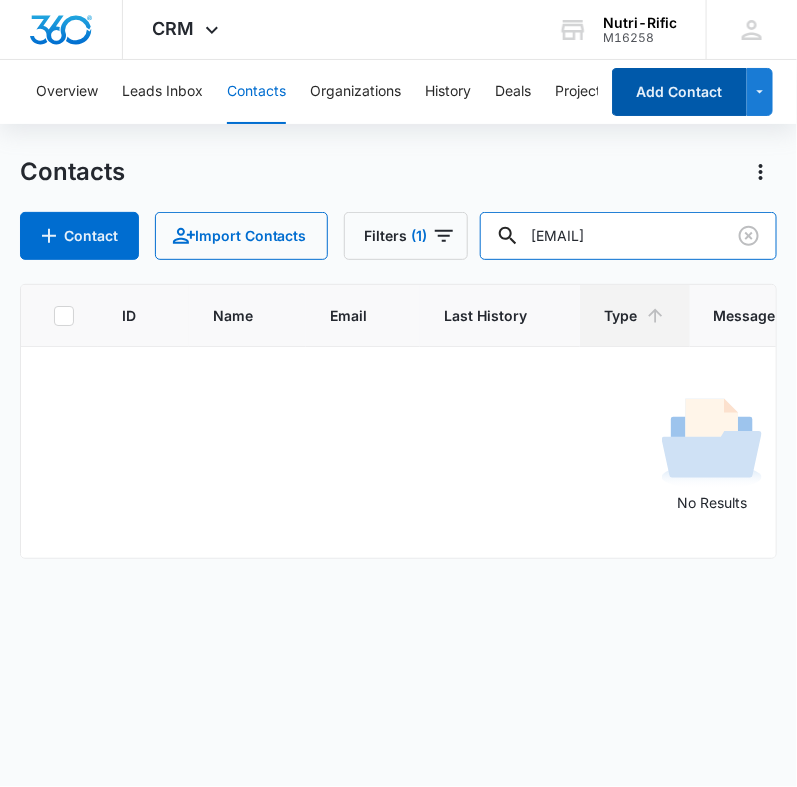 type on "[EMAIL]" 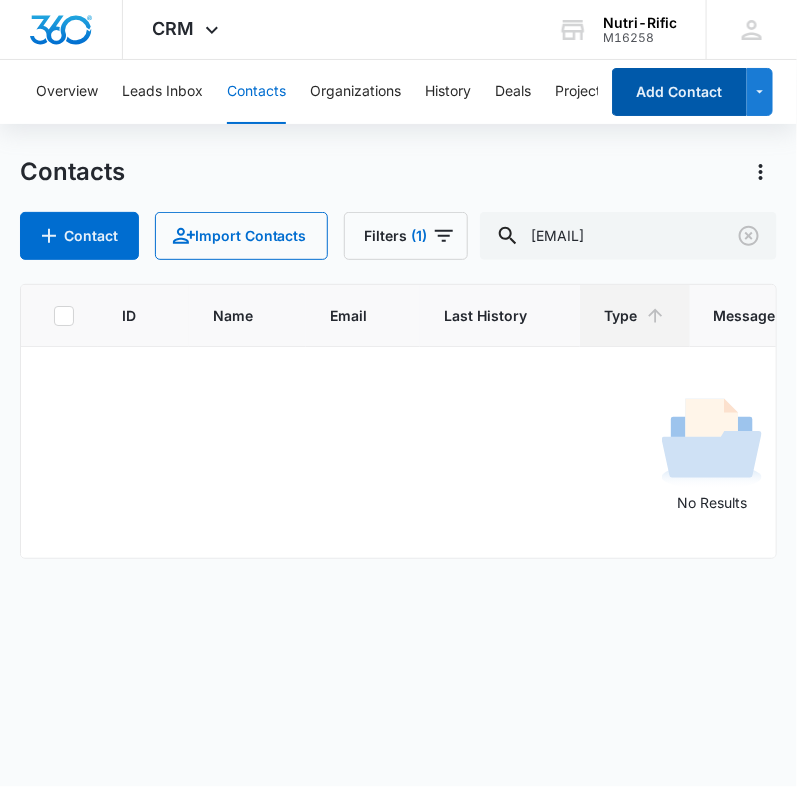 click on "Add Contact" at bounding box center [679, 92] 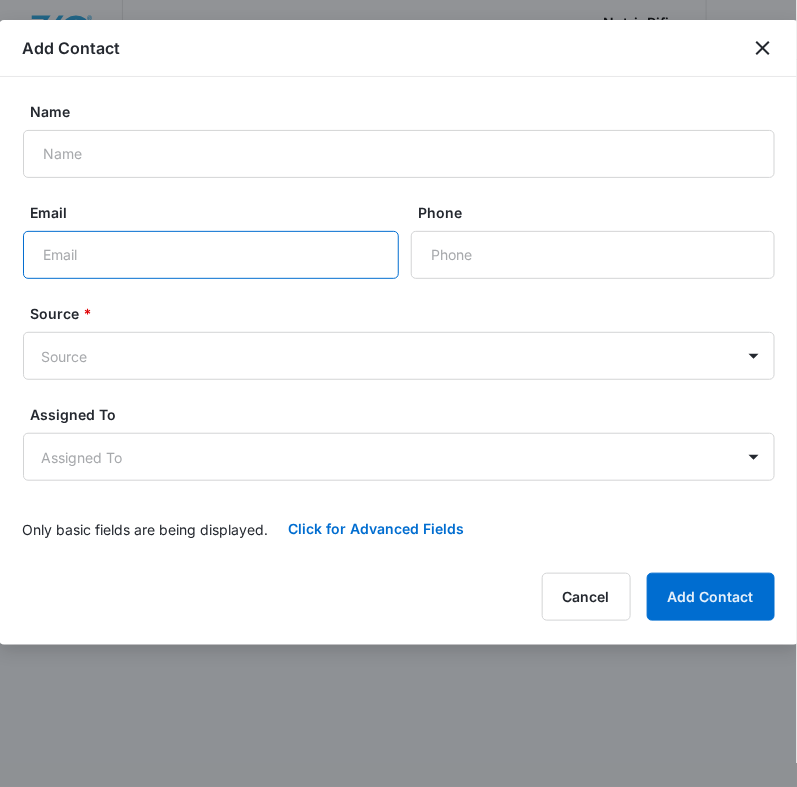click on "Email" at bounding box center [211, 255] 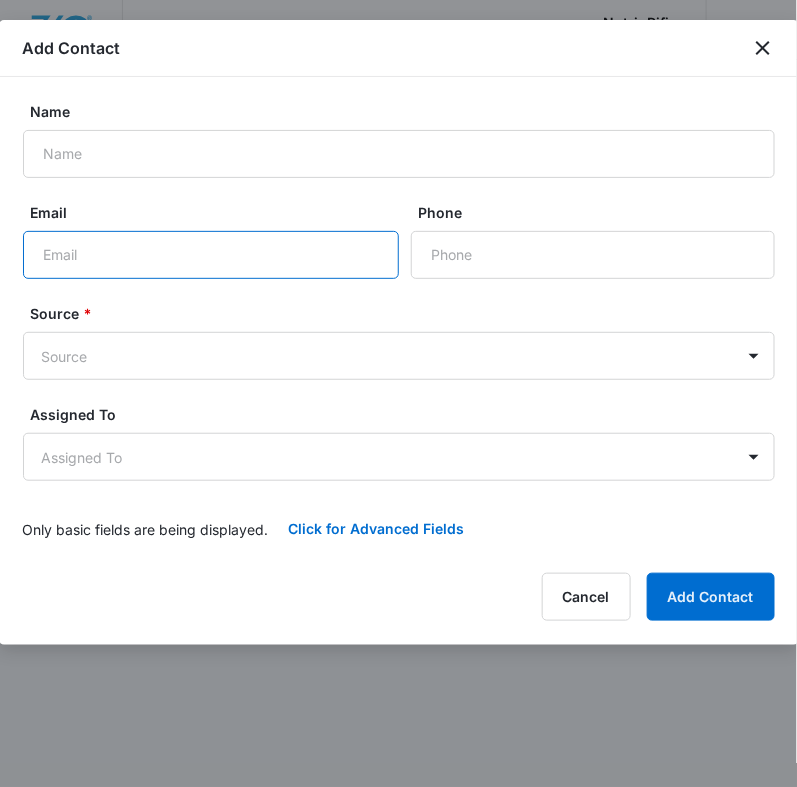 paste on "[EMAIL]" 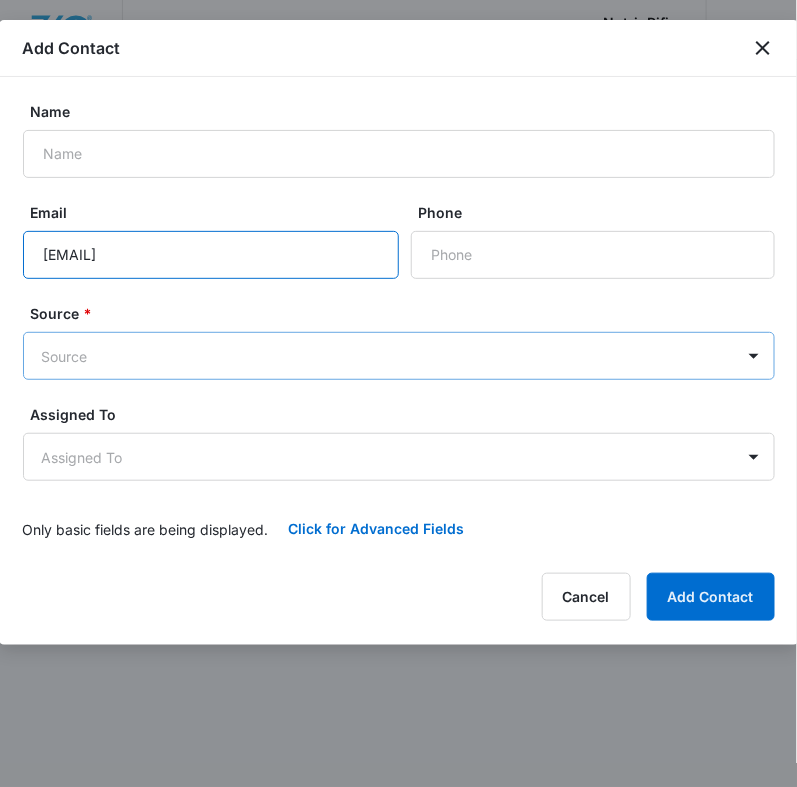 type on "[EMAIL]" 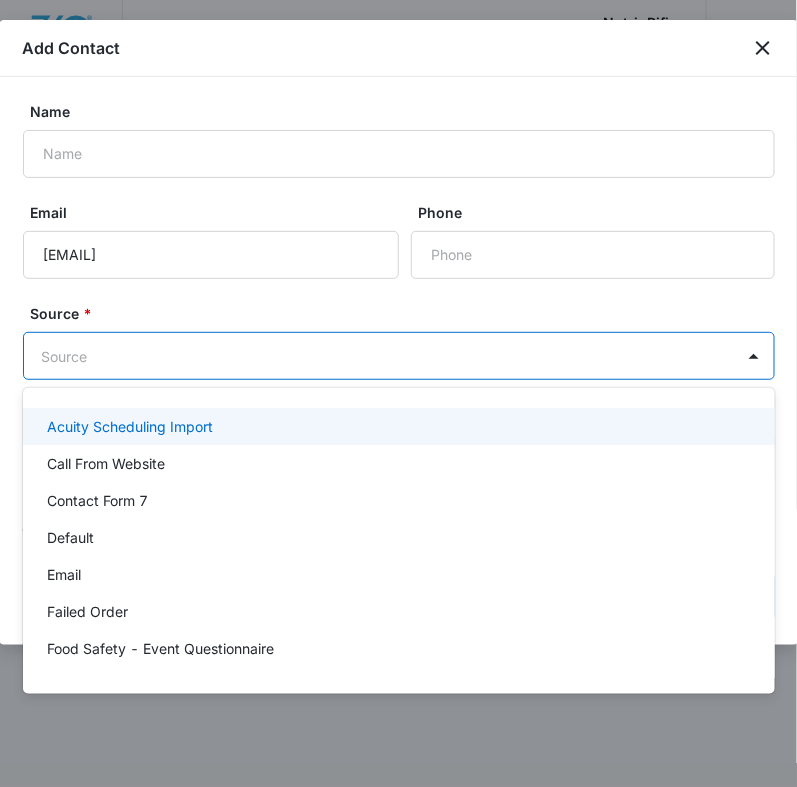click on "CRM Apps Reputation Forms CRM Email Social POS Content Ads Intelligence Files Brand Settings Nutri-Rific M16258 Your Accounts View All HC [FIRST] [LAST] [EMAIL] My Profile Notifications Support Logout Terms & Conditions   •   Privacy Policy Overview Leads Inbox Contacts Organizations History Deals Projects Tasks Calendar Lists Reports Settings Add Contact Contacts Contact Import Contacts Filters (1) [EMAIL] ID Name Email Last History Type Message Total Paid Purchases: Total Orders Purchases: Total Spent No Results
Nutri-Rific - CRM Contacts - Marketing 360® Add Contact Name Email [EMAIL] Phone Source * 25 results available. Use Up and Down to choose options, press Enter to select the currently focused option, press Escape to exit the menu, press Tab to select the option and exit the menu. Source Assigned To Assigned To Only basic fields are being displayed. Click for Advanced Fields Contact Type Contact Type Contact Status Contact Status Color Tag Address" at bounding box center (398, 393) 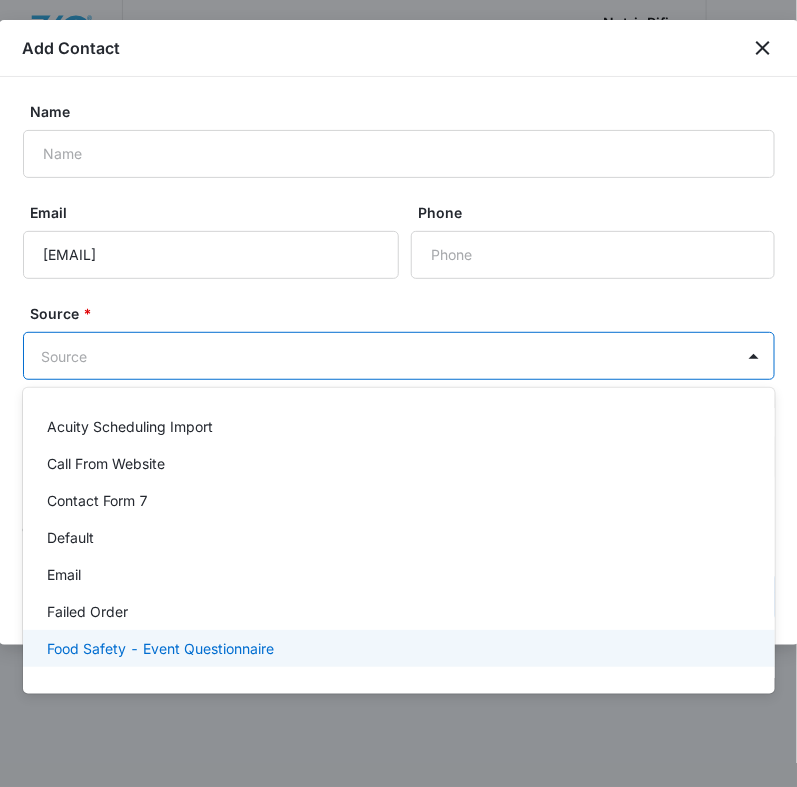 click on "Food Safety - Event Questionnaire" at bounding box center [160, 648] 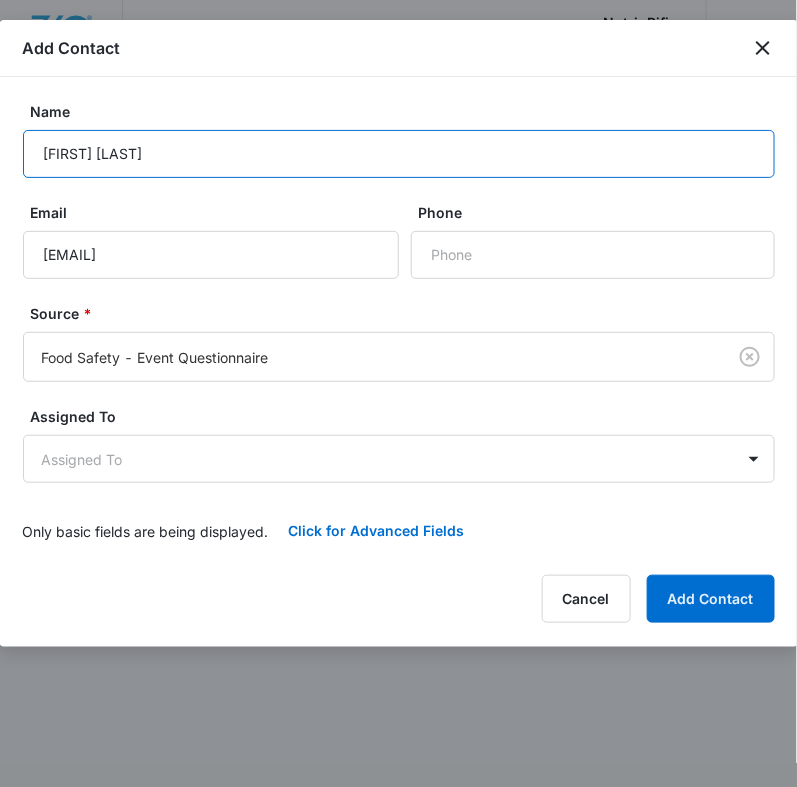 type on "[FIRST] [LAST]" 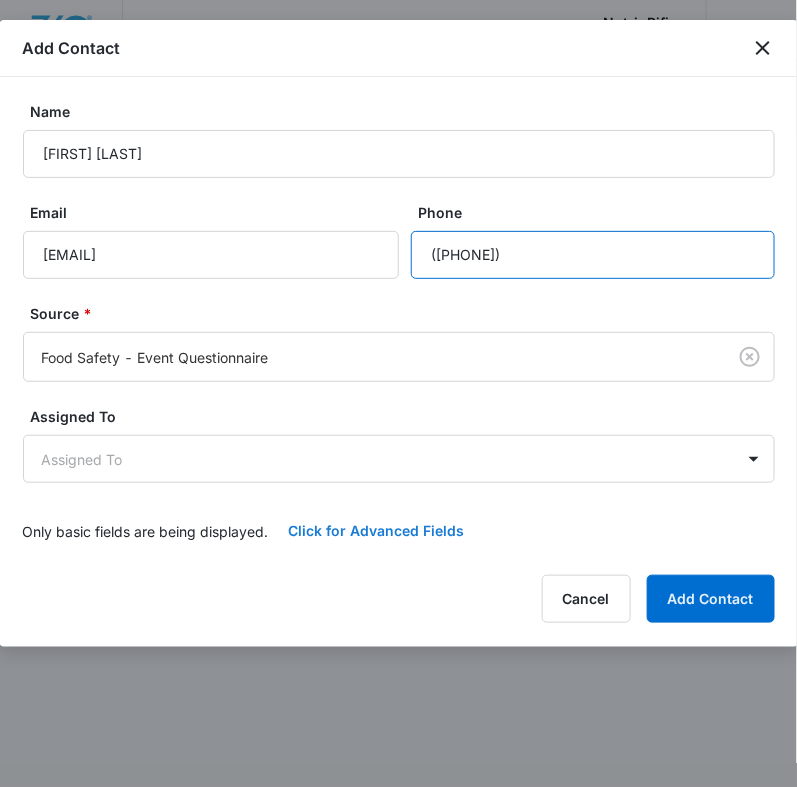 type on "([PHONE])" 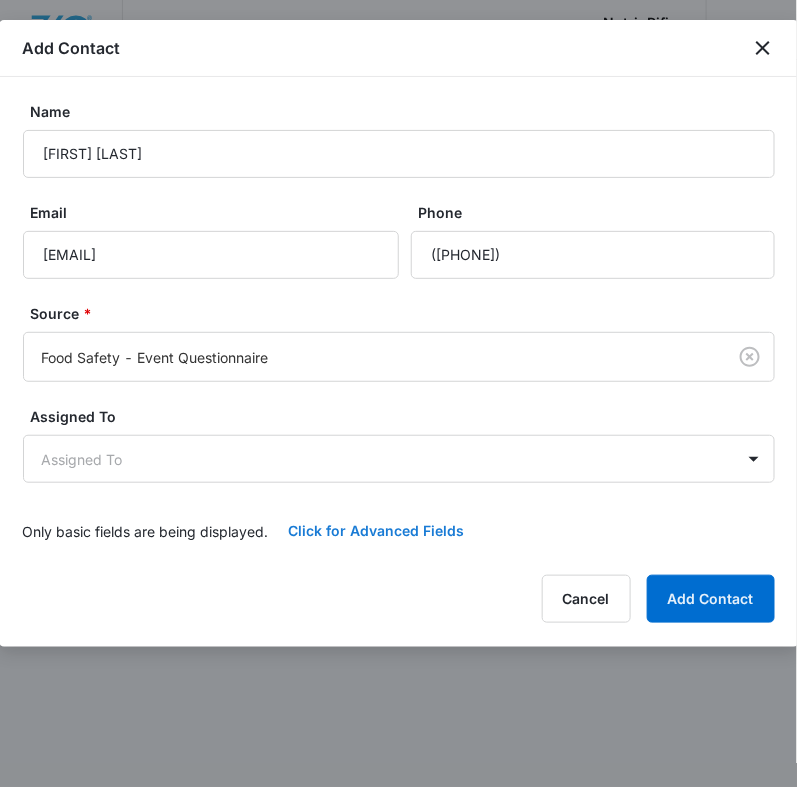 click on "Click for Advanced Fields" at bounding box center [377, 531] 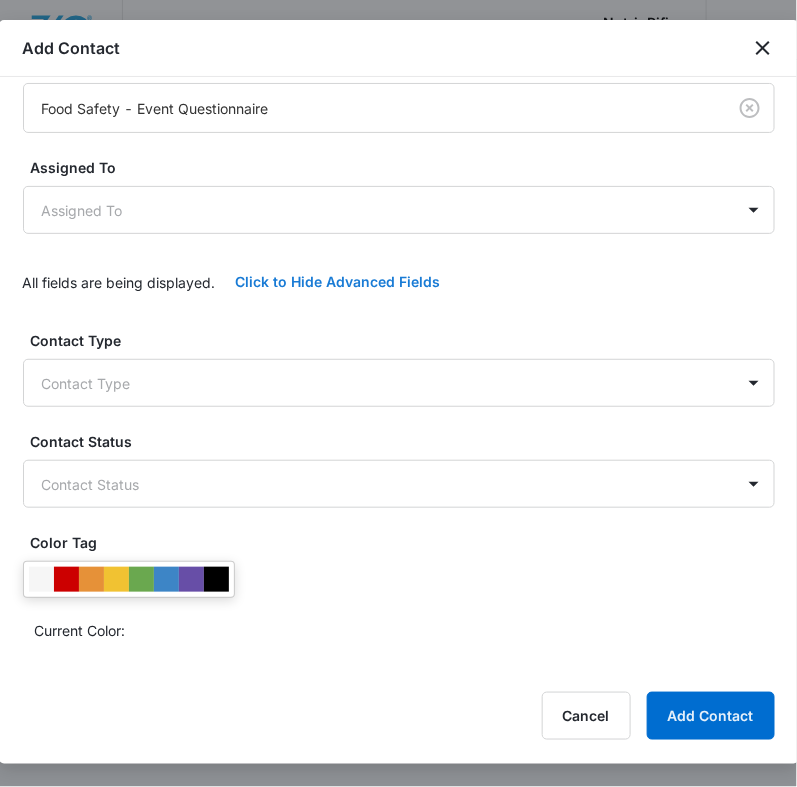 scroll, scrollTop: 375, scrollLeft: 0, axis: vertical 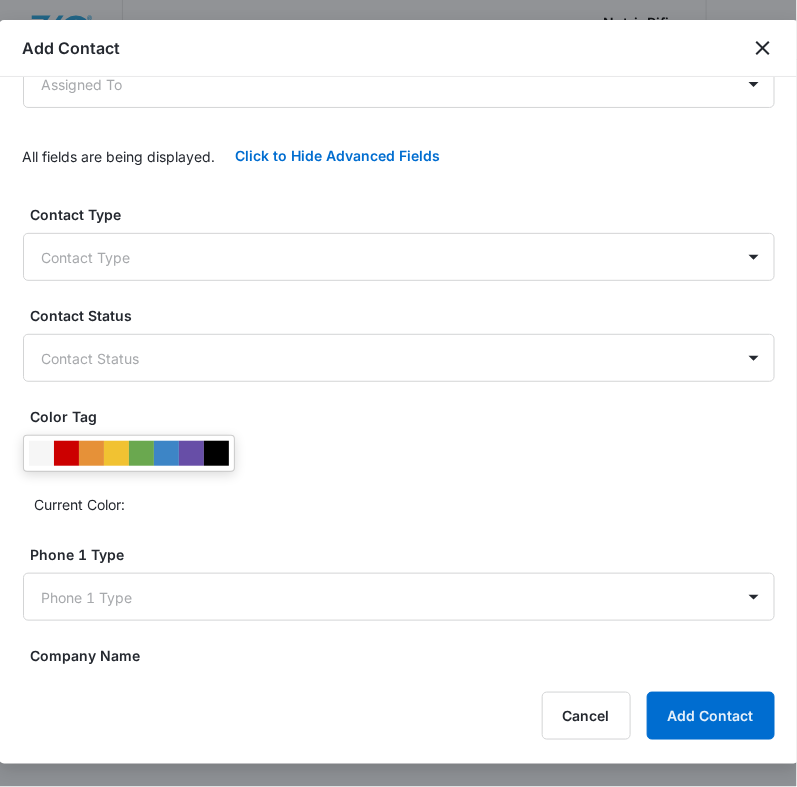 click on "Contact Type" at bounding box center [407, 214] 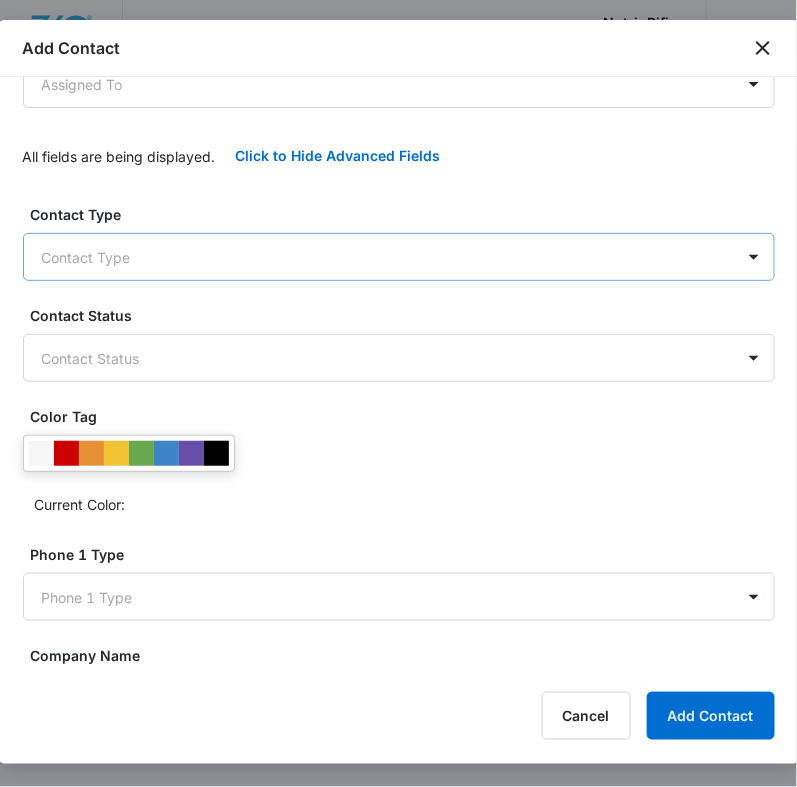 click on "CRM Apps Reputation Forms CRM Email Social POS Content Ads Intelligence Files Brand Settings Nutri-Rific M16258 Your Accounts View All HC [FIRST] [LAST] [EMAIL] My Profile Notifications Support Logout Terms & Conditions   •   Privacy Policy Overview Leads Inbox Contacts Organizations History Deals Projects Tasks Calendar Lists Reports Settings Add Contact Contacts Contact Import Contacts Filters [EMAIL] ID Name Email Last History Type Message Total Paid Purchases: Total Orders Purchases: Total Spent [NUMBER] [FIRST] [LAST] [EMAIL] [MONTH] [DAY], [YEAR] by [FIRST] [LAST] Succesfully subscribed to "Lead - Food Safety Program (Exam Only - Proctored Online)". View More Add History Lead - FS (Online Proctored Exam Only) I'm a servsafe student for the Food Protection manager certification Exam. I have finished my training and would like to schedule a date for the near future. Can you assist me with setting up the date.
Thanks,
[FIRST] --- --- --- Showing   1-1   of   1
Nutri-Rific - CRM Contacts - Marketing 360® Add Contact Name [FIRST] [LAST] Email Phone Source *" at bounding box center [398, 393] 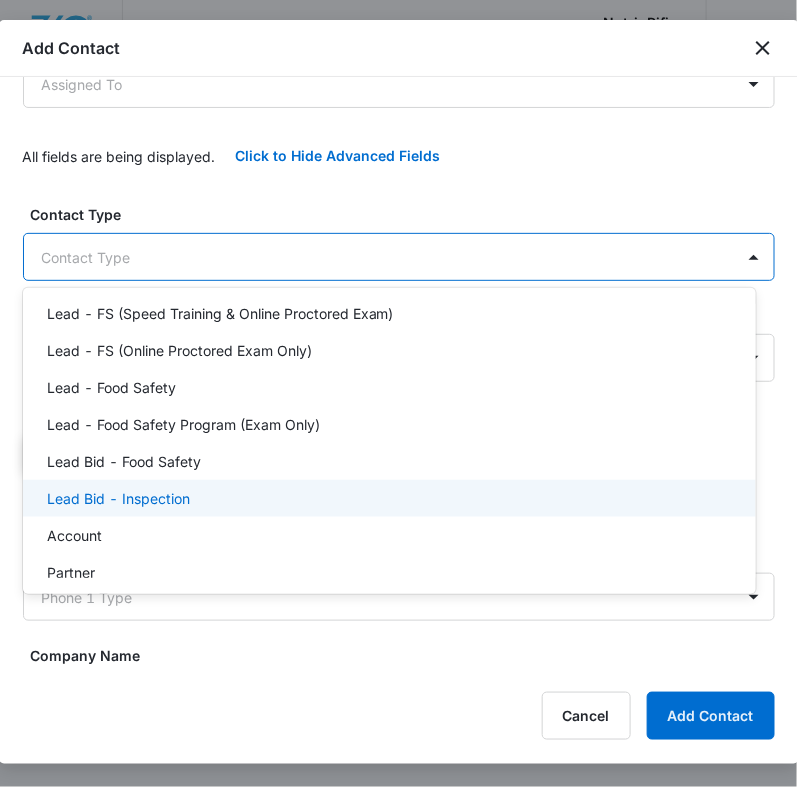scroll, scrollTop: 249, scrollLeft: 0, axis: vertical 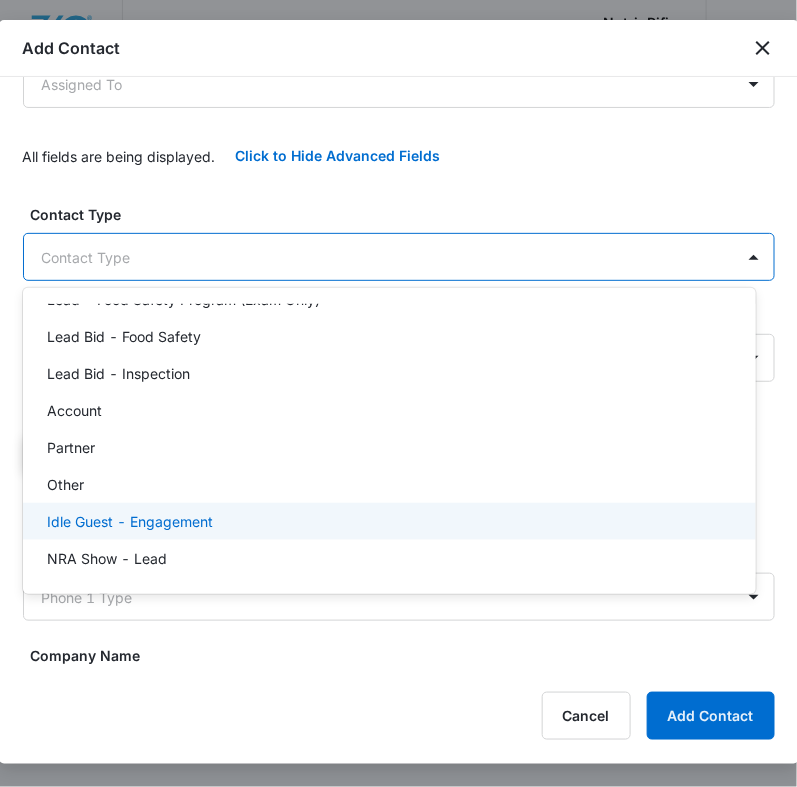 click on "Idle Guest - Engagement" at bounding box center (130, 521) 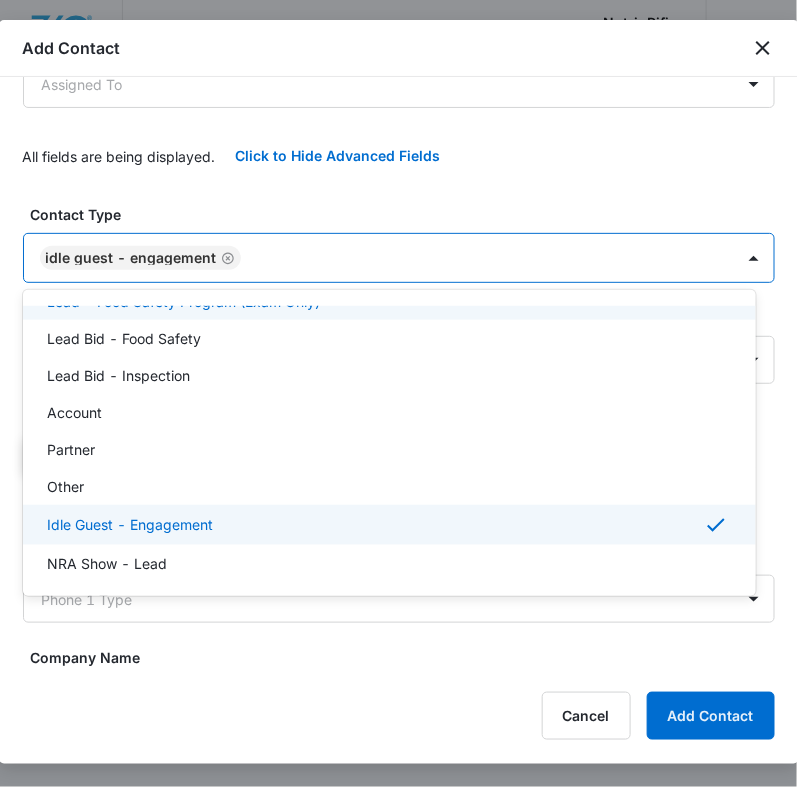 click at bounding box center [398, 393] 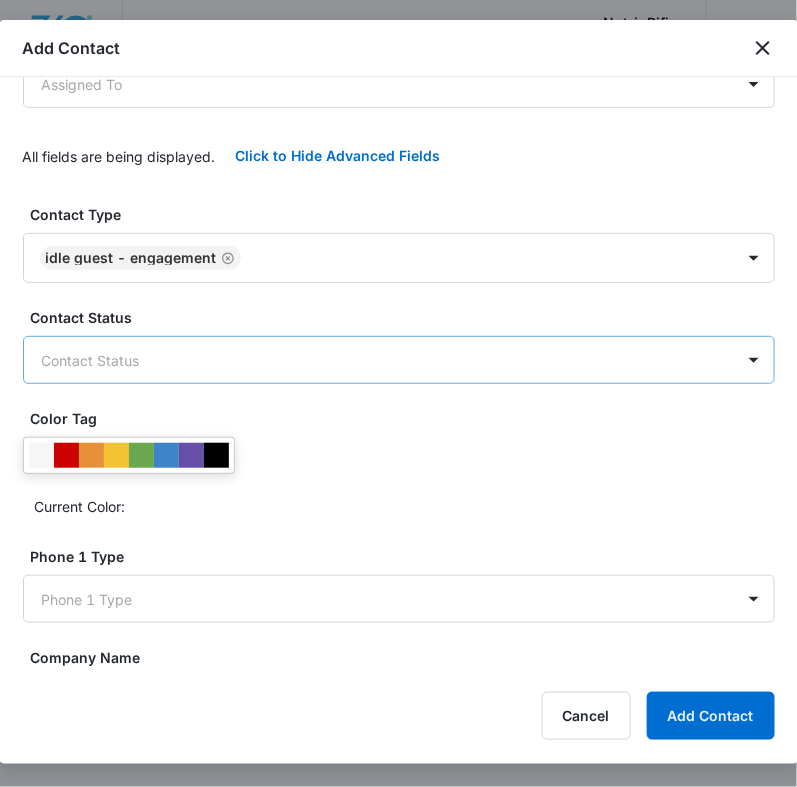 scroll, scrollTop: 625, scrollLeft: 0, axis: vertical 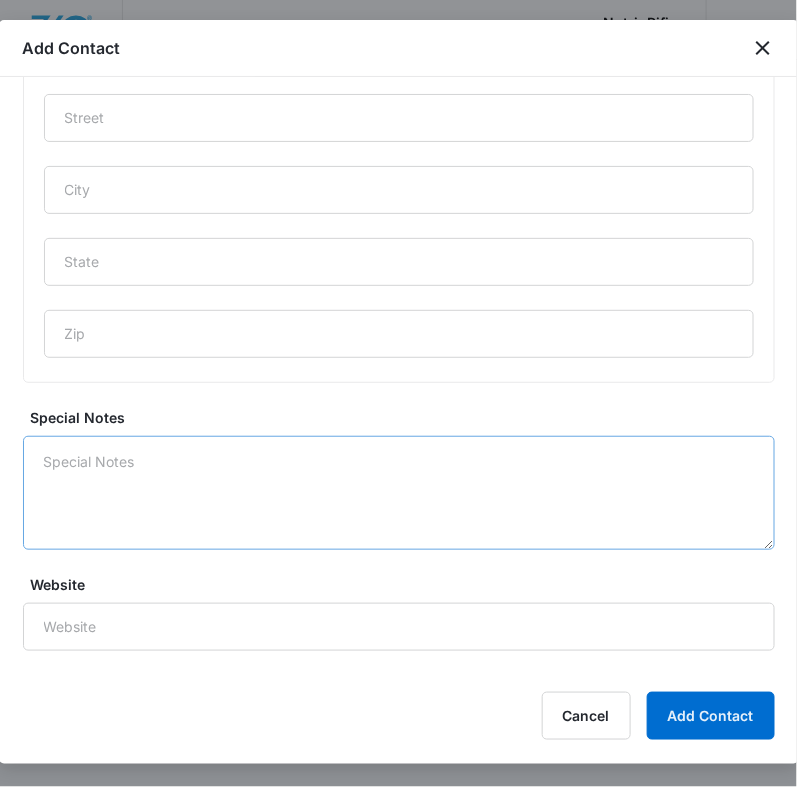 type on "The Toast Factory" 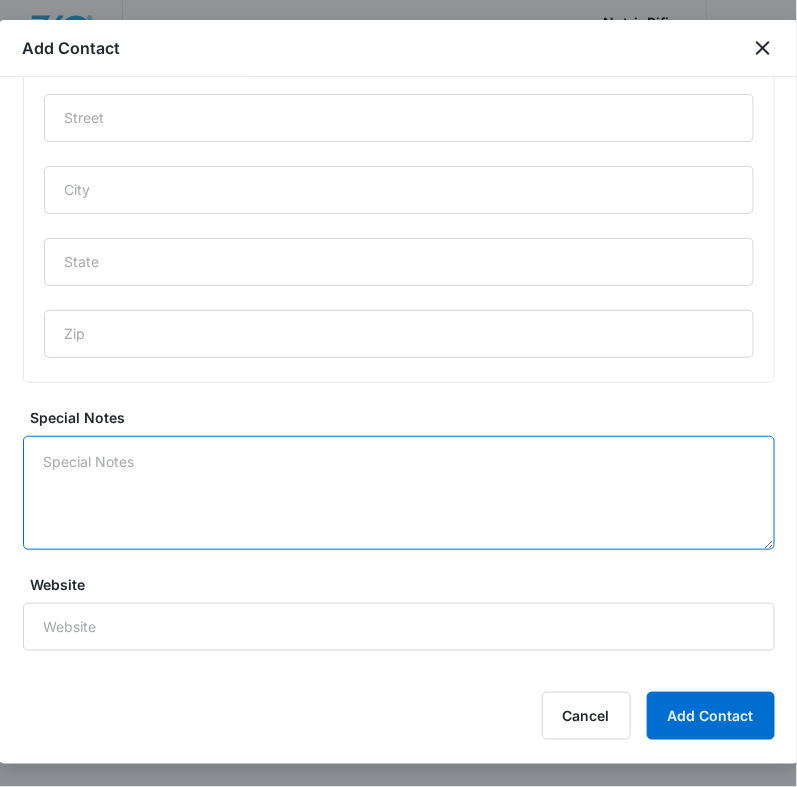 click on "Special Notes" at bounding box center [399, 493] 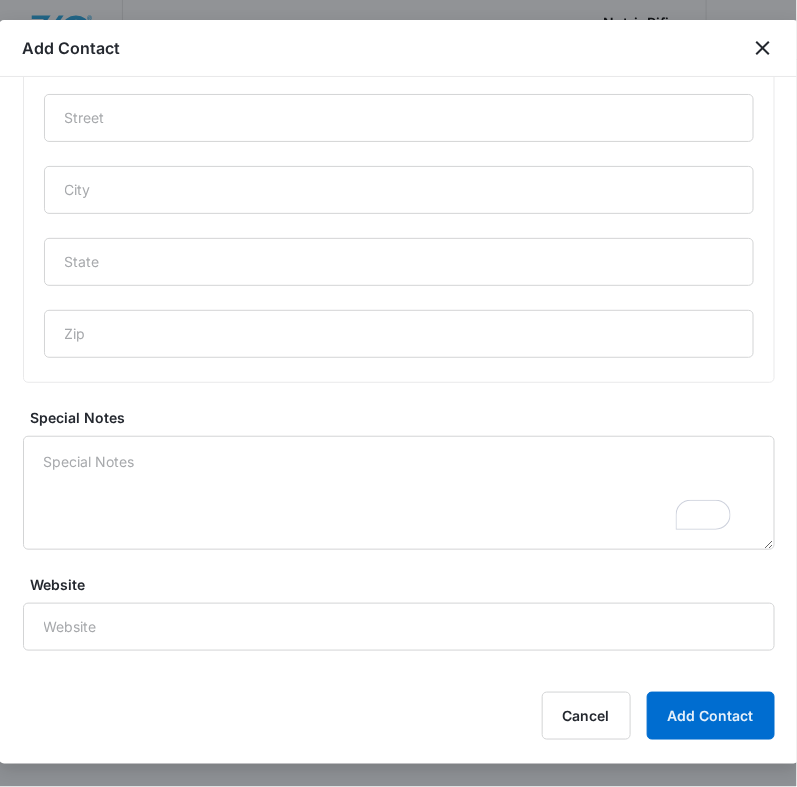 scroll, scrollTop: 1083, scrollLeft: 0, axis: vertical 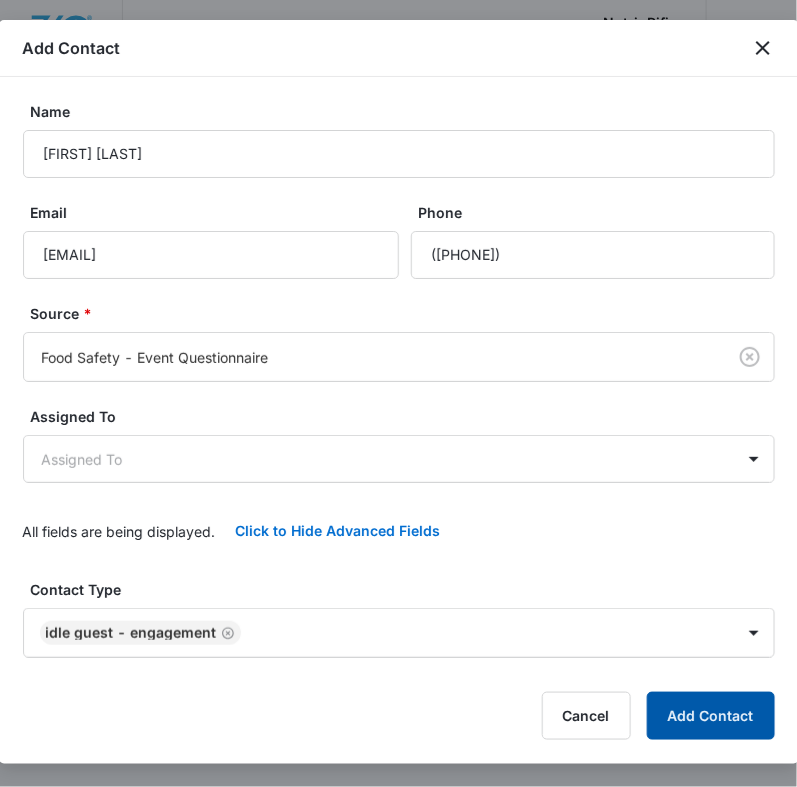 type on "noreply@nutrirific.com
Jul 27, 2025, 6:45 PM (6 days ago)
to Info
Service Type
Food Safety Manager Course & Exam (5 Year)
Food Handler Course & Assessment
Program Type
ServSafe (Most Popular)
Program Method
Face-to-Face - Onsite
Exam Method
Online Exam - Results Immediate (Required: phone, laptop, tablet, etc.)
Participants - Food Manager
4
Participants - Food Handler
6
Event Address
[NUMBER] [STREET]
[CITY], [STATE] I [POSTAL_CODE]
Map It
Event Date - Option 1
07/29/2025
Event Start Time - Option 1
09:00 am
Event Date - Option 2
08/05/2025
Event Date - Option 3
08/12/2025
Company Information
Contact Name
[FIRST] [LAST]
Company Name
The Toast Factory
Company Address
[NUMBER] [STREET]
[CITY], [STATE] [POSTAL_CODE]
Map It
Email Address
[EMAIL]
Contact Phone
([PHONE])" 